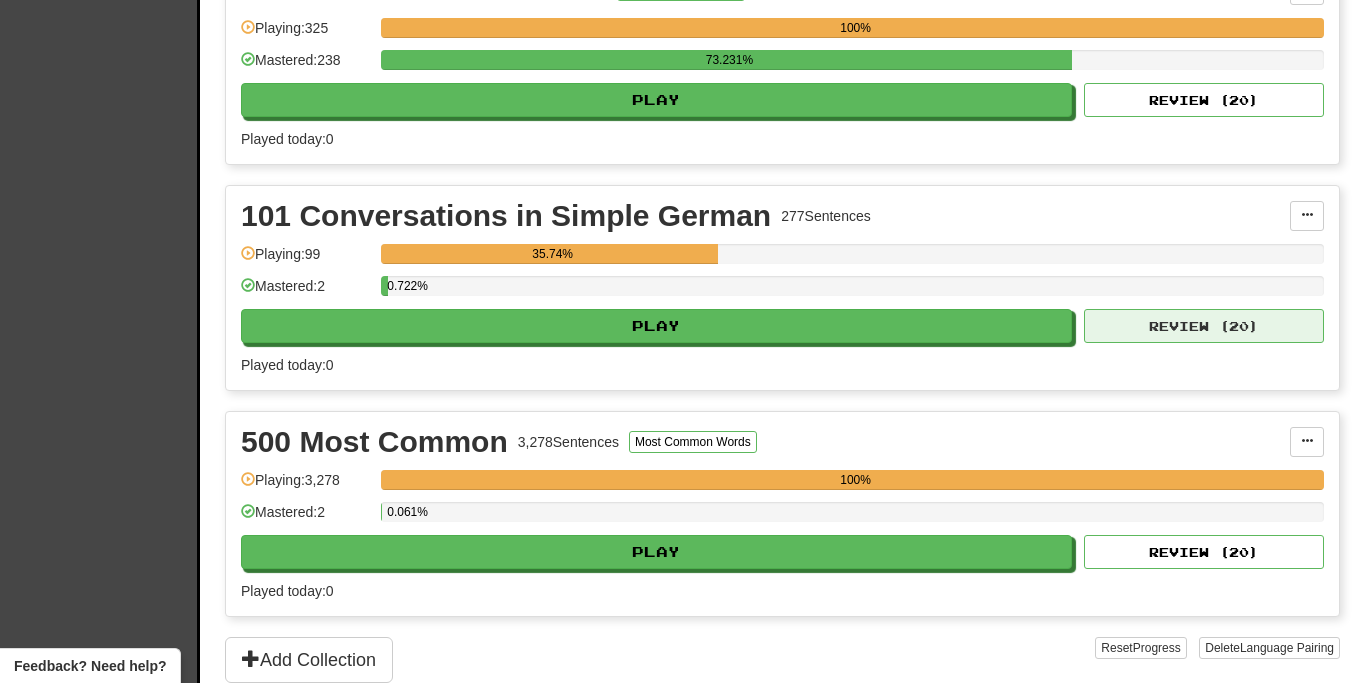 scroll, scrollTop: 1181, scrollLeft: 0, axis: vertical 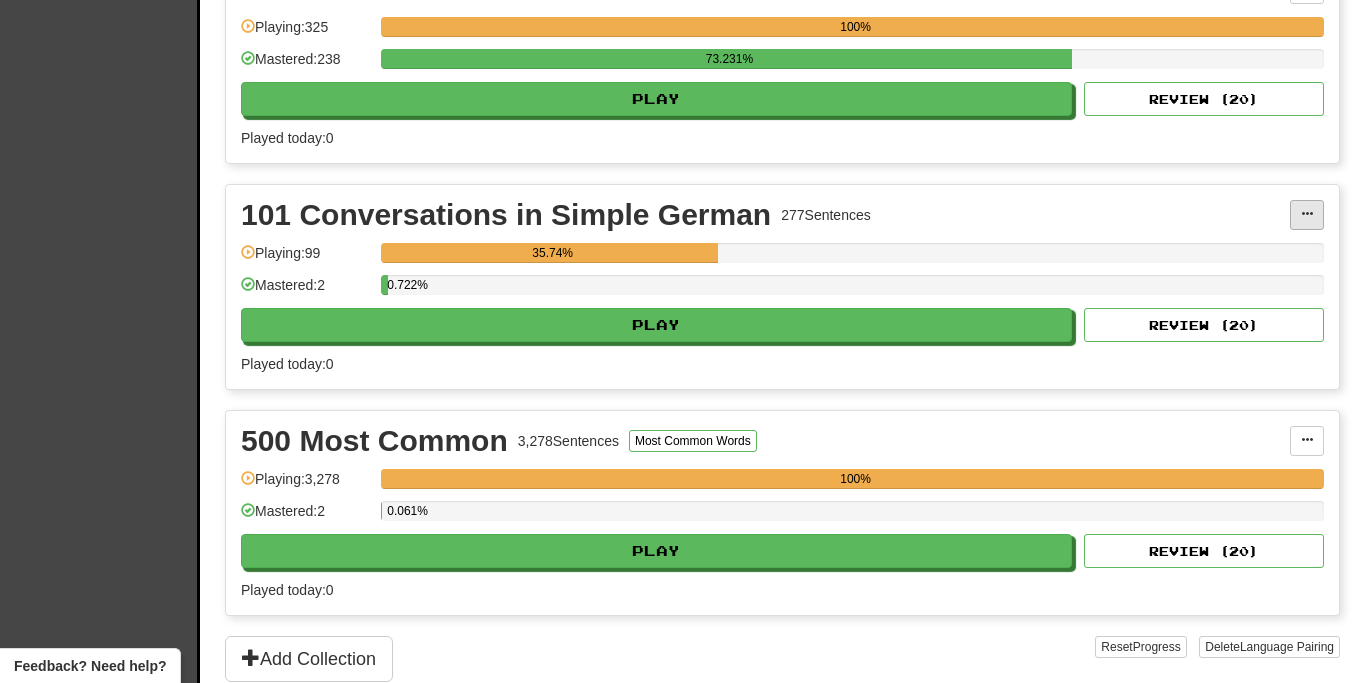 click at bounding box center (1307, 214) 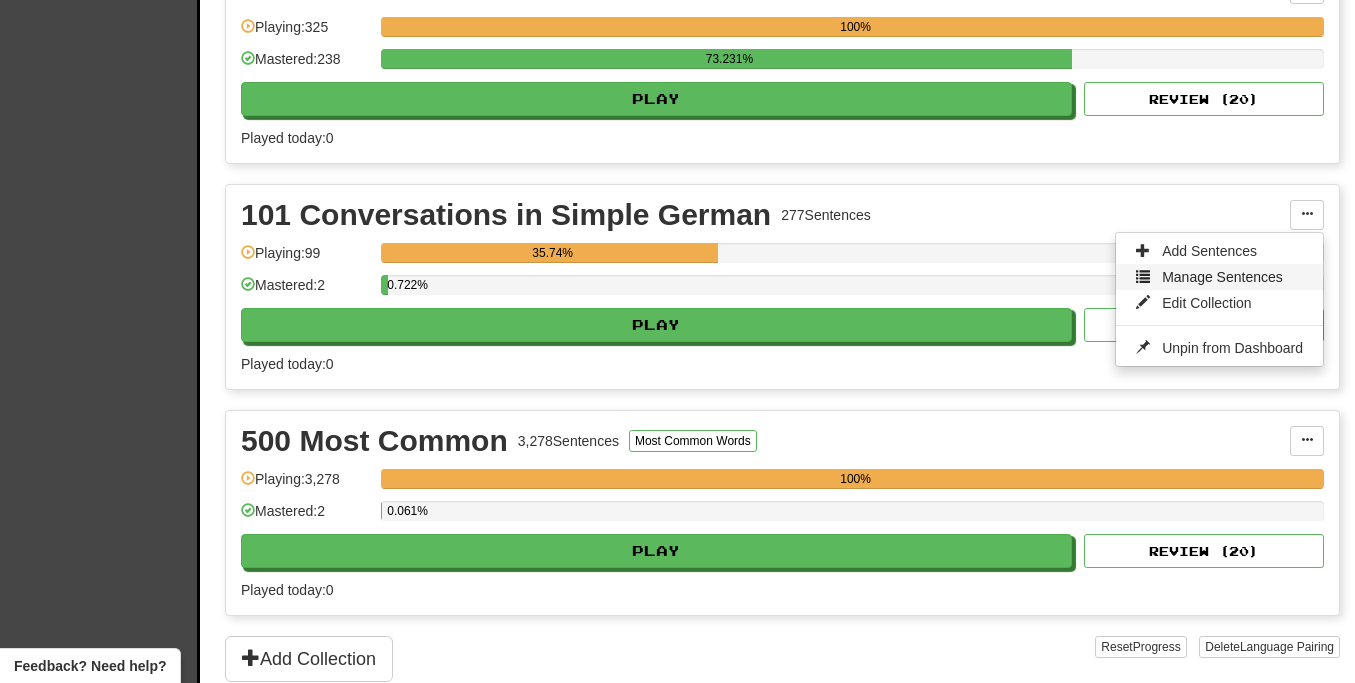 click on "Manage Sentences" at bounding box center (1219, 277) 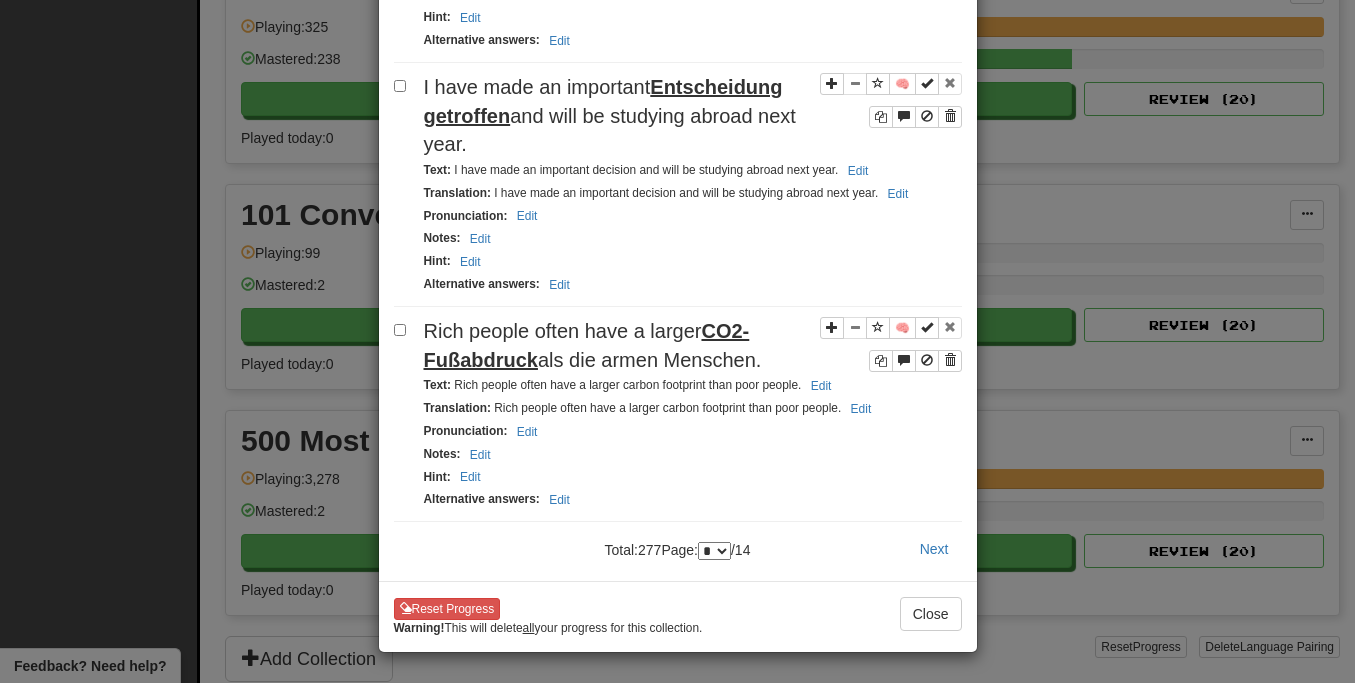 scroll, scrollTop: 4440, scrollLeft: 0, axis: vertical 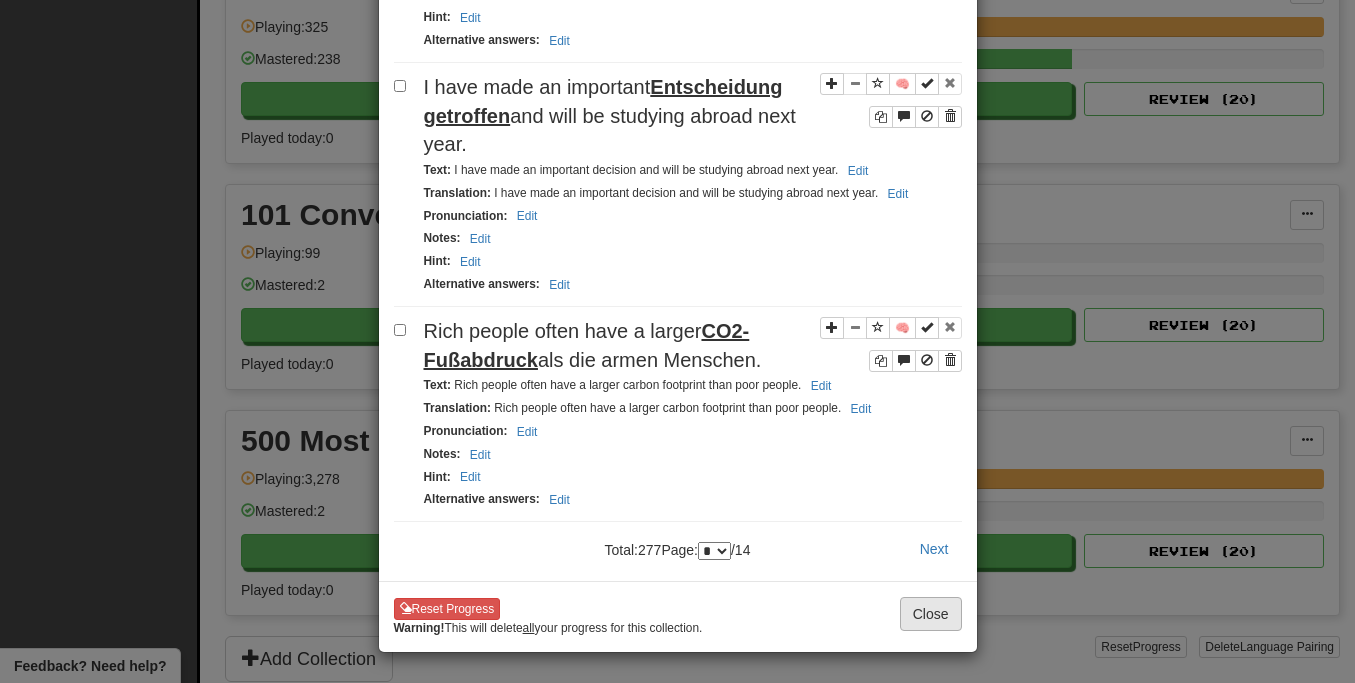 click on "Close" at bounding box center (931, 614) 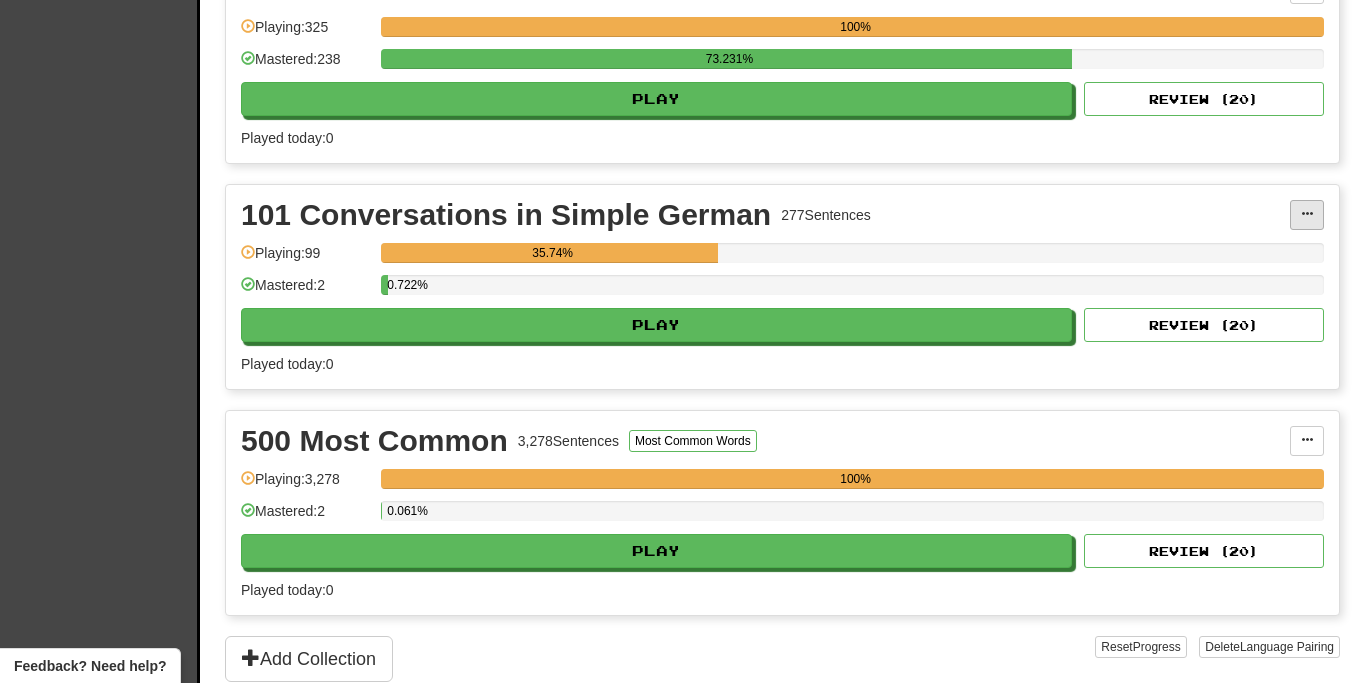 click at bounding box center (1307, 214) 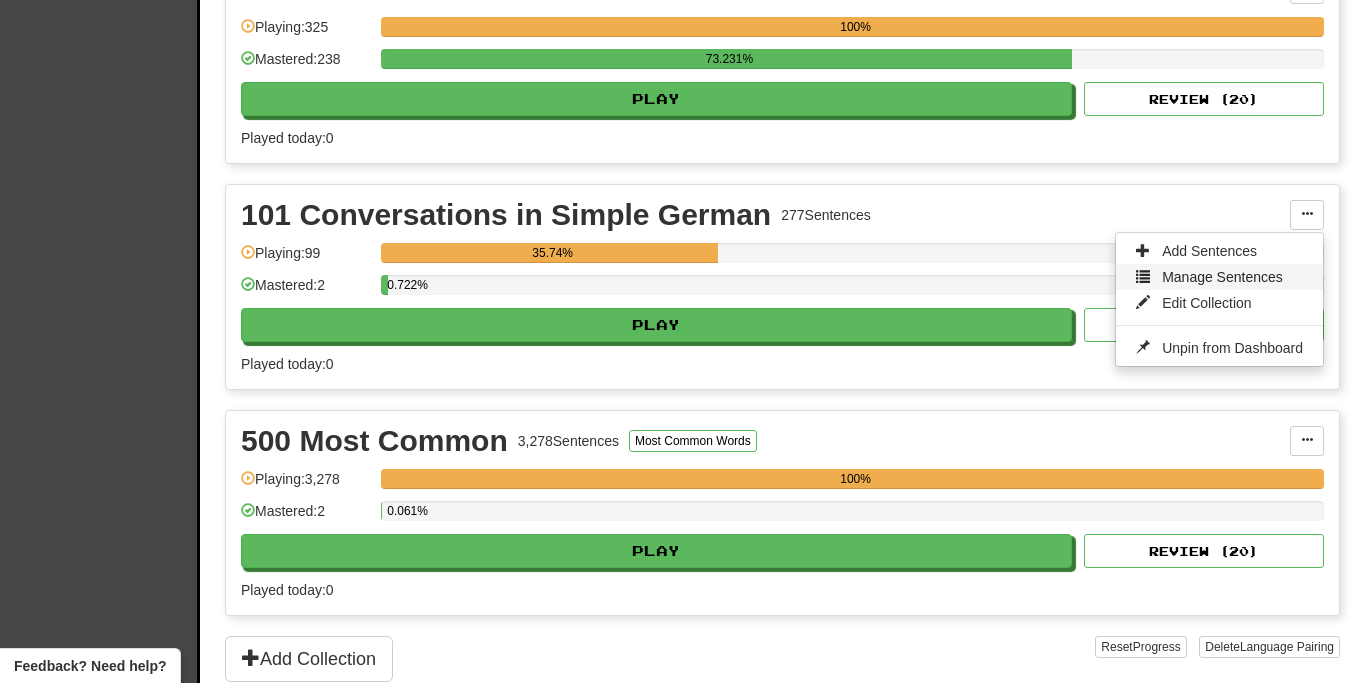 click on "Manage Sentences" at bounding box center (1222, 277) 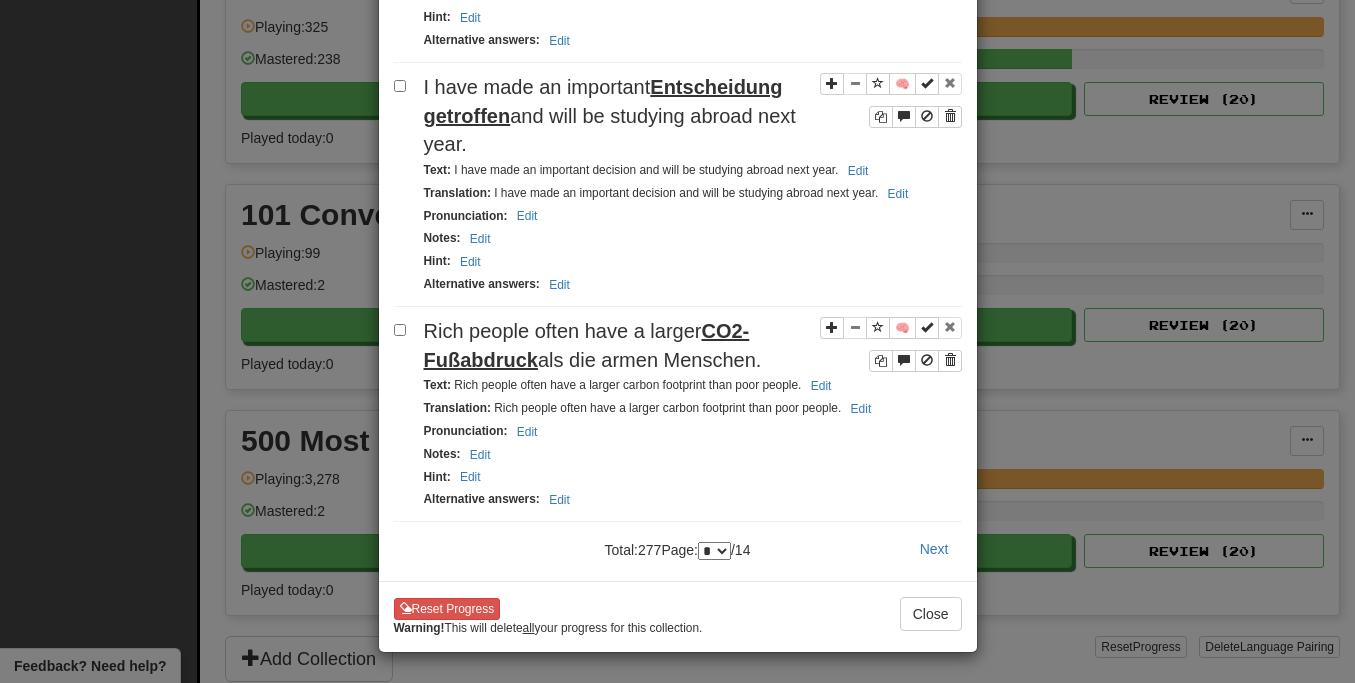 scroll, scrollTop: 4438, scrollLeft: 0, axis: vertical 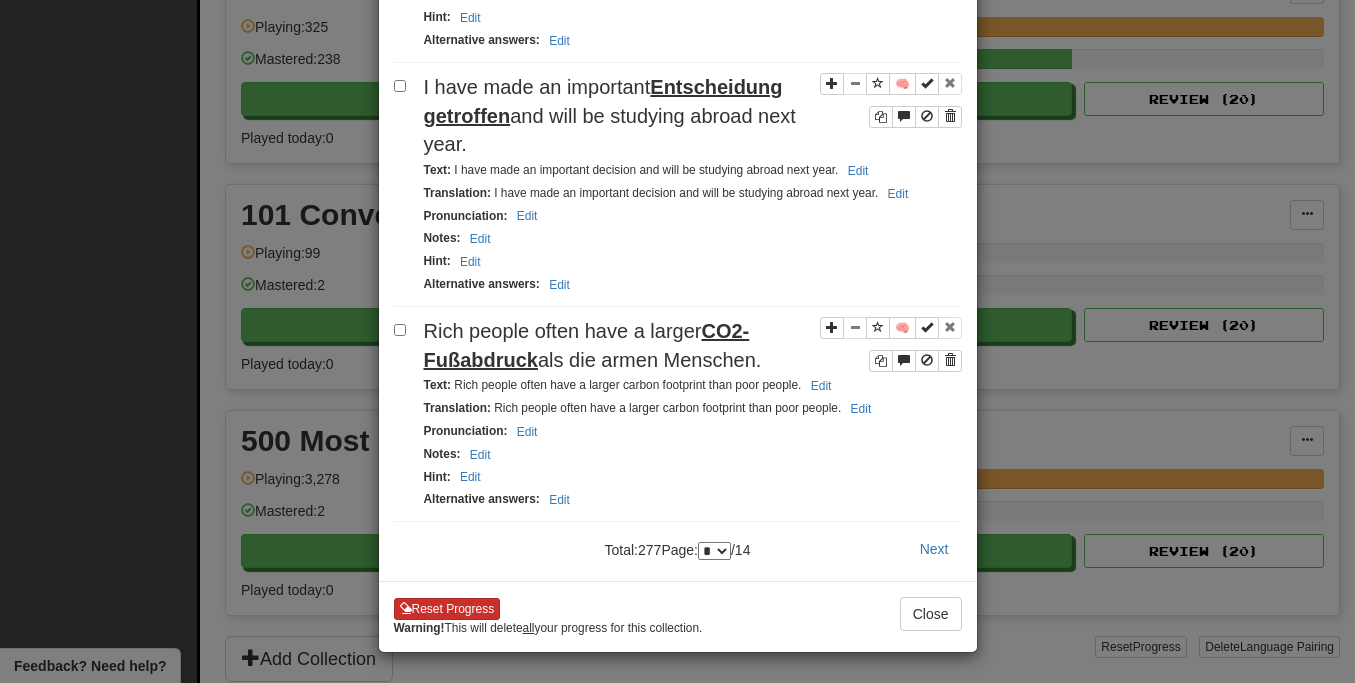click on "Reset Progress" at bounding box center (447, 609) 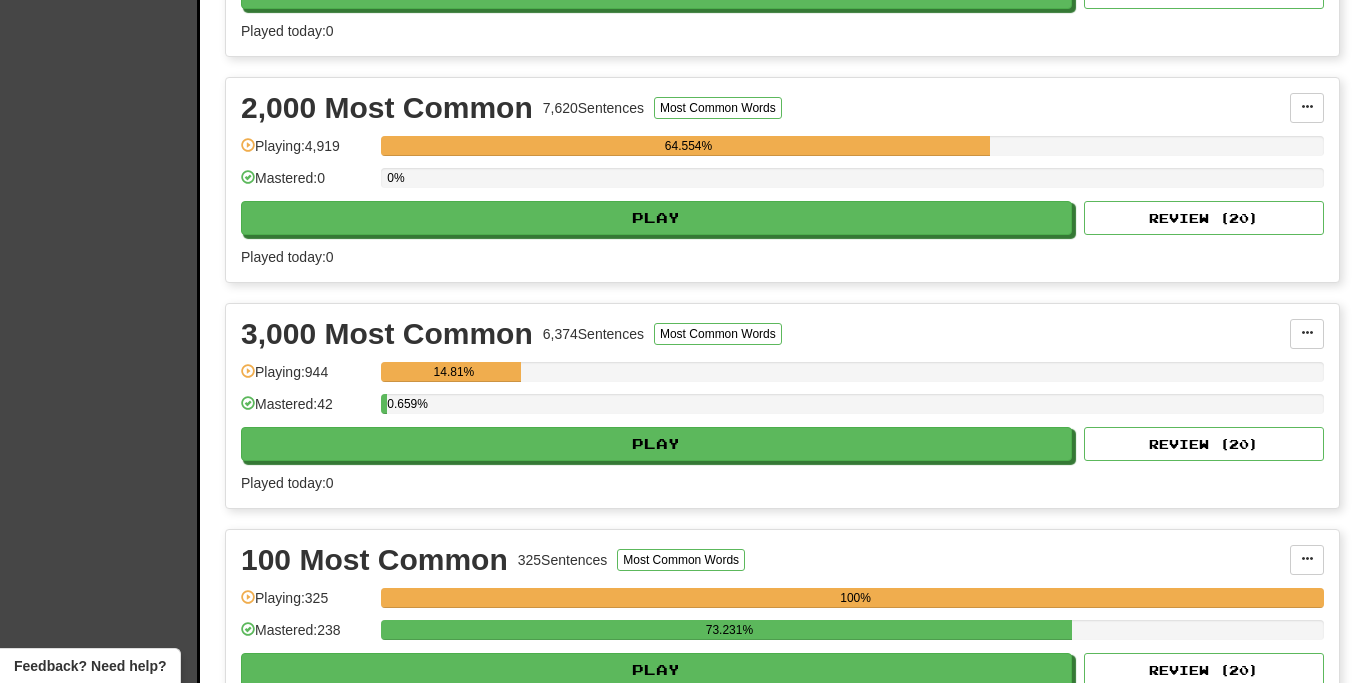 scroll, scrollTop: 649, scrollLeft: 0, axis: vertical 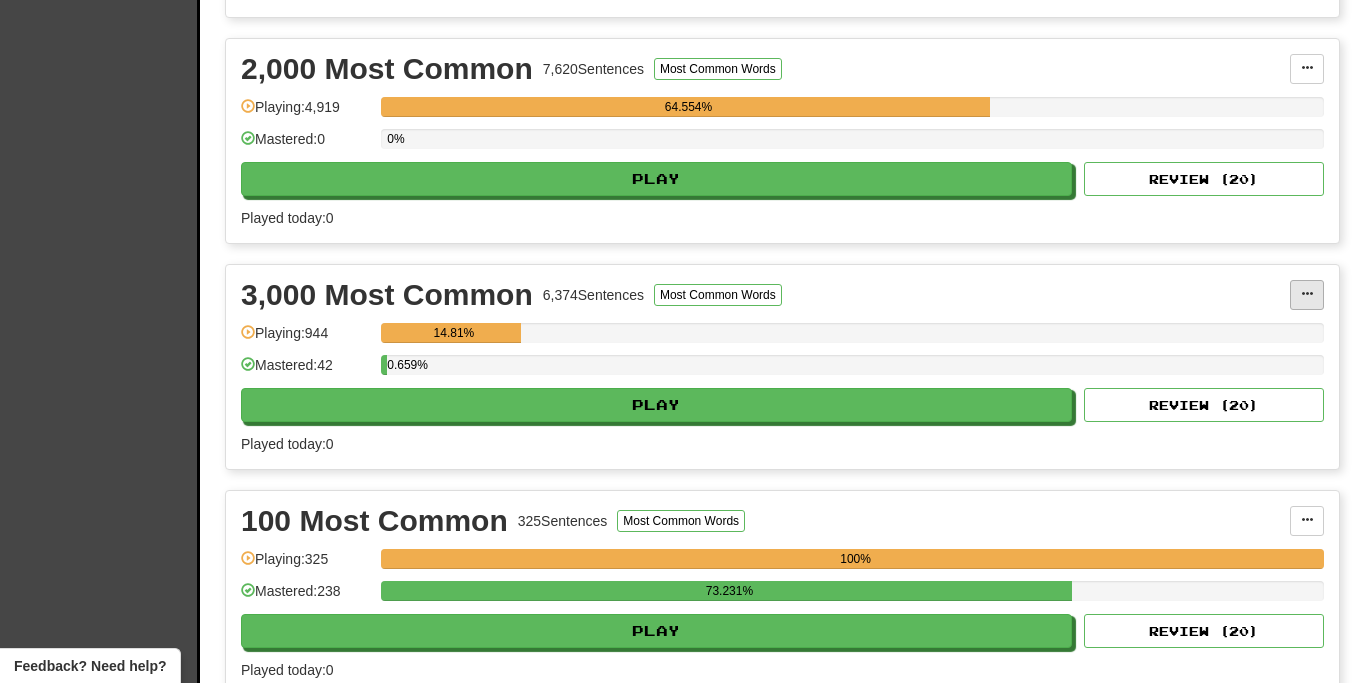 click at bounding box center (1307, 294) 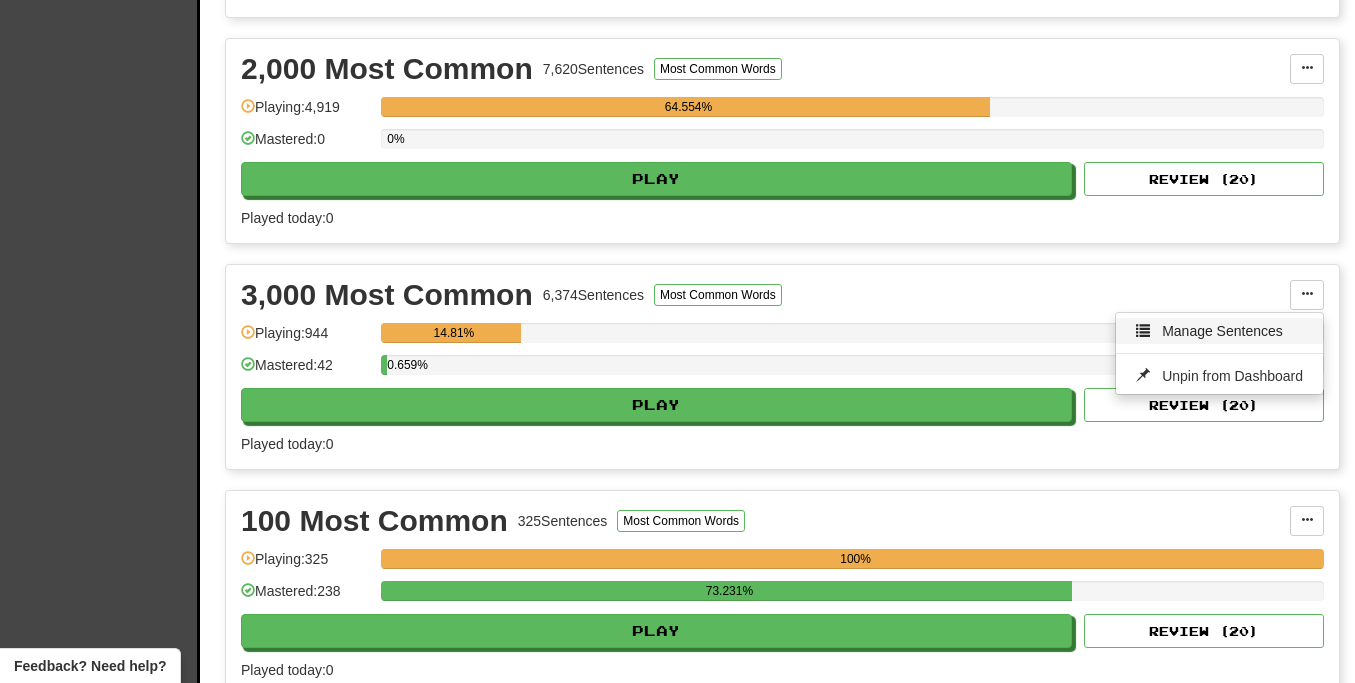 click on "Manage Sentences" at bounding box center [1222, 331] 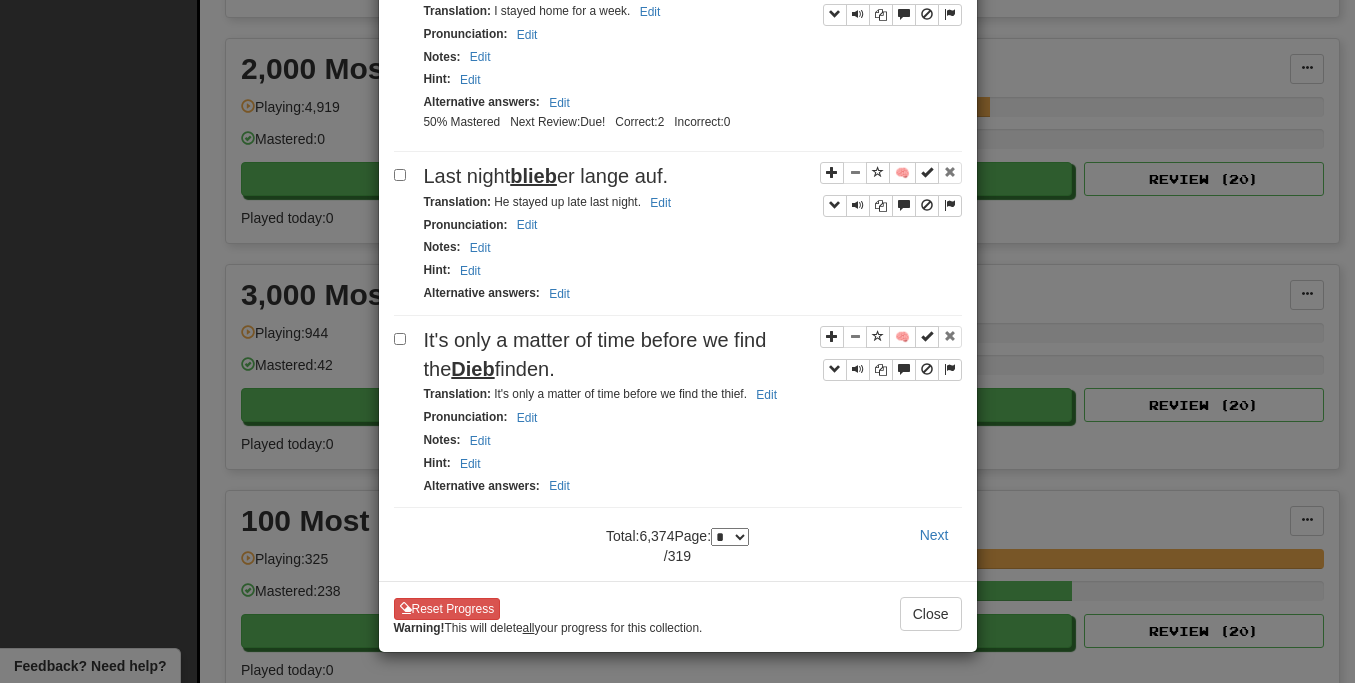 scroll, scrollTop: 3612, scrollLeft: 0, axis: vertical 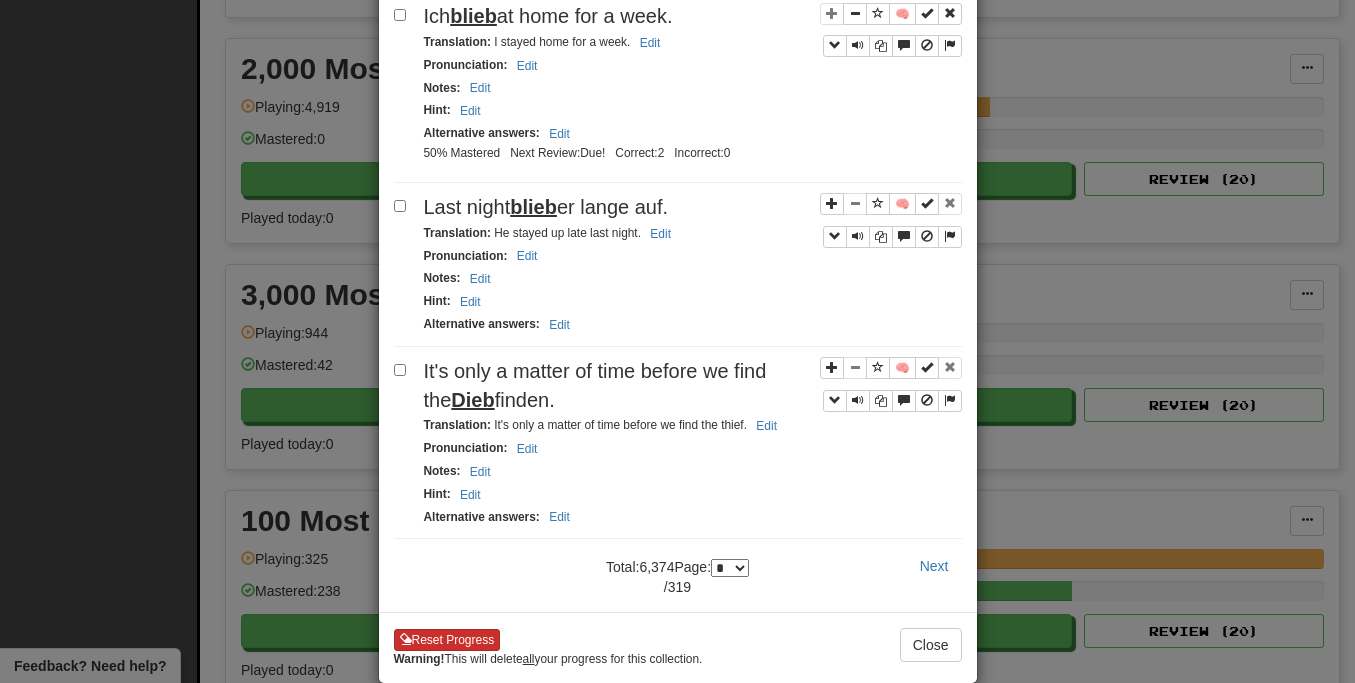 click on "Reset Progress" at bounding box center (447, 640) 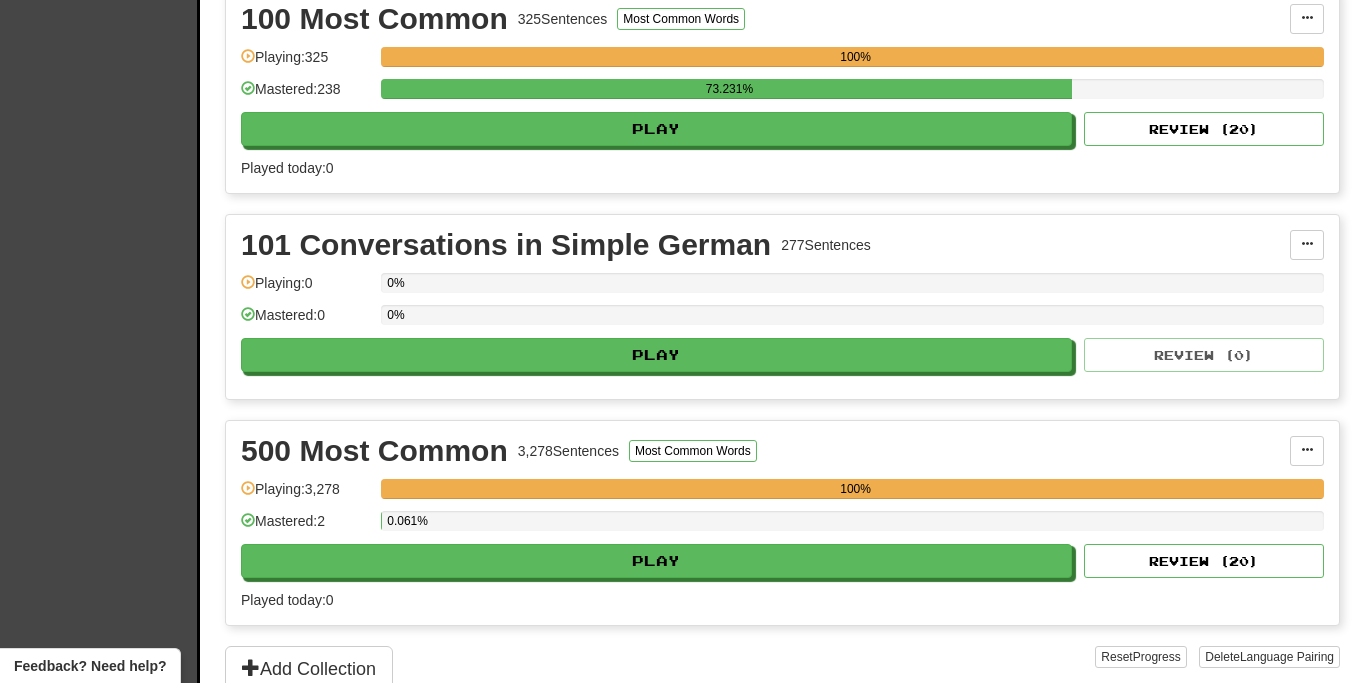 scroll, scrollTop: 1134, scrollLeft: 0, axis: vertical 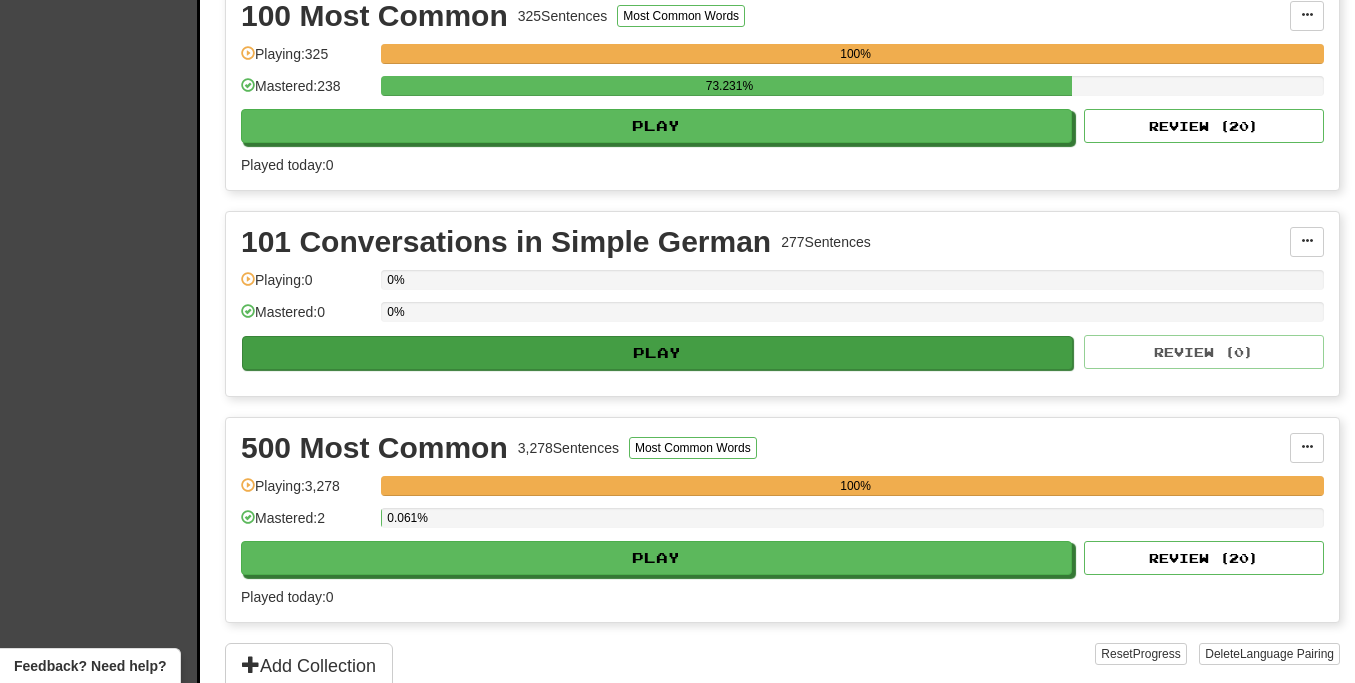 click on "Play" at bounding box center [657, 353] 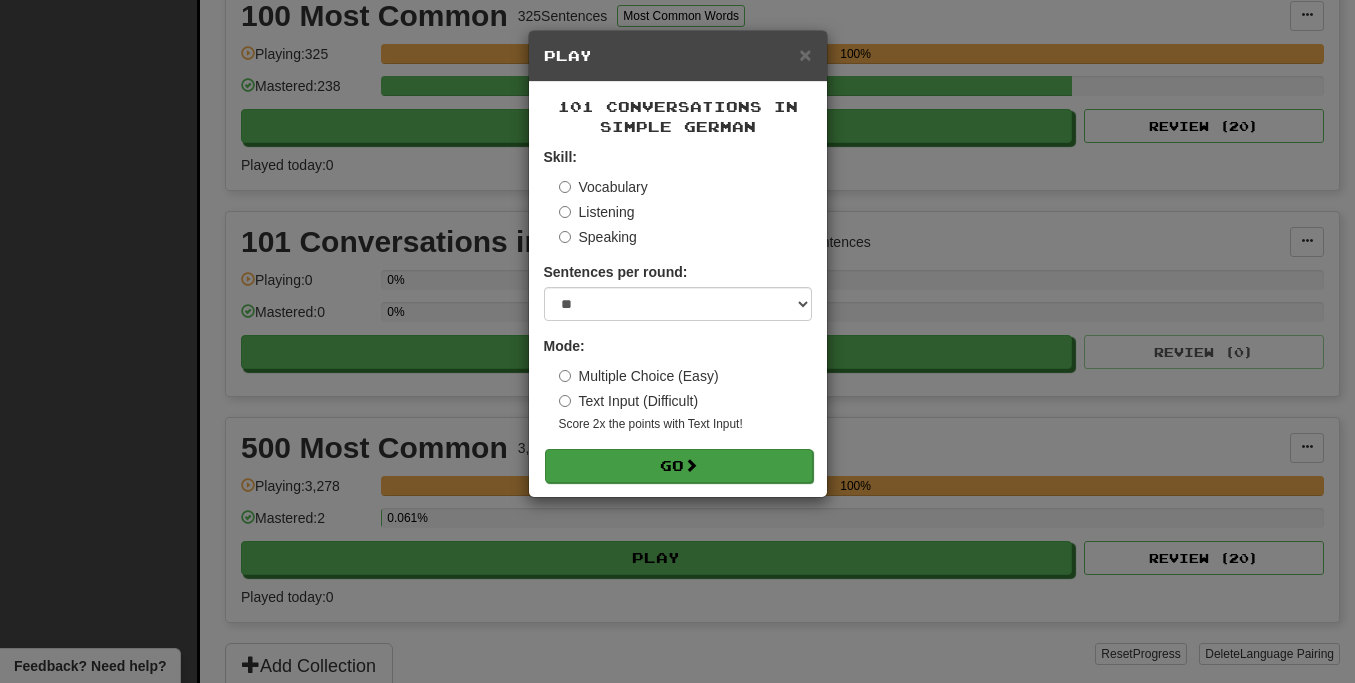 click on "Go" at bounding box center (679, 466) 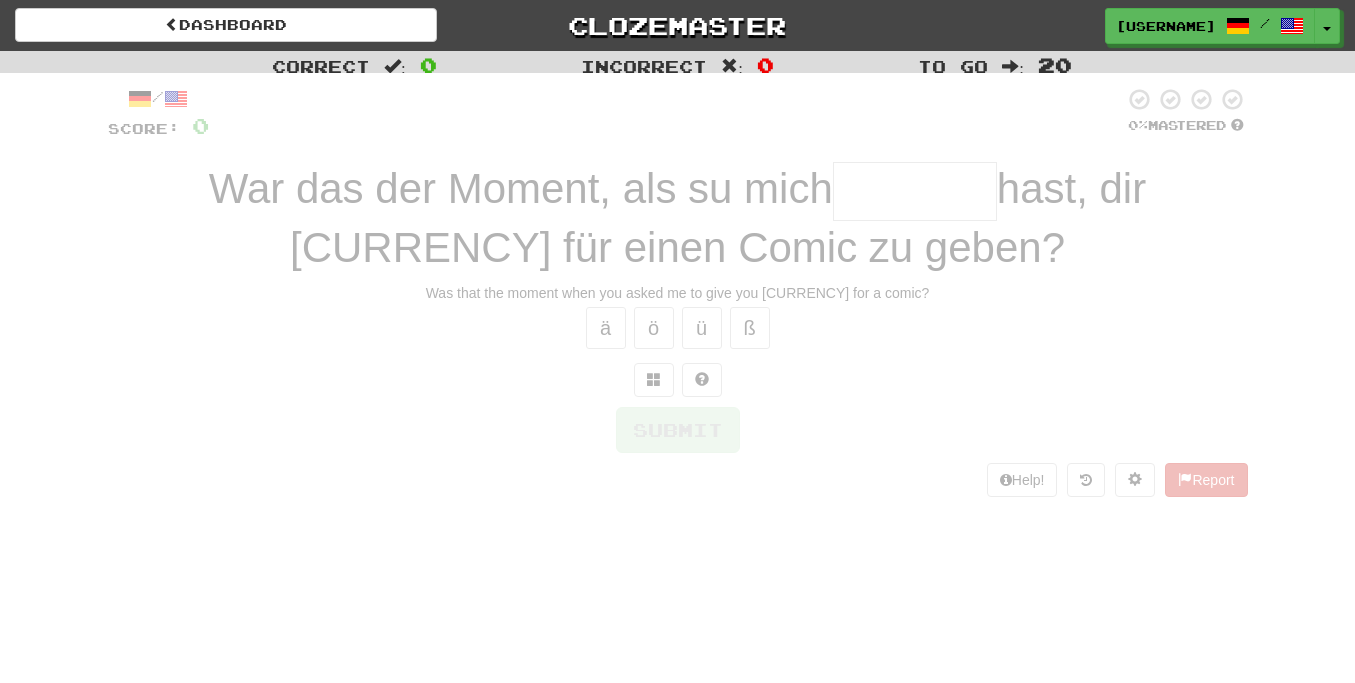 scroll, scrollTop: 0, scrollLeft: 0, axis: both 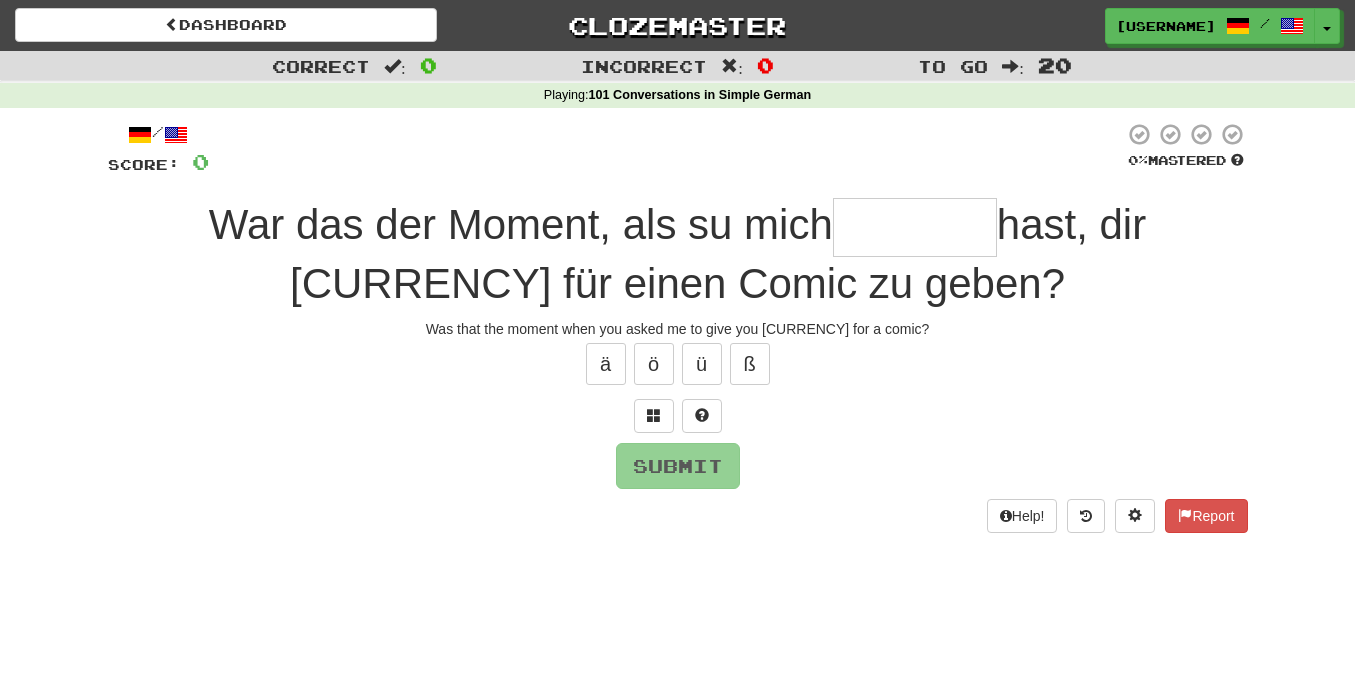 click on "War das der Moment, als su mich" at bounding box center (521, 224) 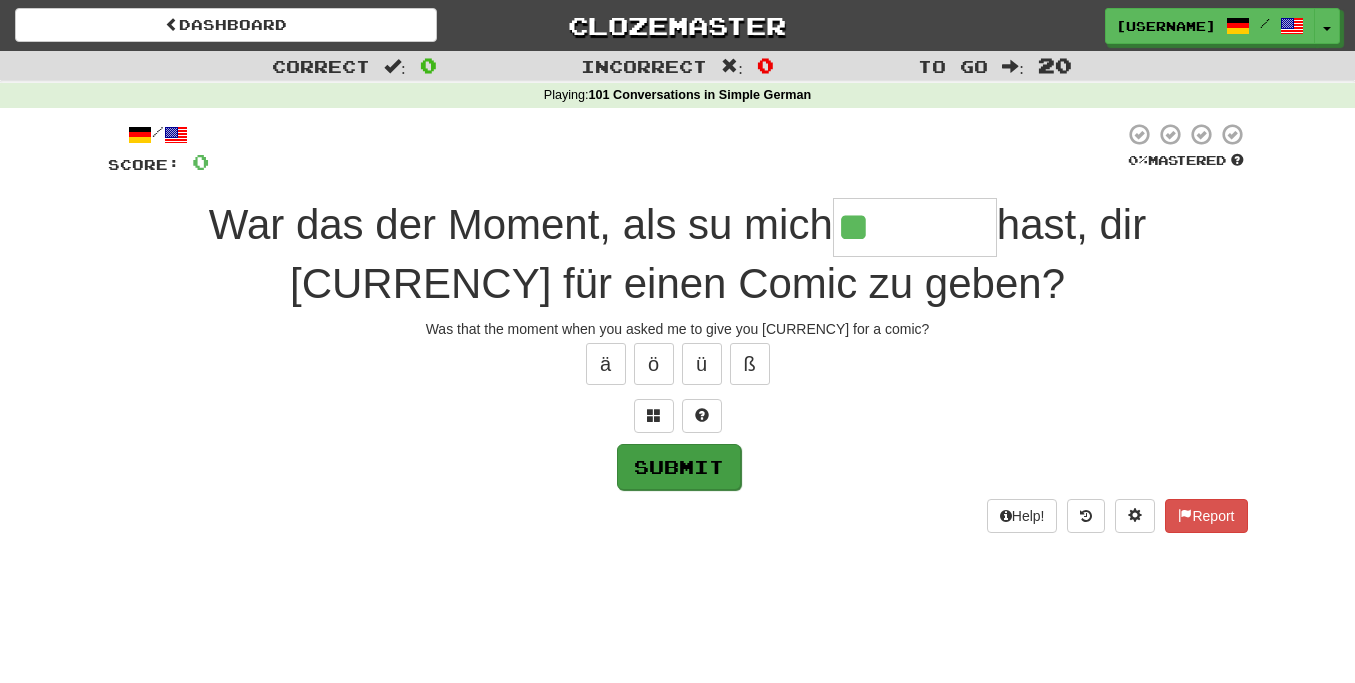 click on "Submit" at bounding box center [679, 467] 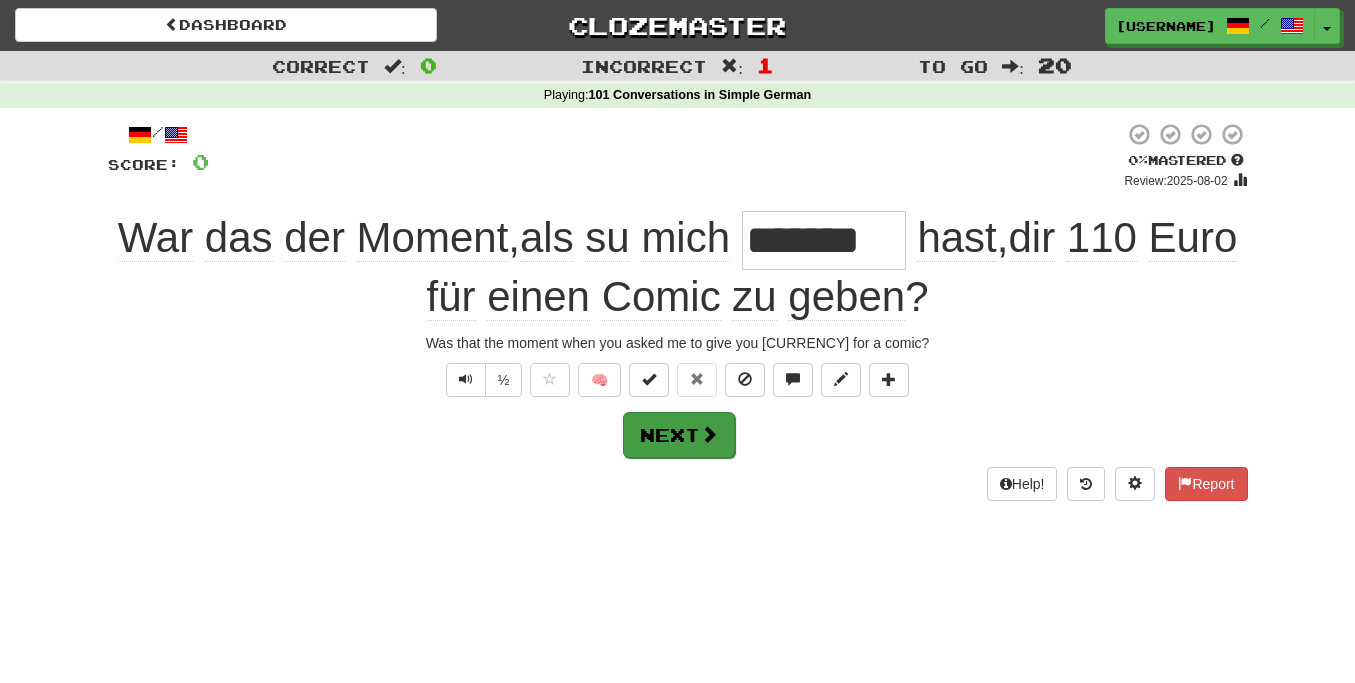 click on "Next" at bounding box center [679, 435] 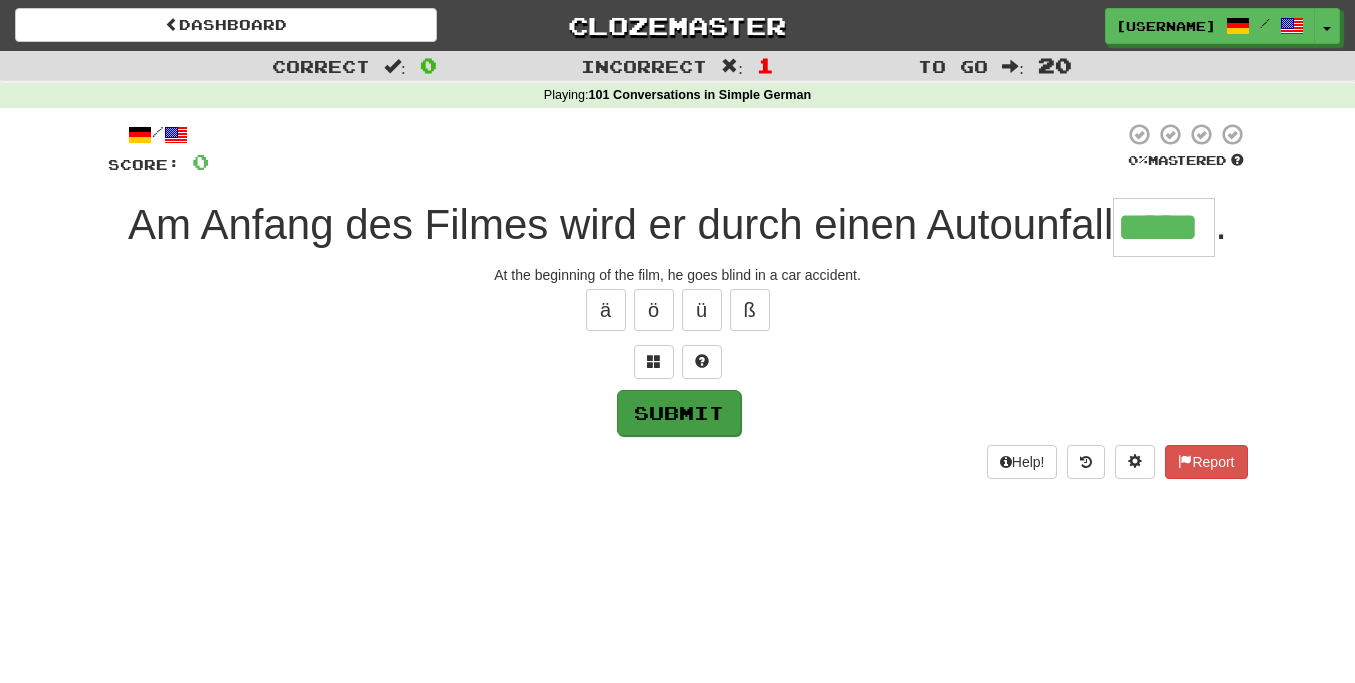 type on "*****" 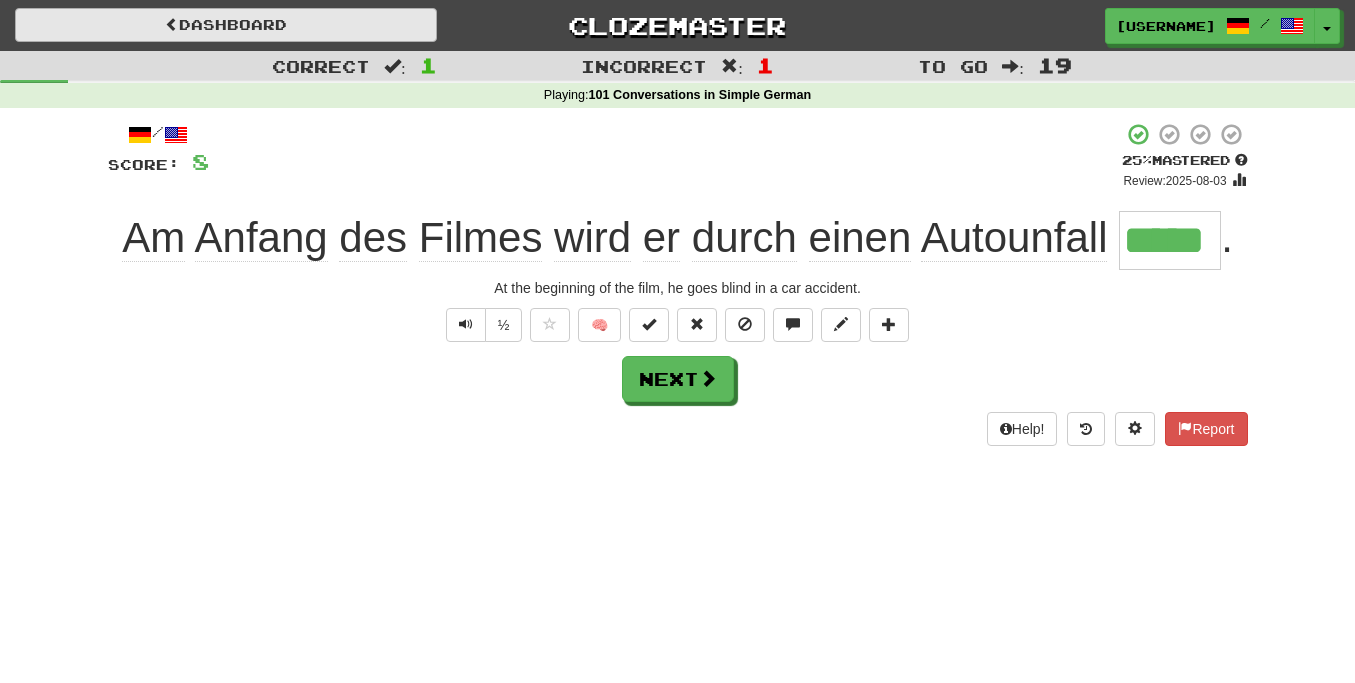 click on "Dashboard" at bounding box center [226, 25] 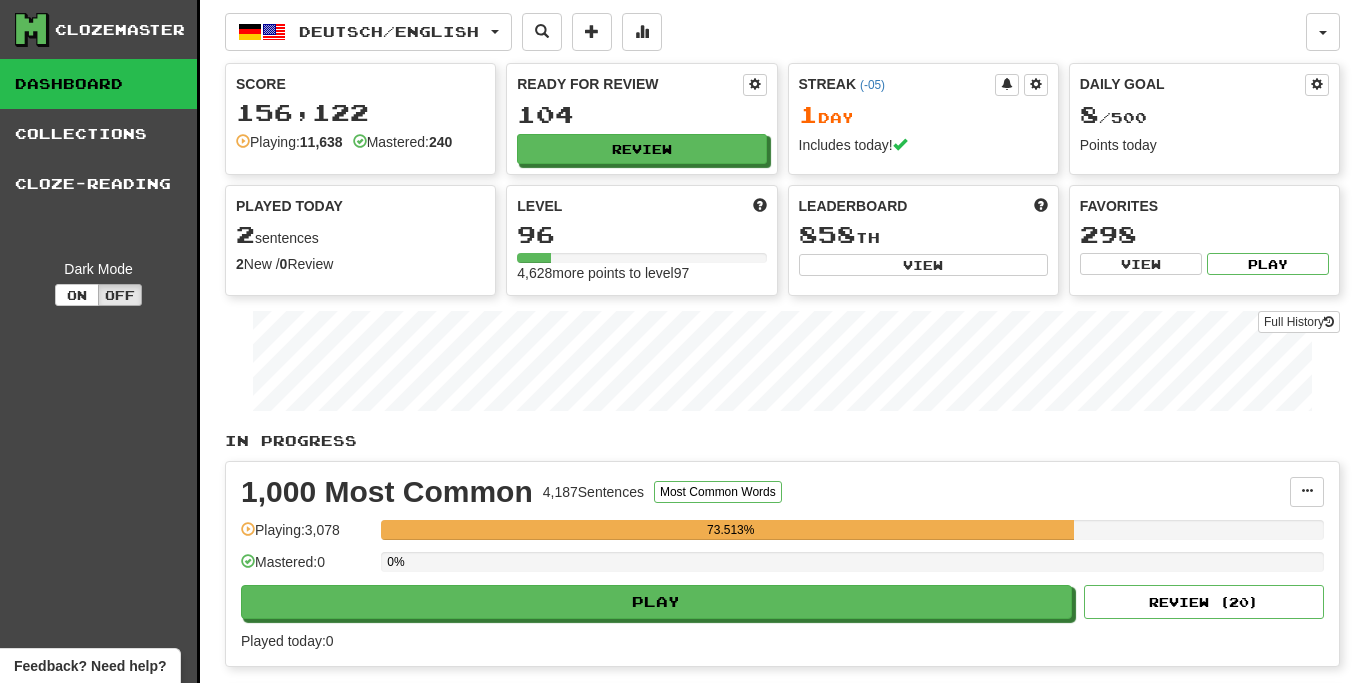 scroll, scrollTop: 0, scrollLeft: 0, axis: both 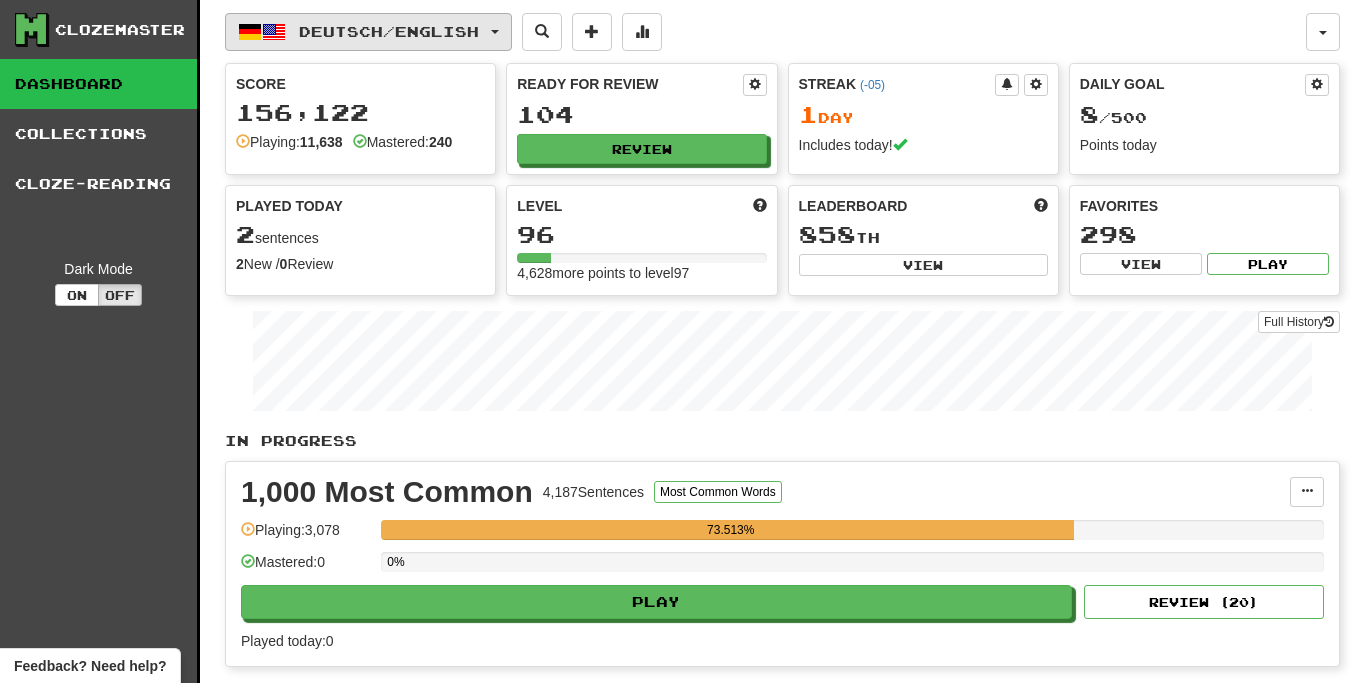 click on "Deutsch  /  English" at bounding box center [368, 32] 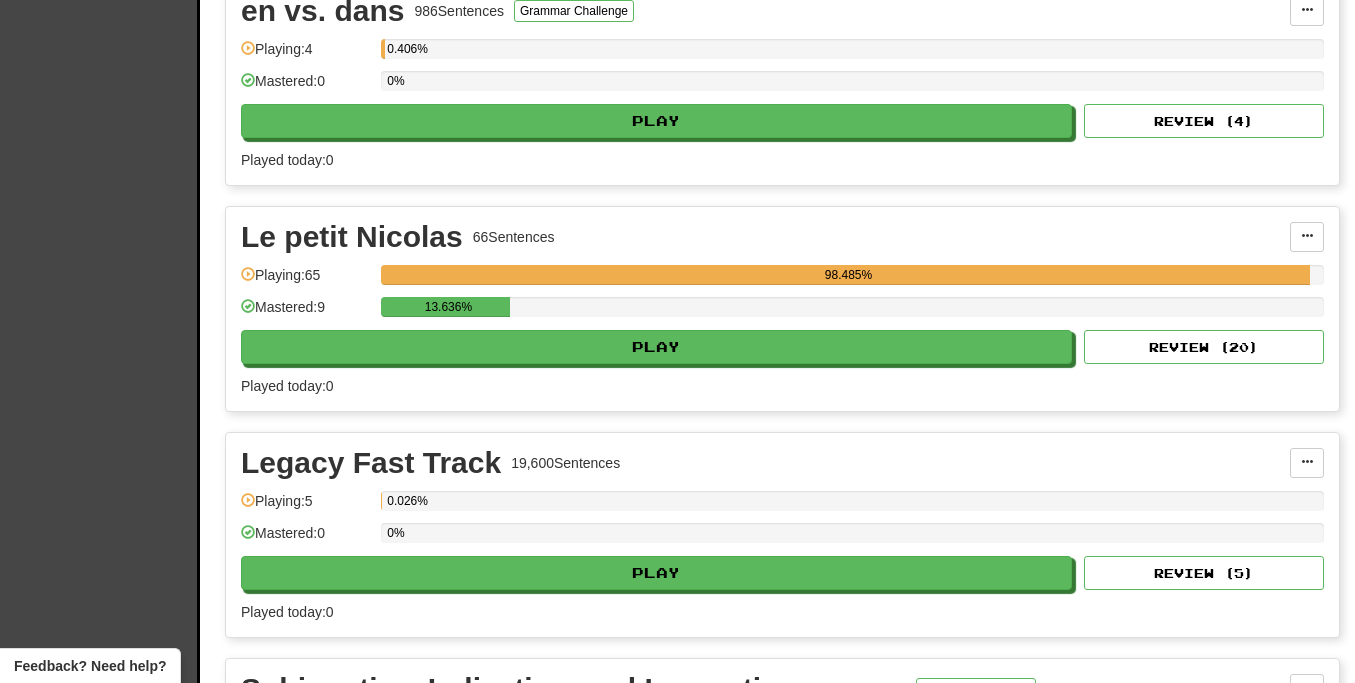 scroll, scrollTop: 1383, scrollLeft: 0, axis: vertical 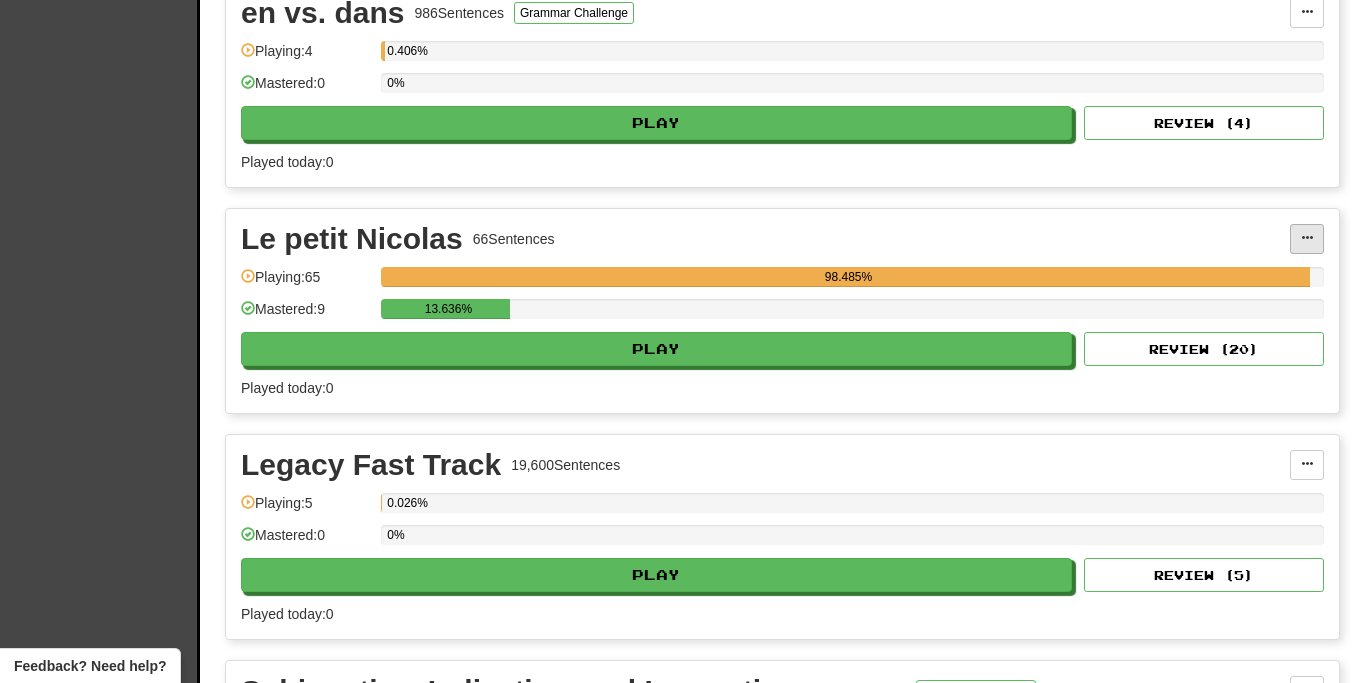 click at bounding box center (1307, 238) 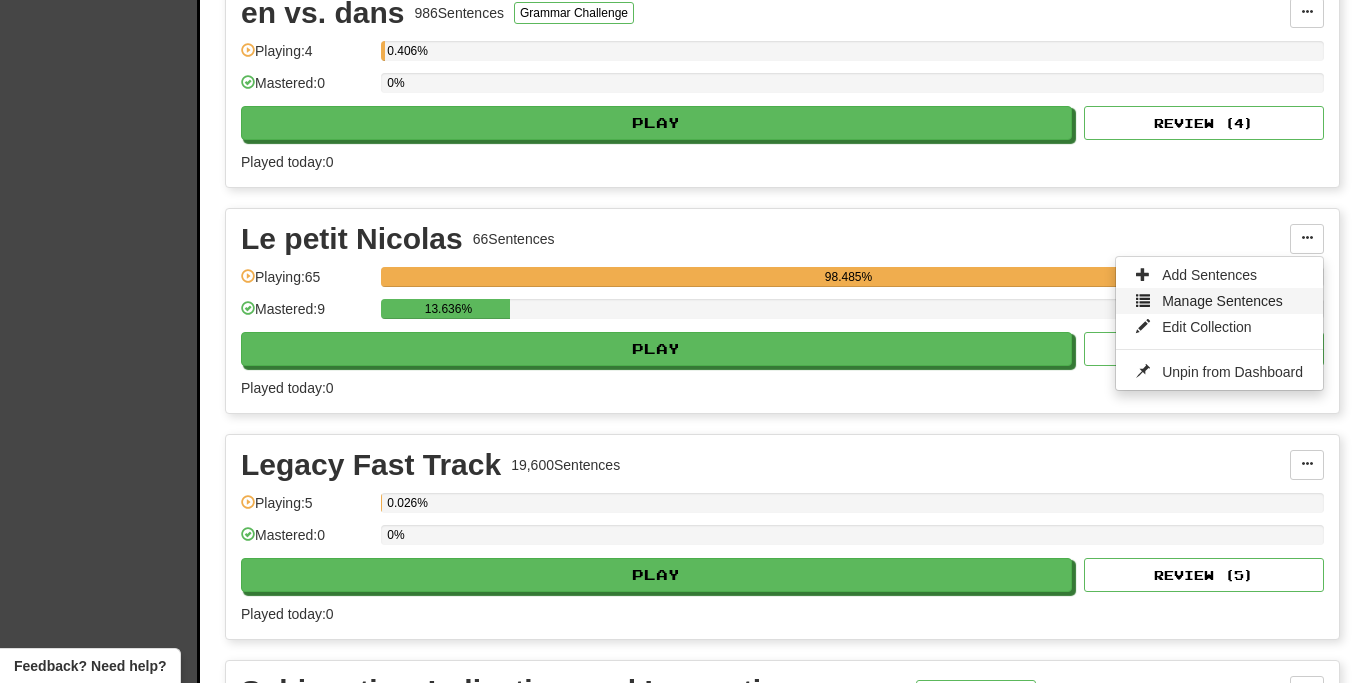 click on "Manage Sentences" at bounding box center (1222, 301) 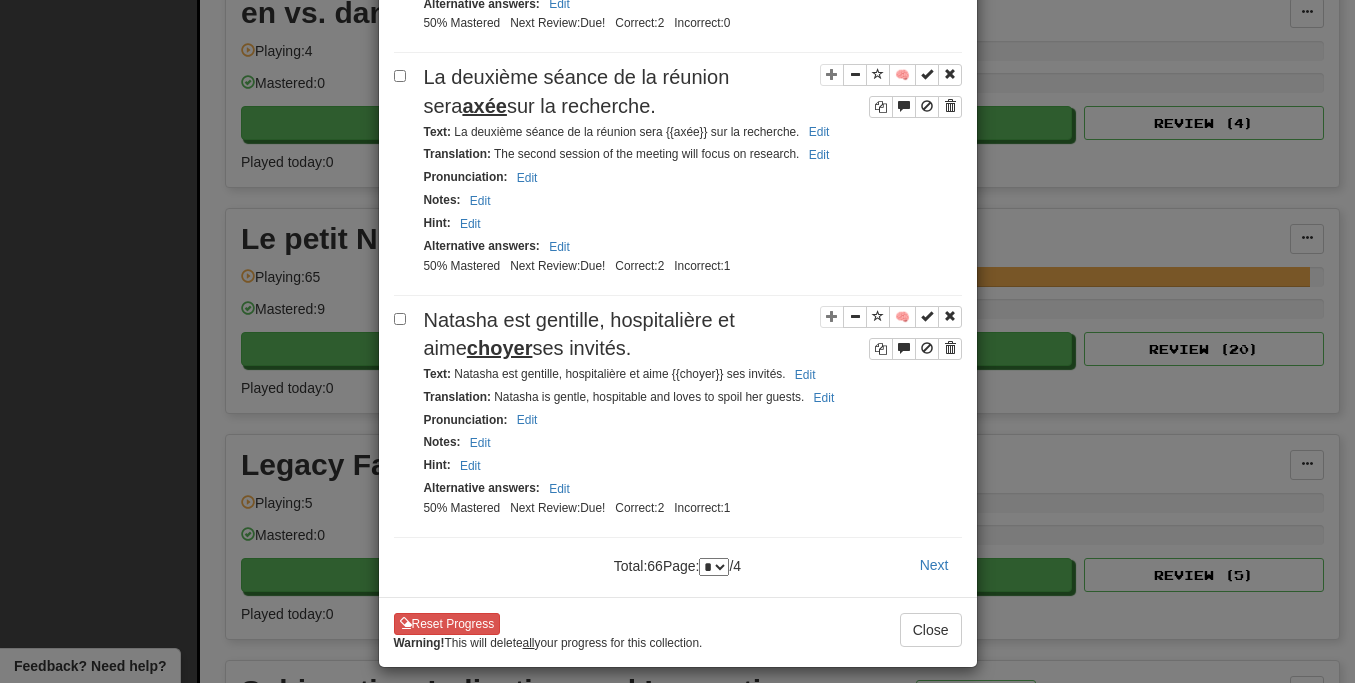 scroll, scrollTop: 4806, scrollLeft: 0, axis: vertical 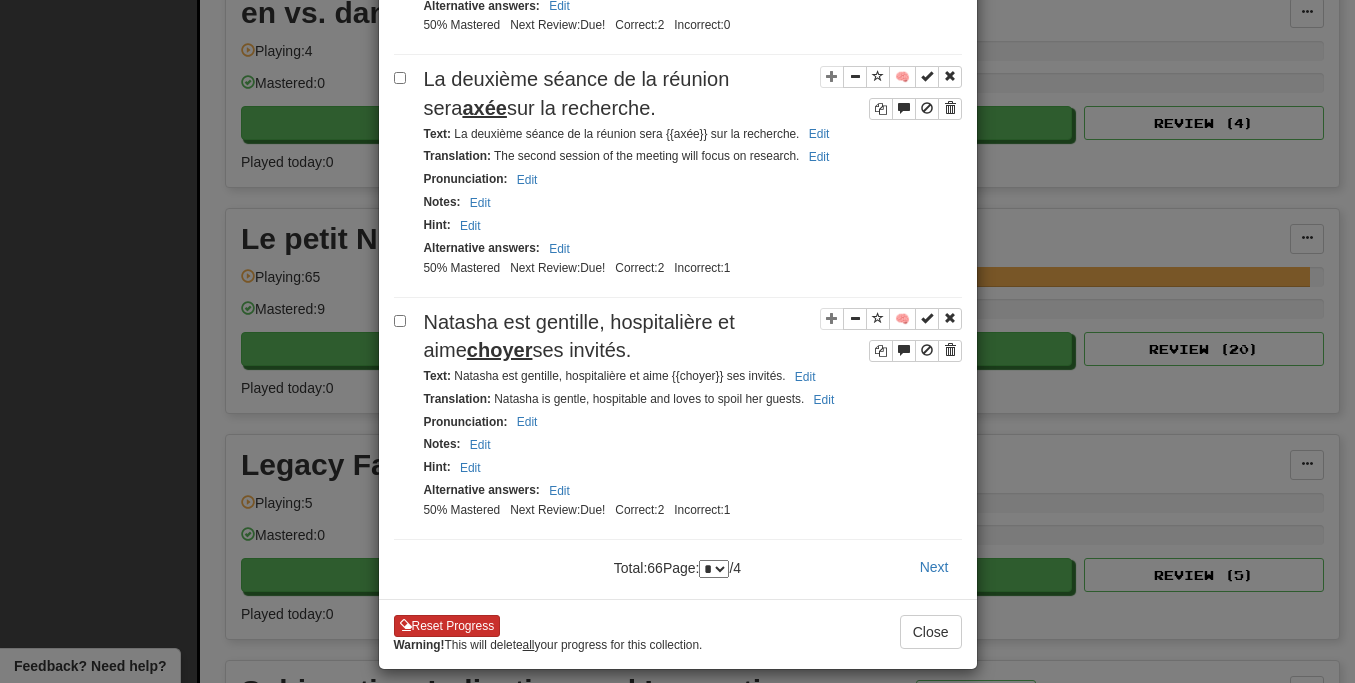 click on "Reset Progress" at bounding box center (447, 626) 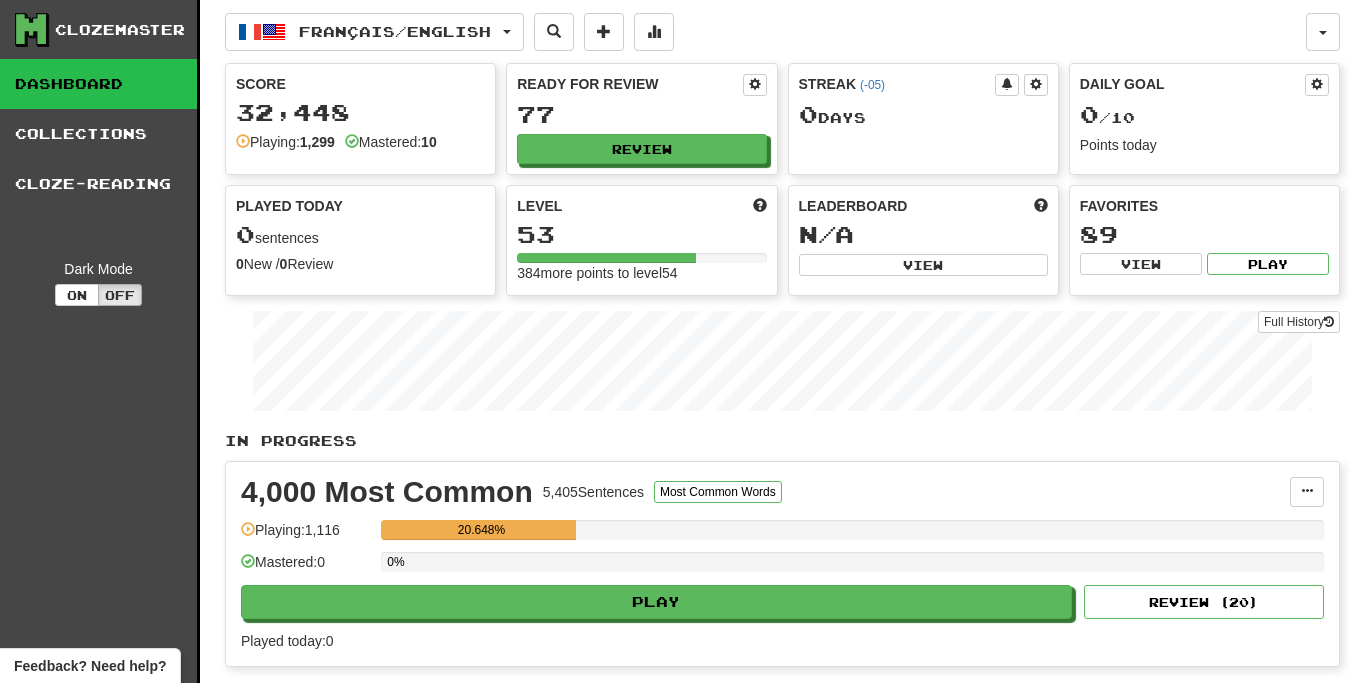 scroll, scrollTop: 0, scrollLeft: 0, axis: both 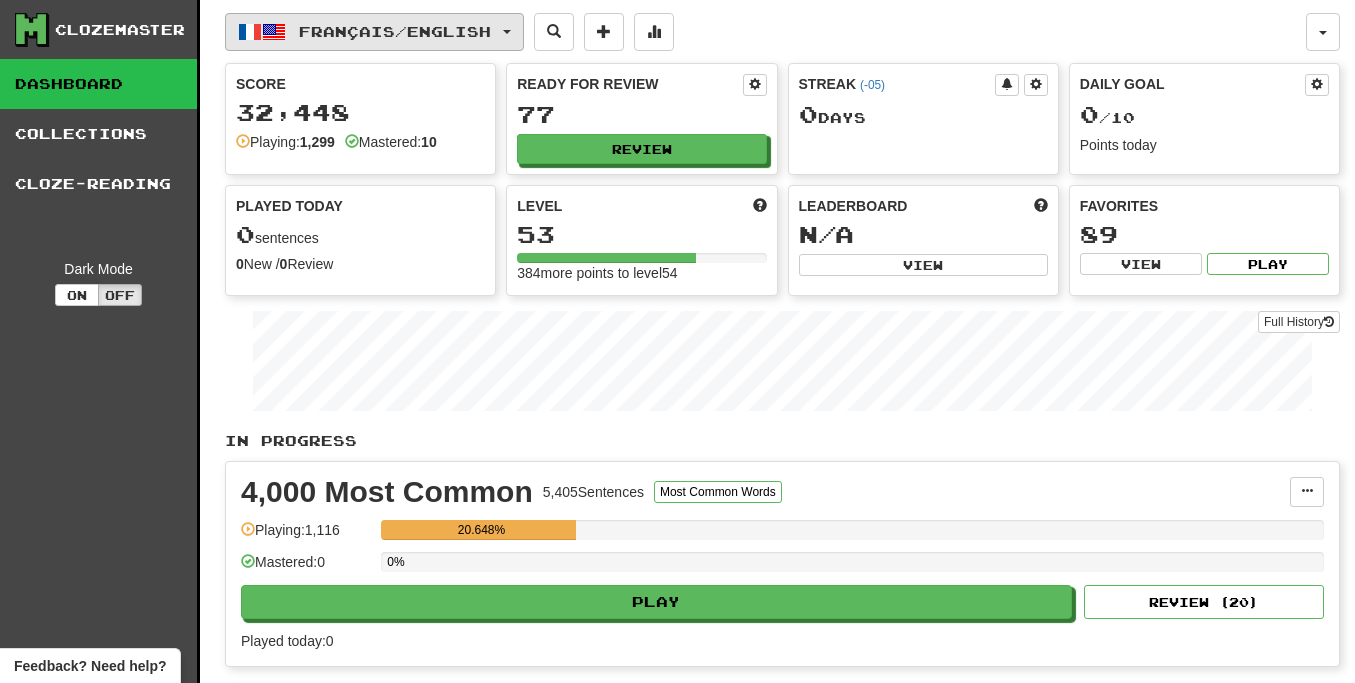 click on "Français  /  English" at bounding box center (395, 31) 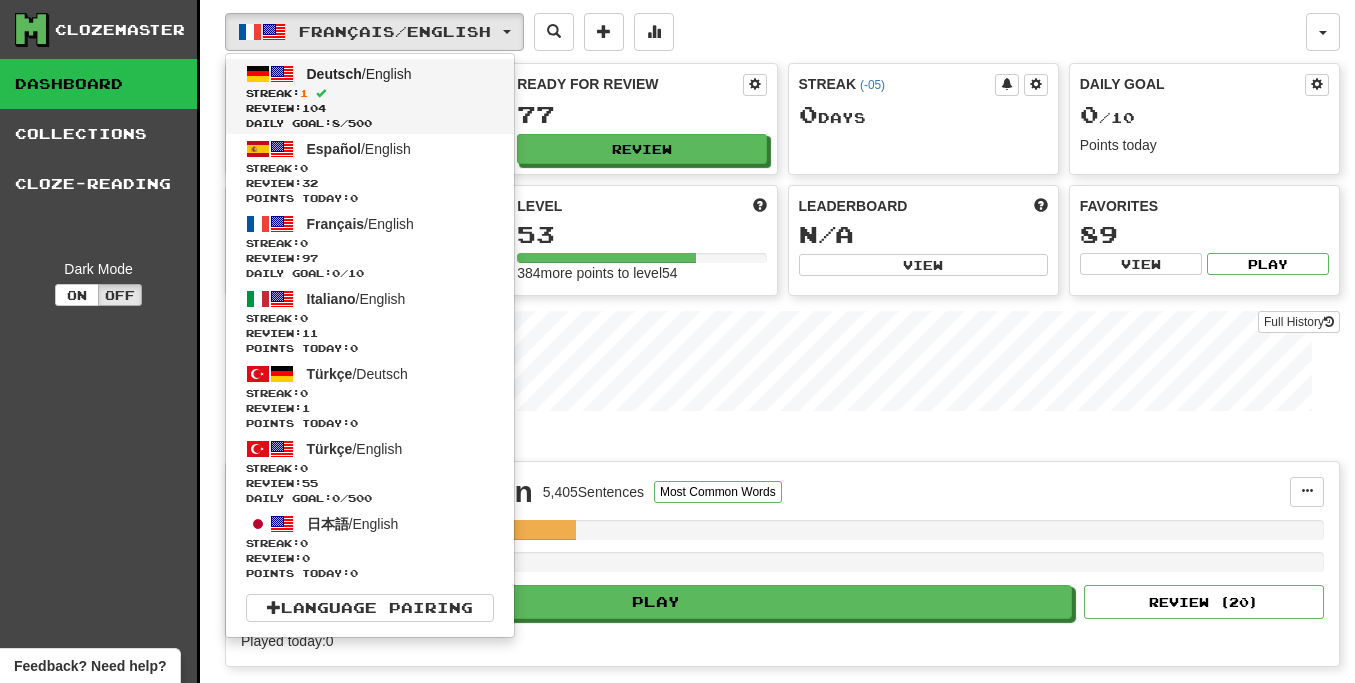 click on "Review:  104" at bounding box center (370, 108) 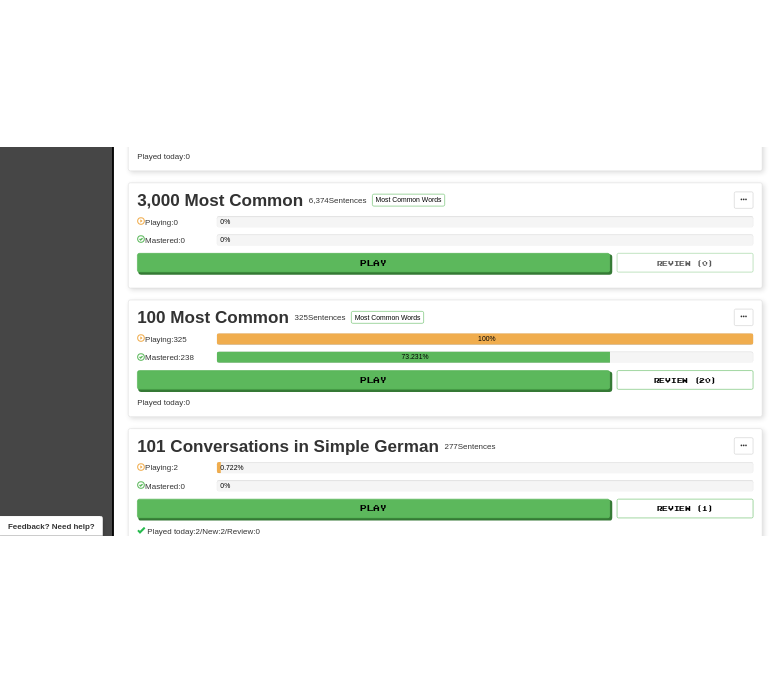 scroll, scrollTop: 904, scrollLeft: 0, axis: vertical 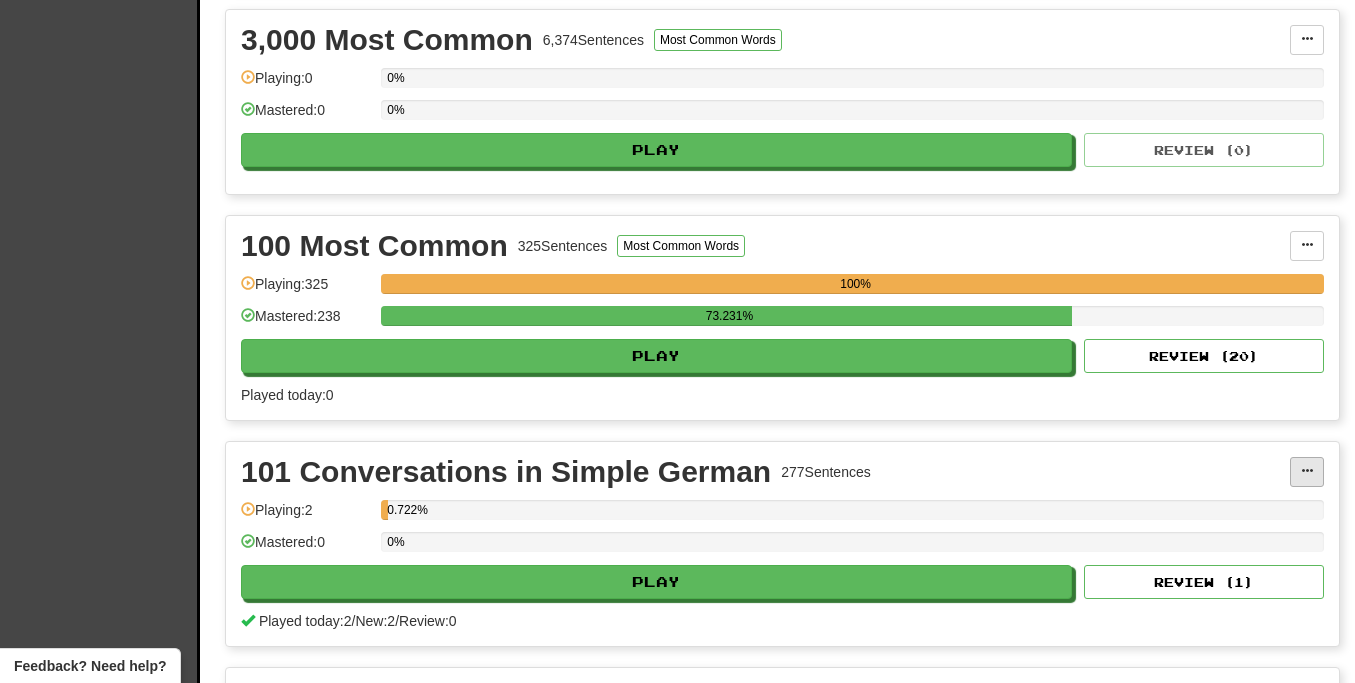 click at bounding box center (1307, 471) 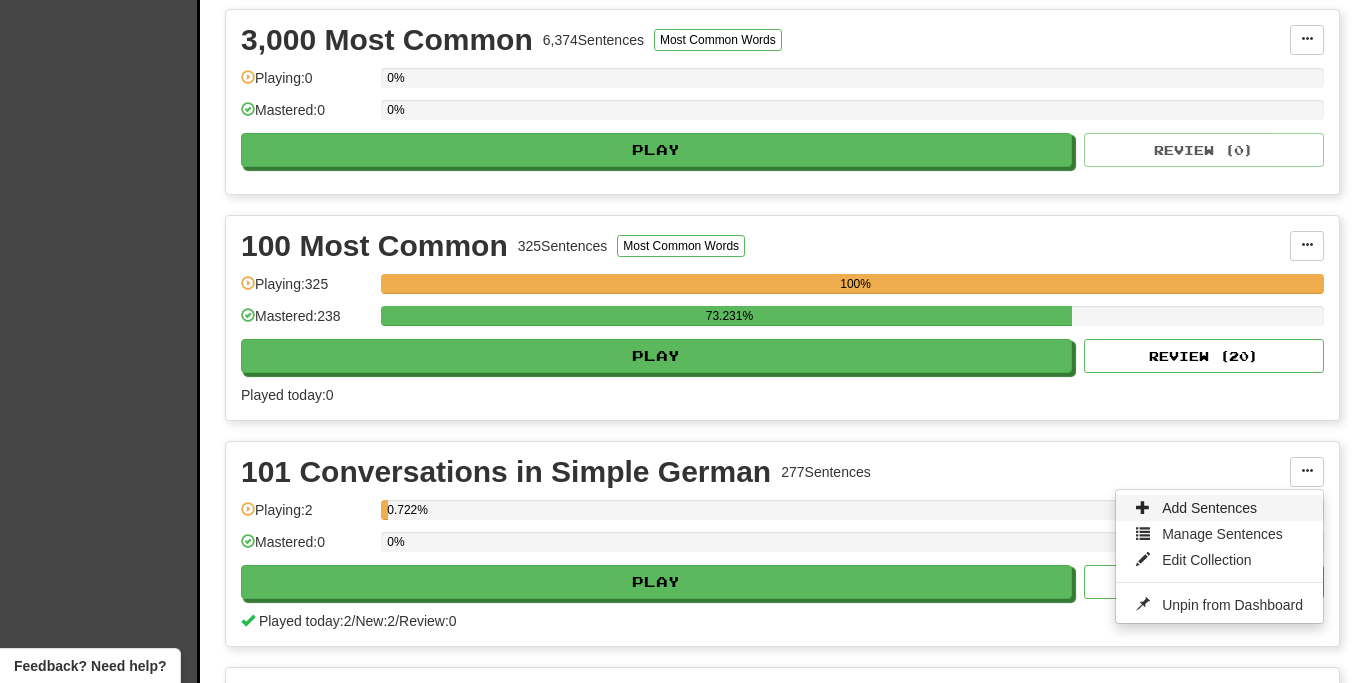 click on "Add Sentences" at bounding box center (1219, 508) 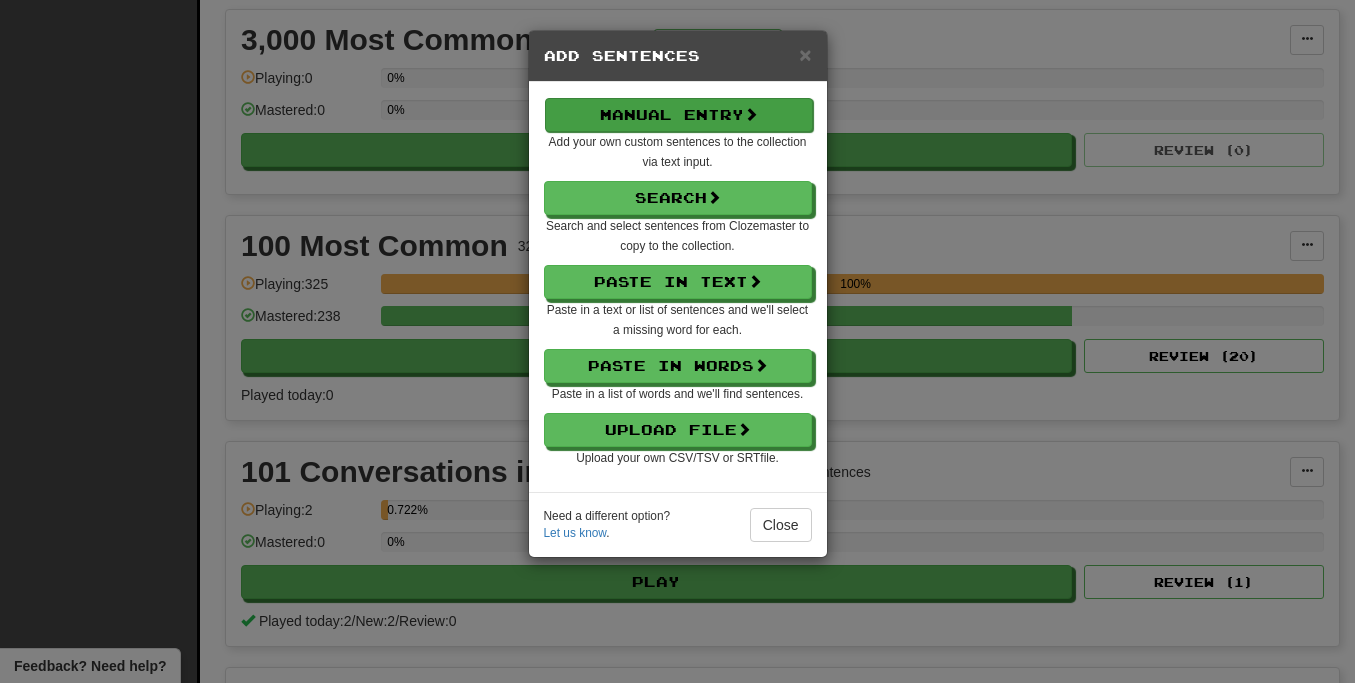 click at bounding box center (751, 114) 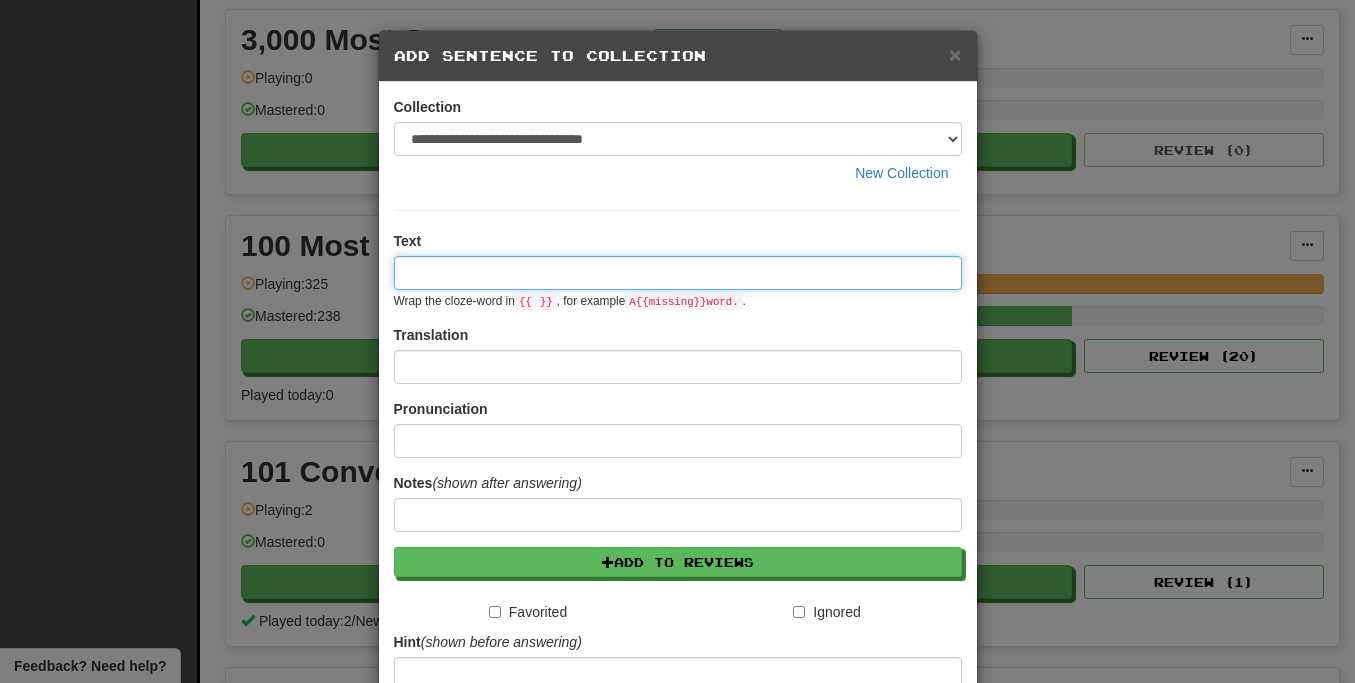 click at bounding box center (678, 273) 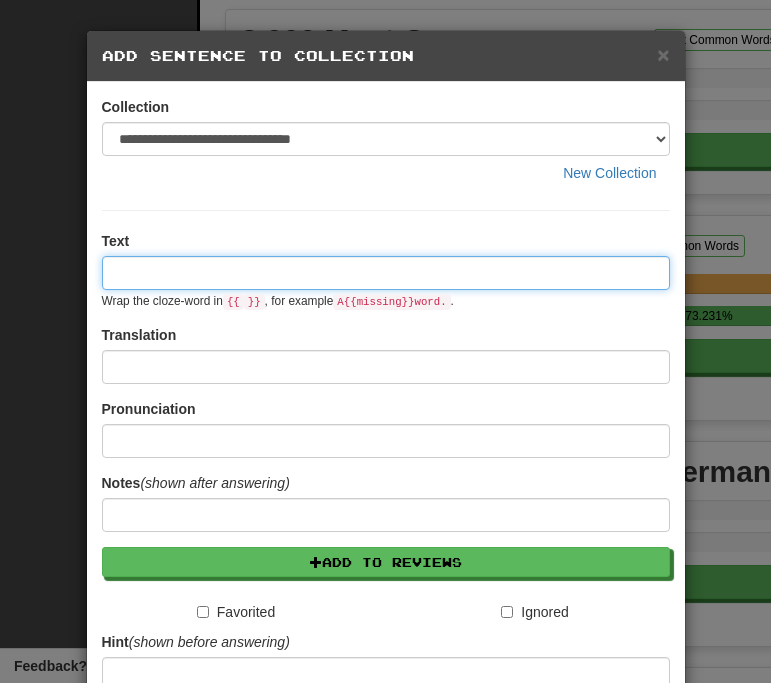 paste on "**********" 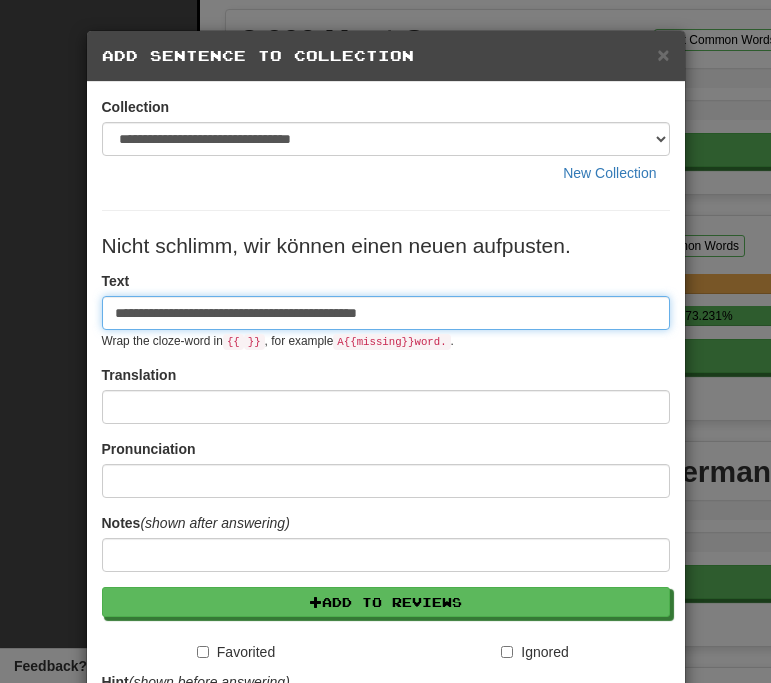 type on "**********" 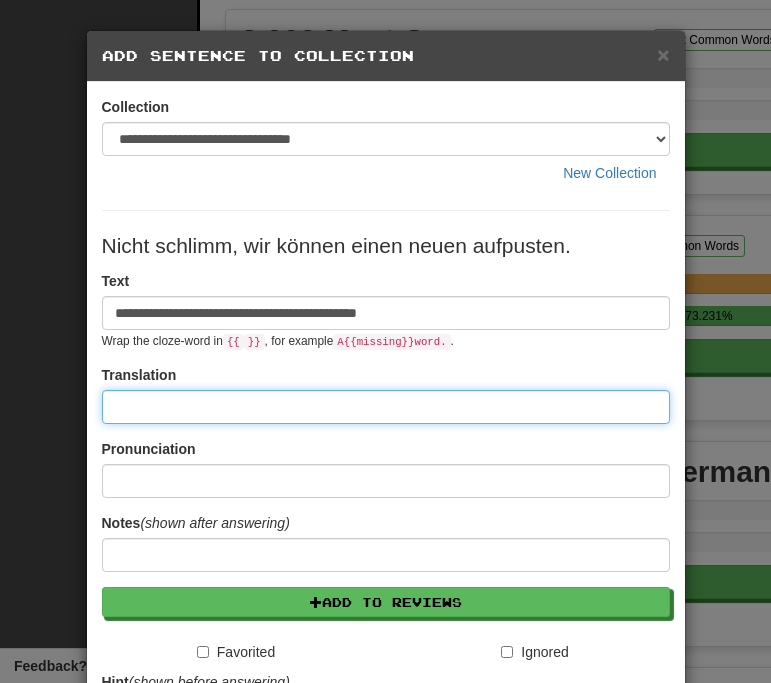 click at bounding box center [386, 407] 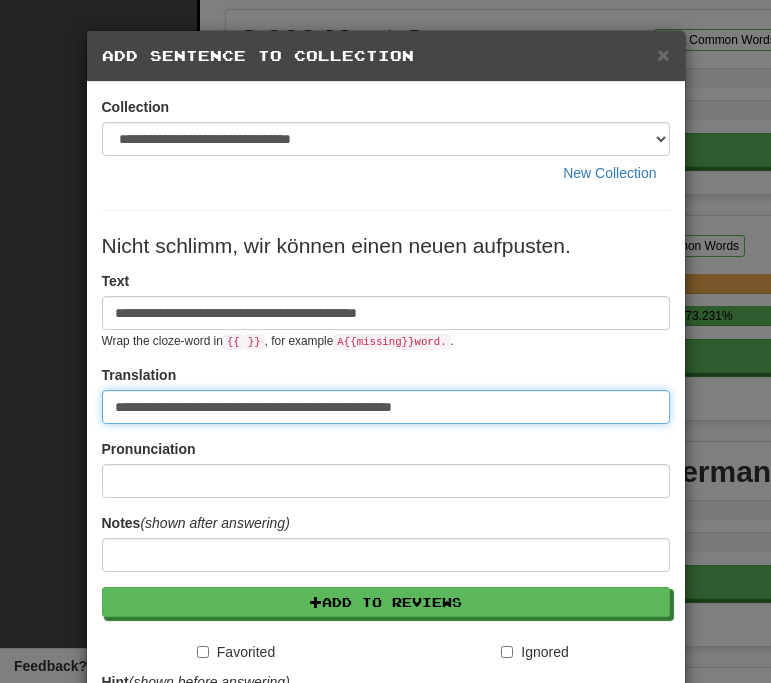 type on "**********" 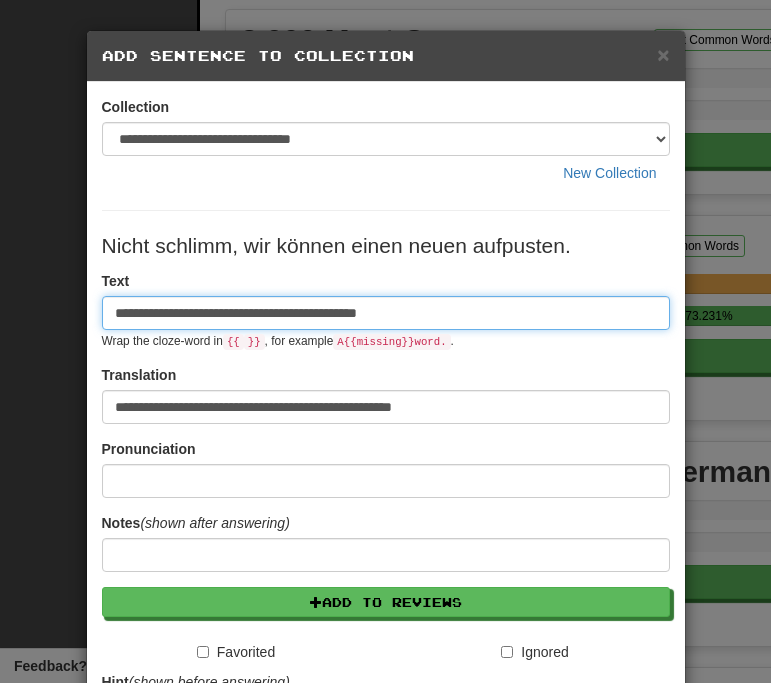 click on "**********" at bounding box center [386, 313] 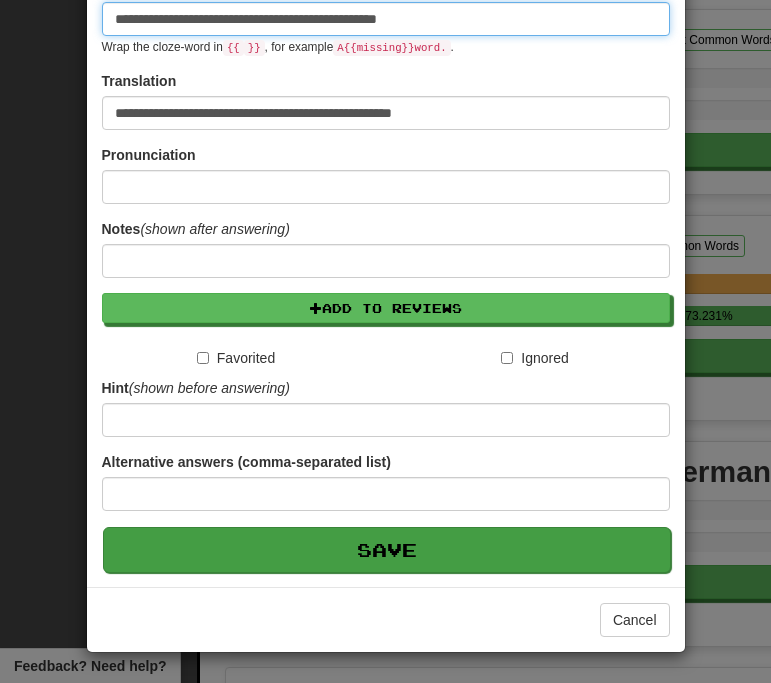 scroll, scrollTop: 295, scrollLeft: 0, axis: vertical 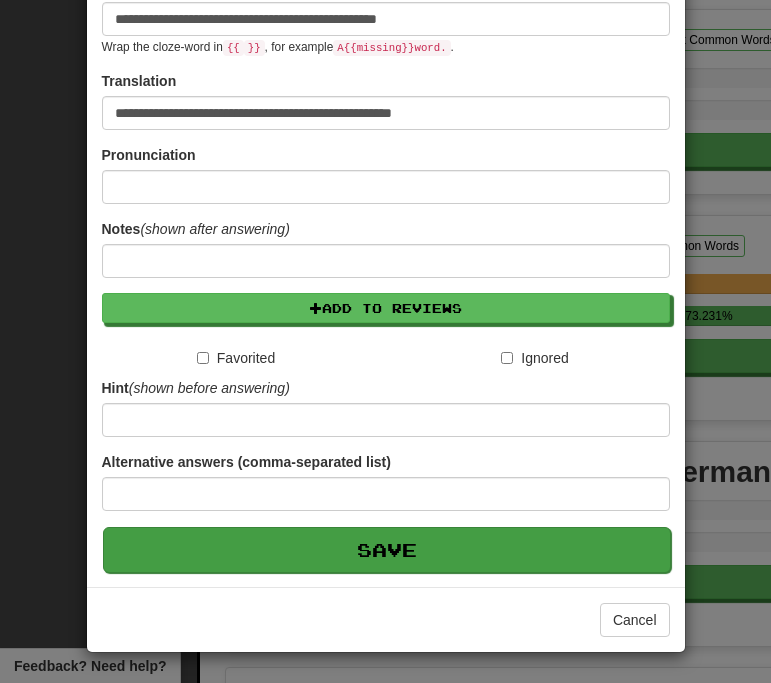 click on "Save" at bounding box center [387, 550] 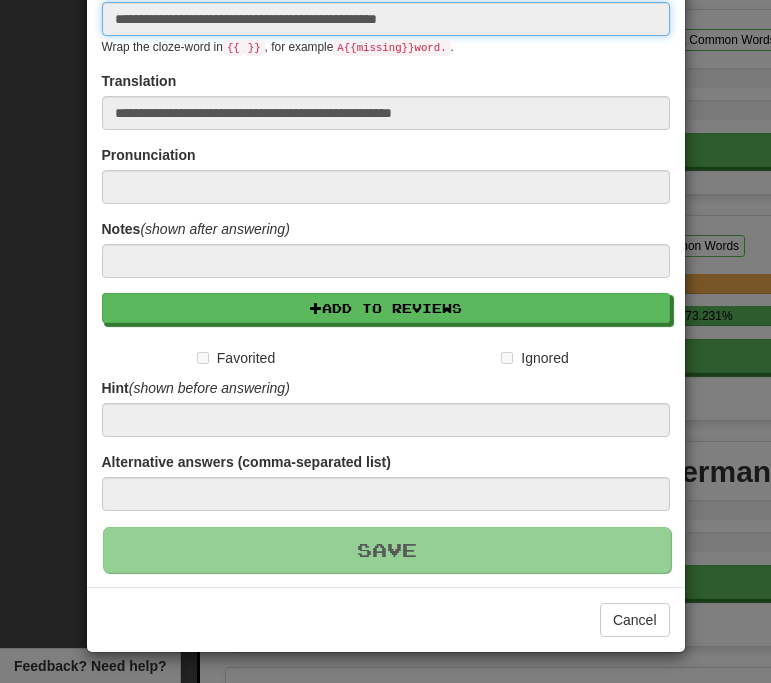 type 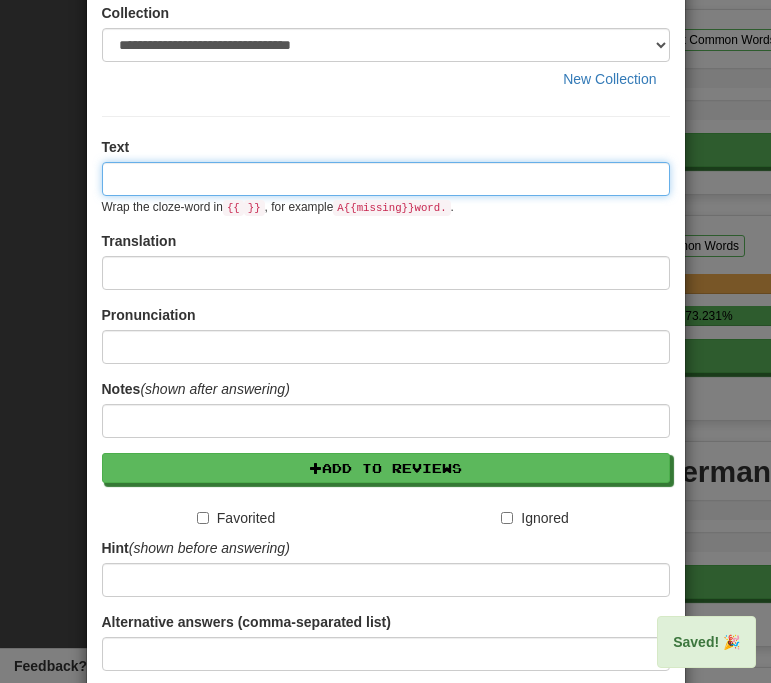 scroll, scrollTop: 0, scrollLeft: 0, axis: both 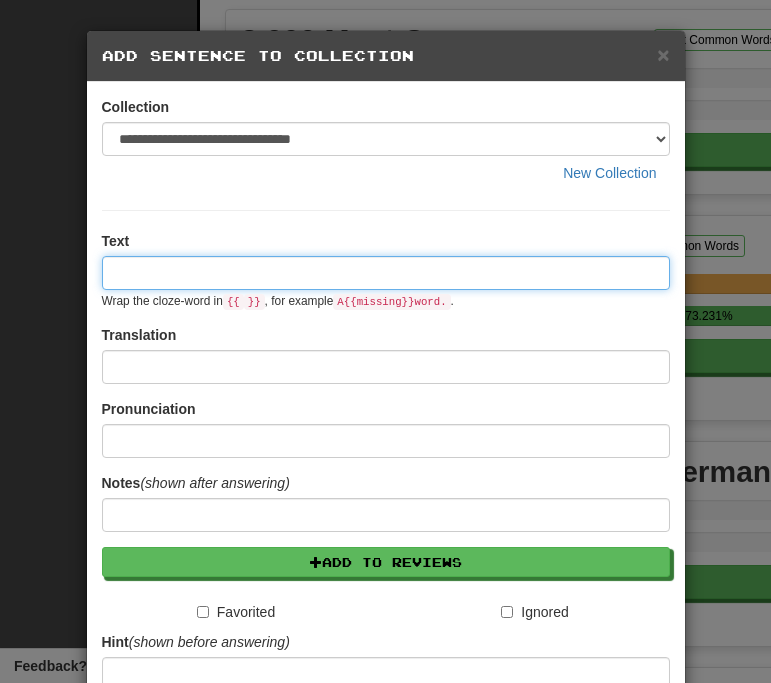 paste on "**********" 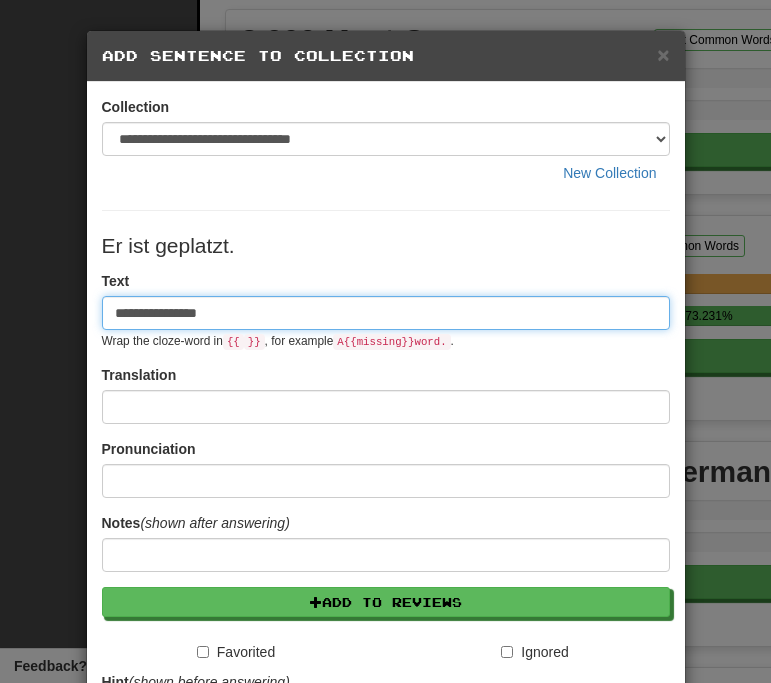 type on "**********" 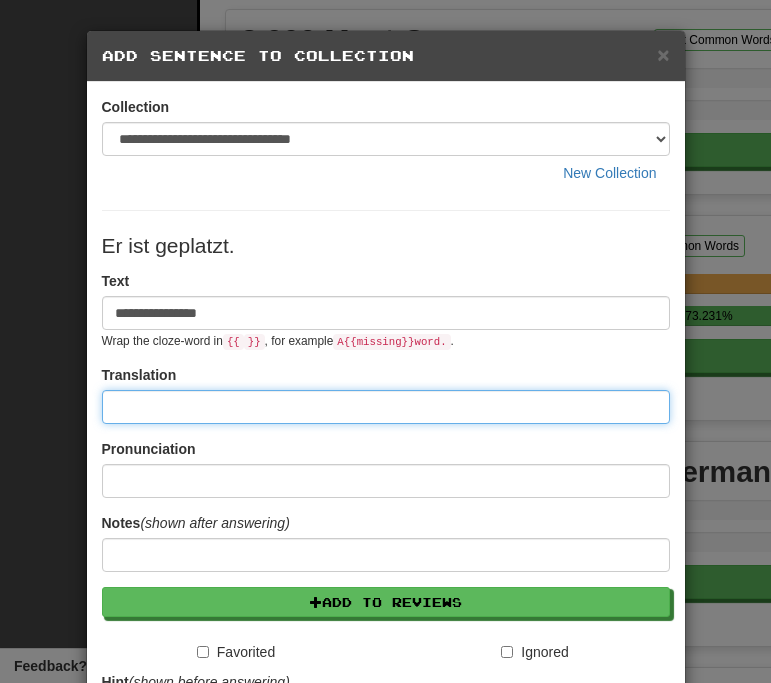 type on "*" 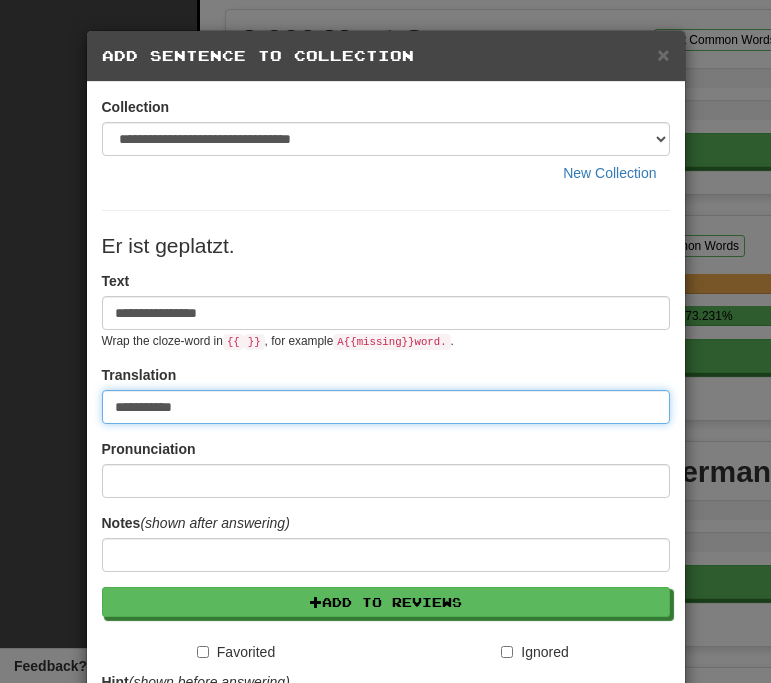 click on "**********" at bounding box center [386, 407] 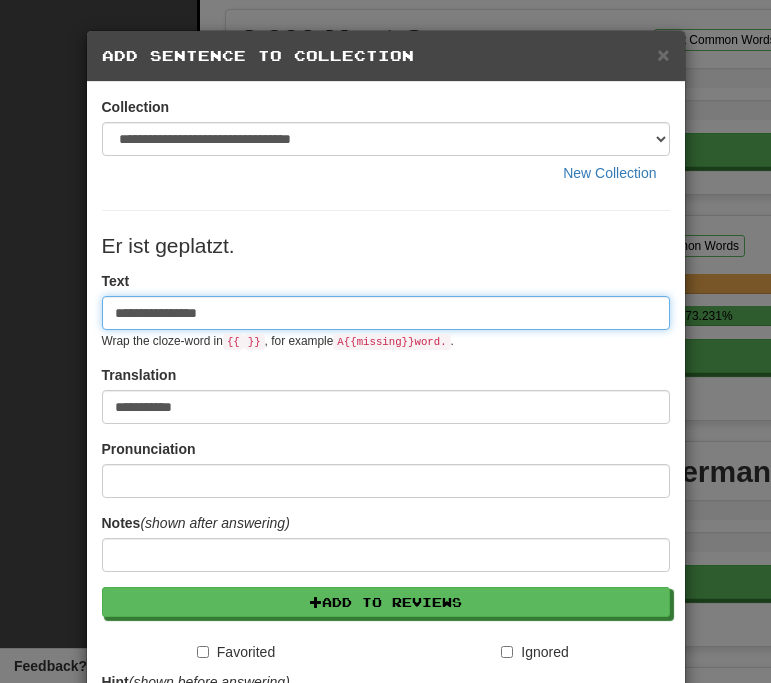 click on "**********" at bounding box center [386, 313] 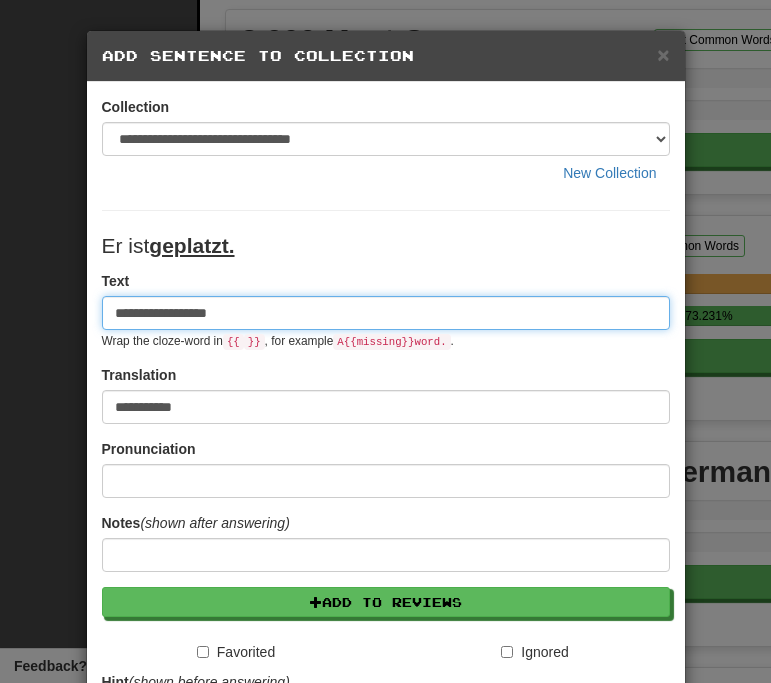 click on "**********" at bounding box center (386, 313) 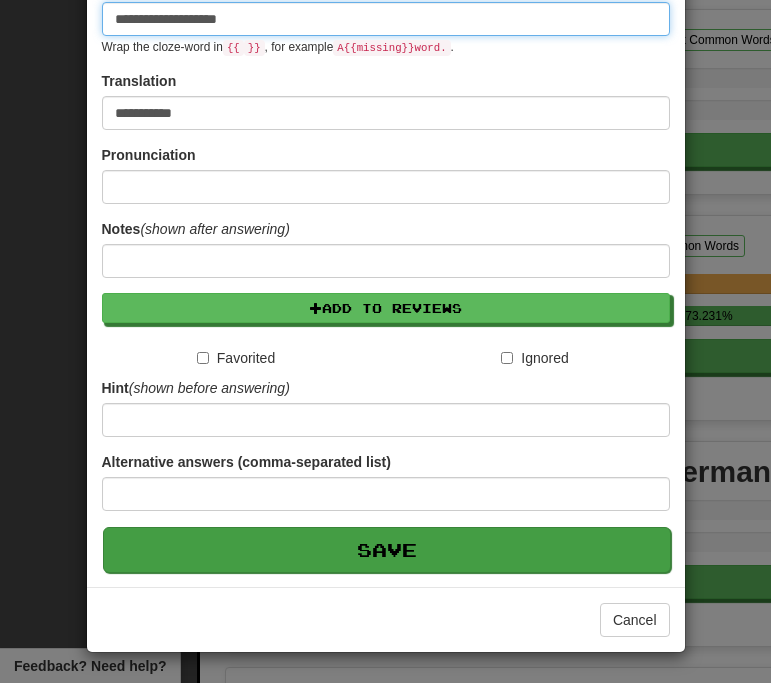 scroll, scrollTop: 295, scrollLeft: 0, axis: vertical 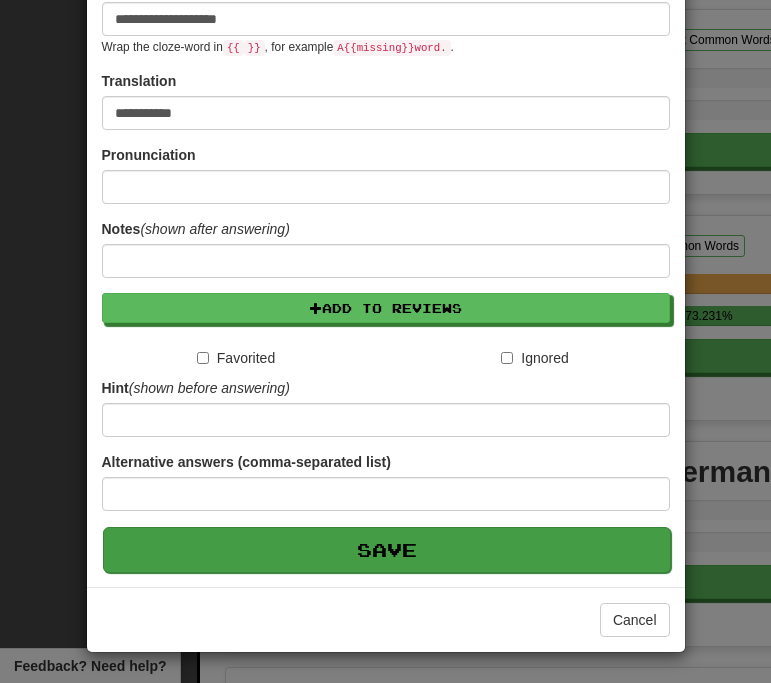 click on "Save" at bounding box center [387, 550] 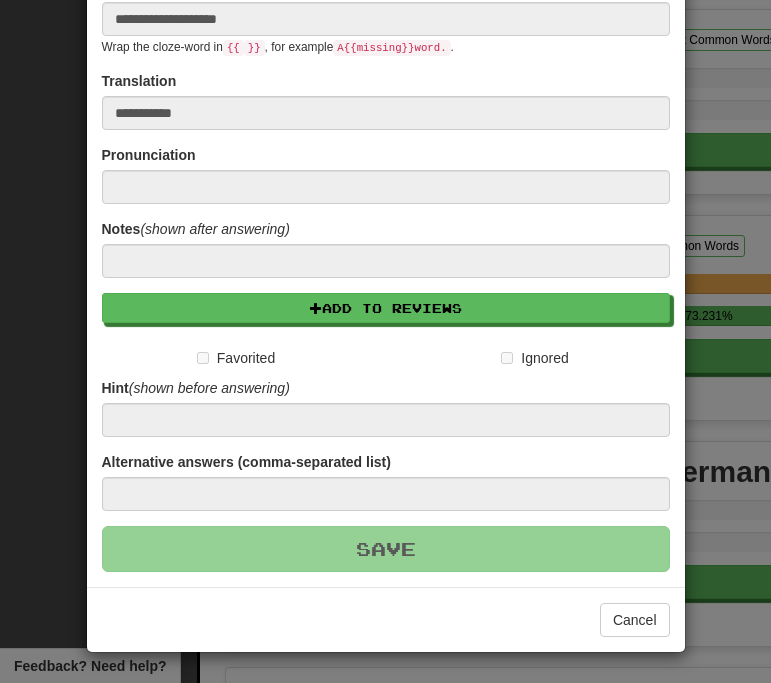 type 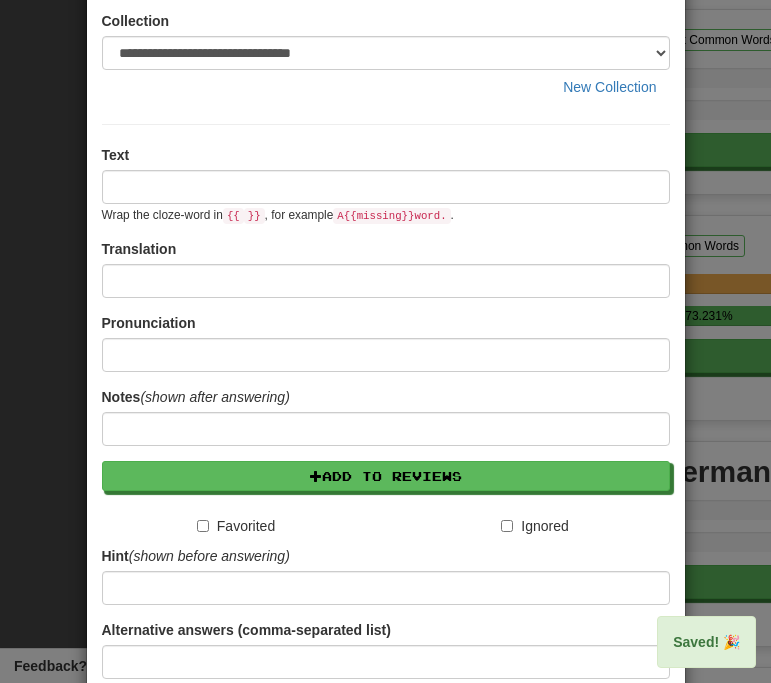 scroll, scrollTop: 0, scrollLeft: 0, axis: both 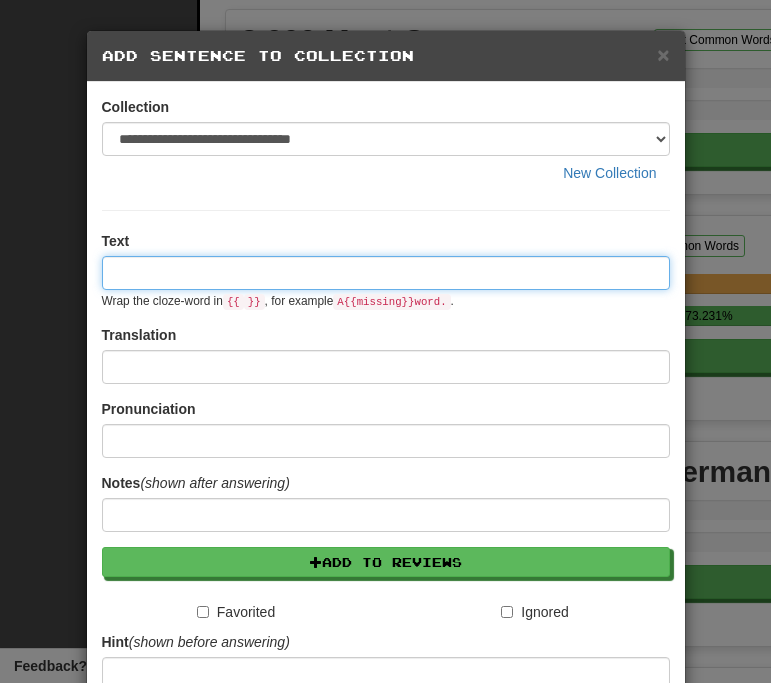 paste on "**********" 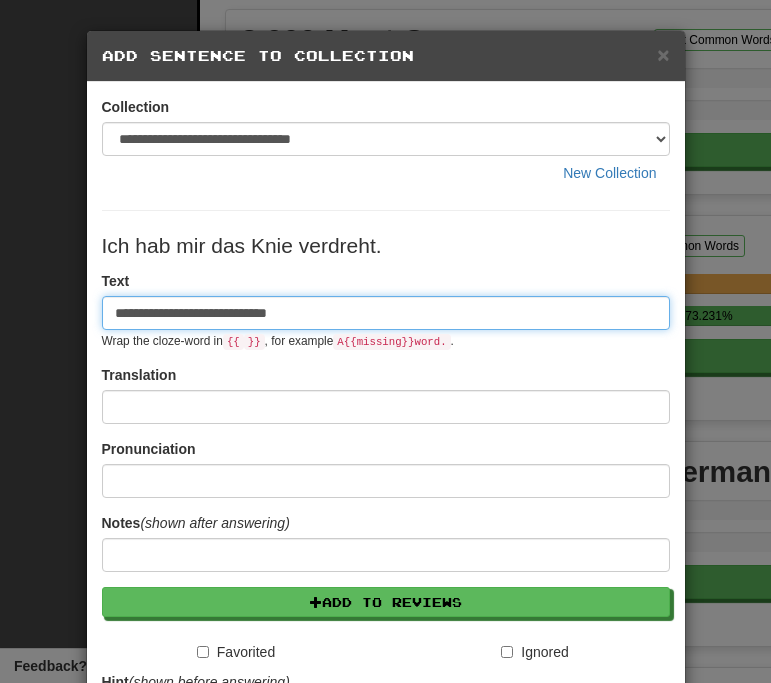 type on "**********" 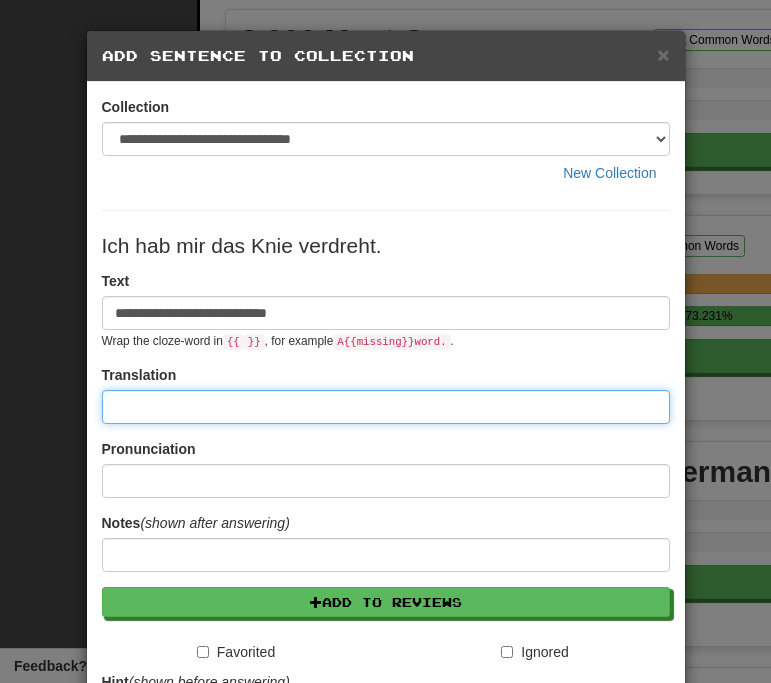 click at bounding box center (386, 407) 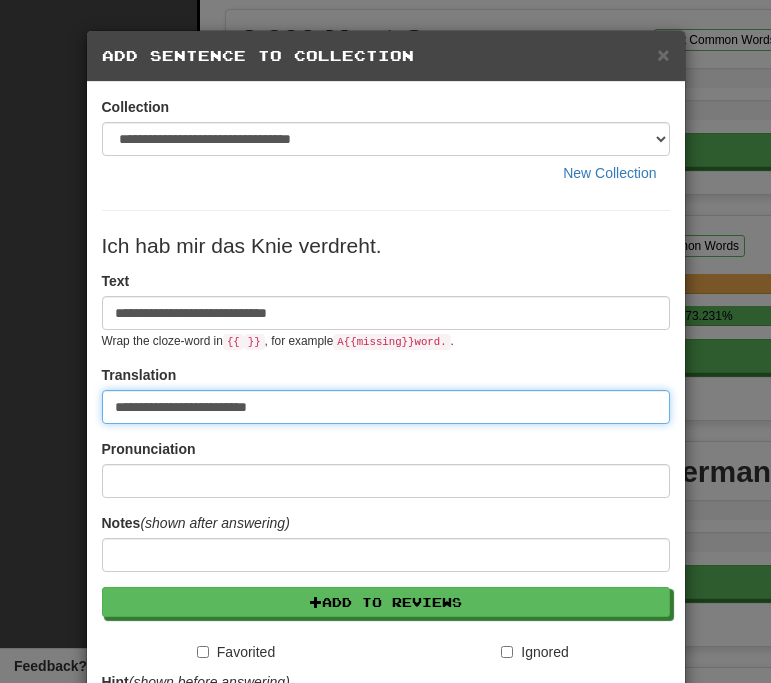 type on "**********" 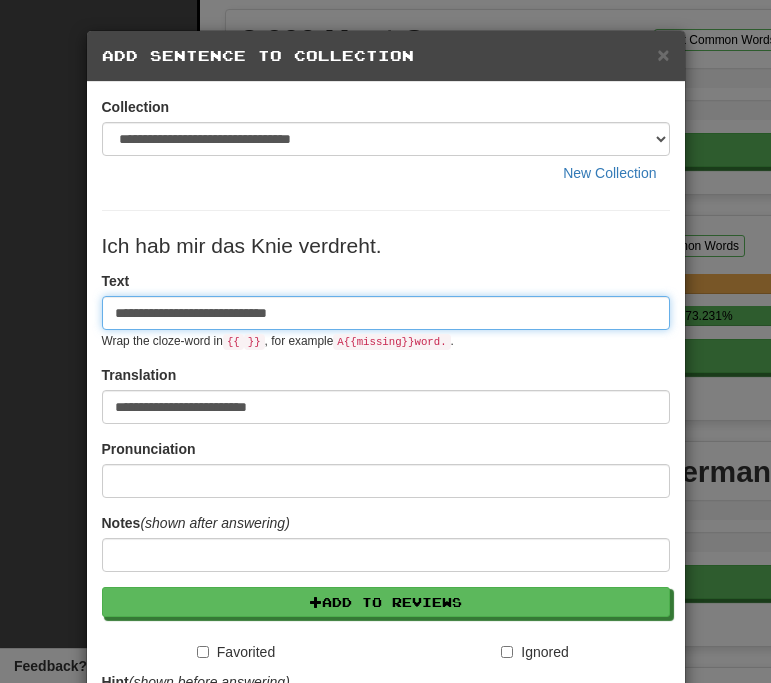 click on "**********" at bounding box center (386, 313) 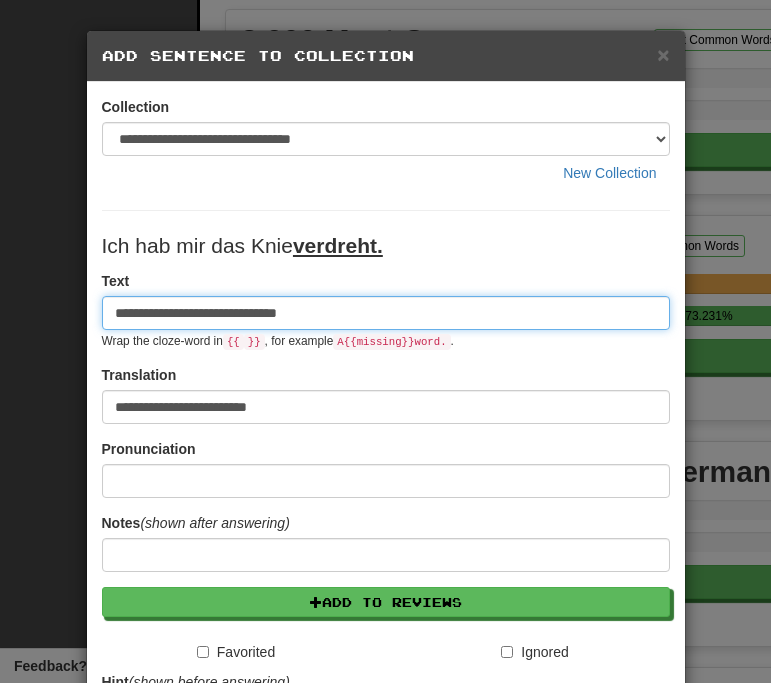 click on "**********" at bounding box center [386, 313] 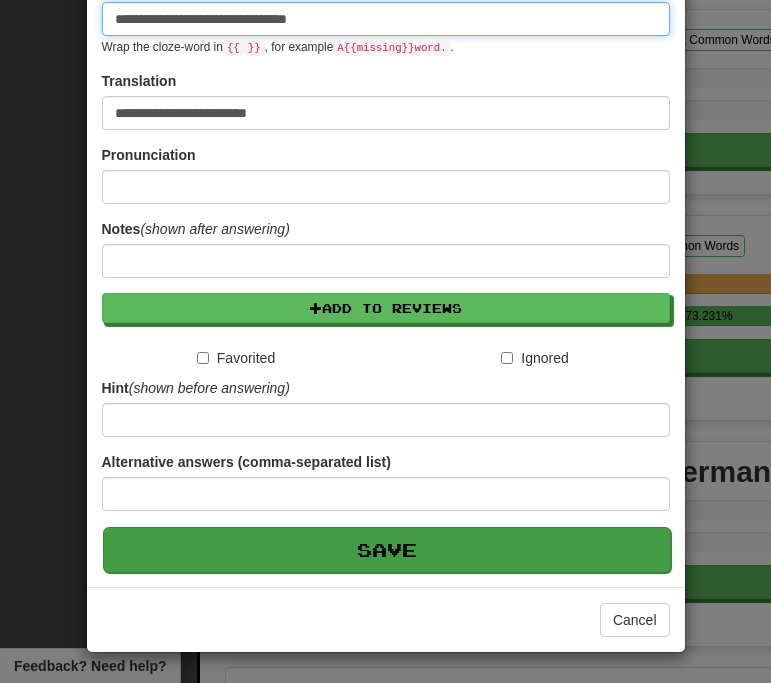 scroll, scrollTop: 295, scrollLeft: 0, axis: vertical 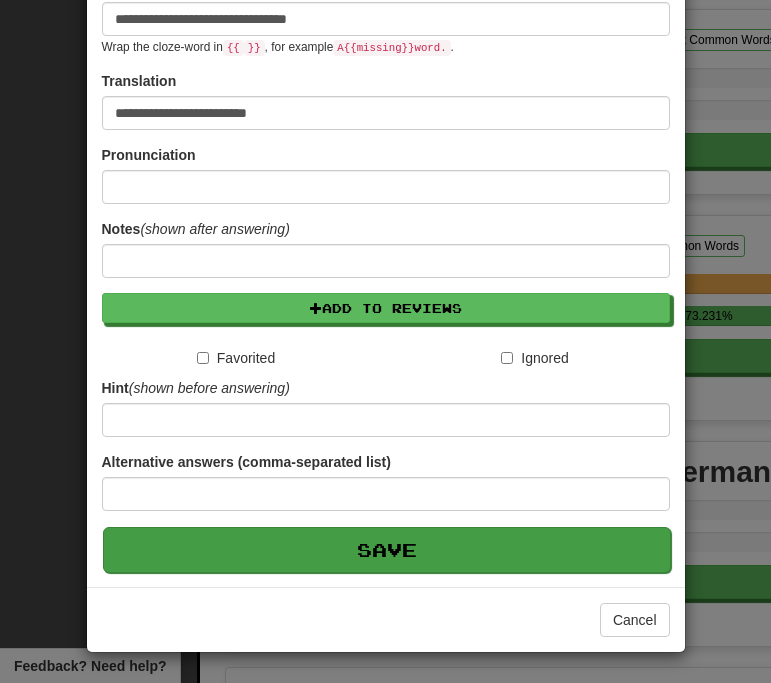 click on "Save" at bounding box center (387, 550) 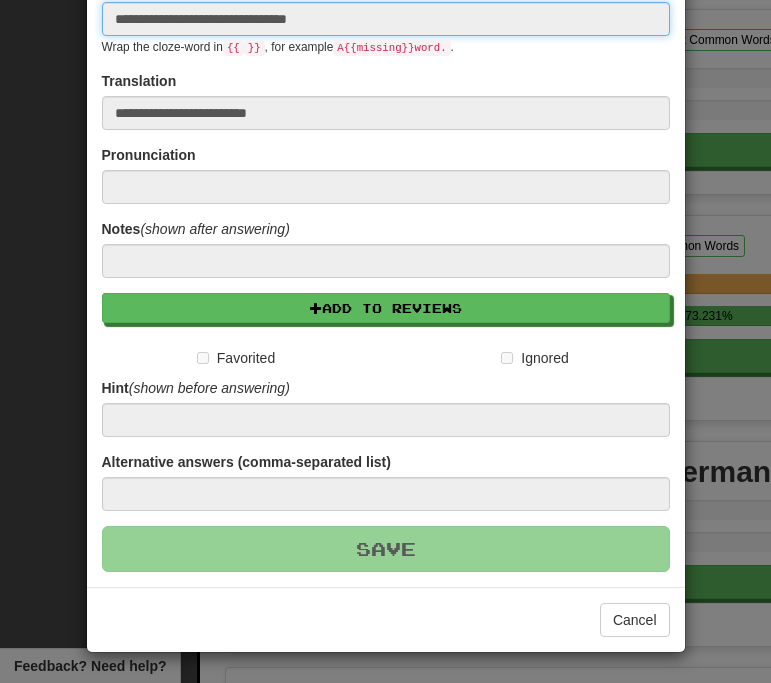 type 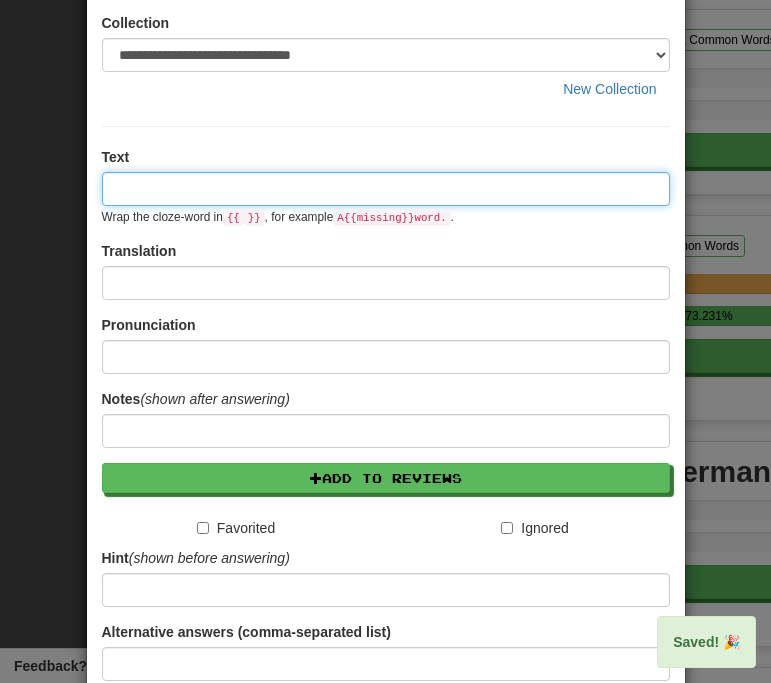 scroll, scrollTop: 0, scrollLeft: 0, axis: both 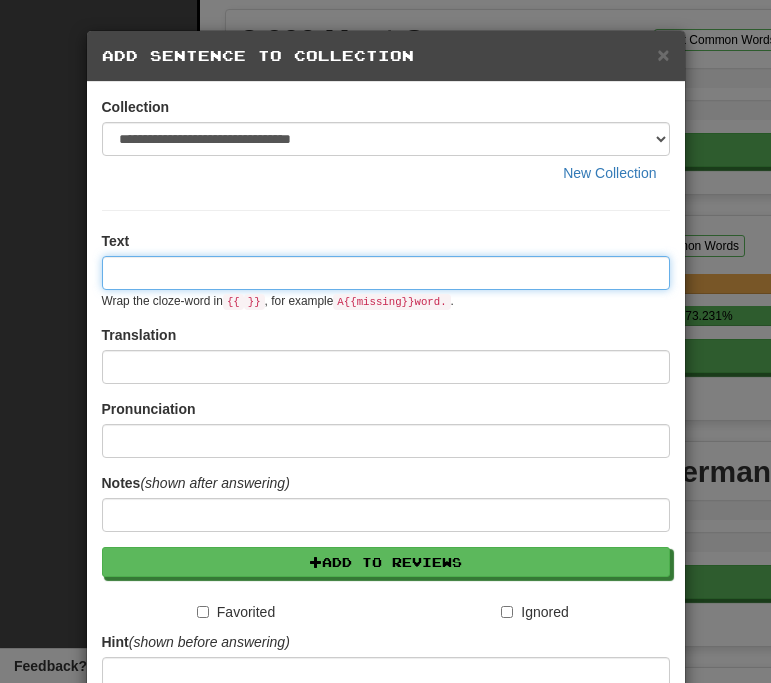 paste on "**********" 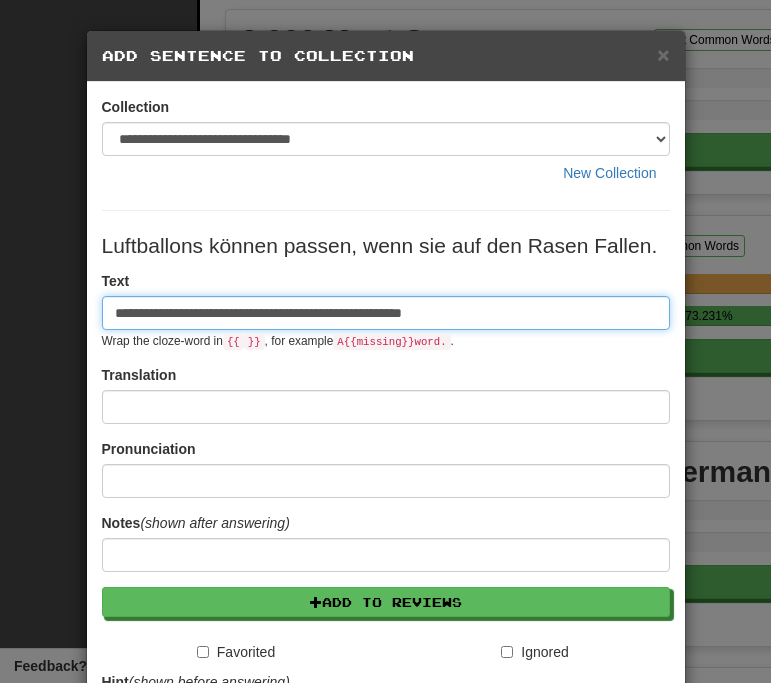 drag, startPoint x: 530, startPoint y: 310, endPoint x: 110, endPoint y: 317, distance: 420.05832 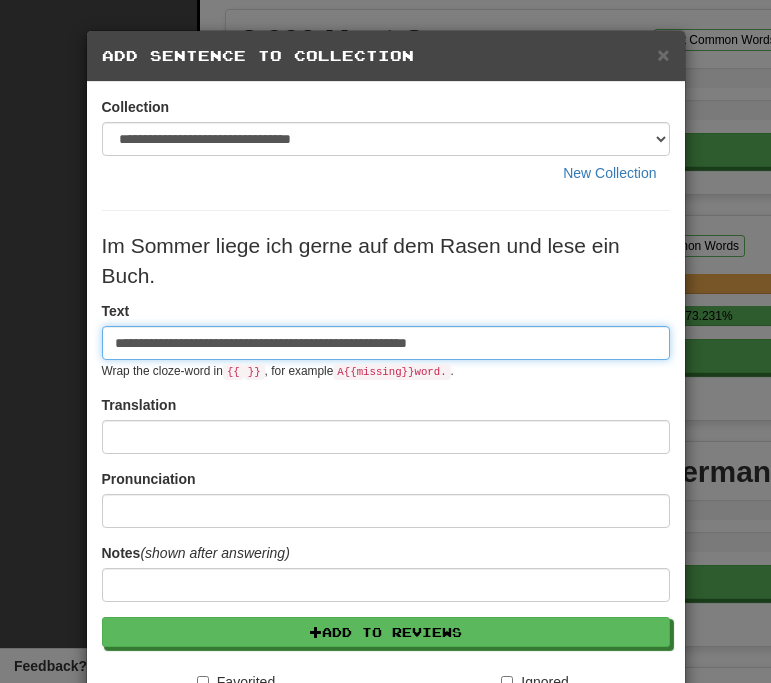 type on "**********" 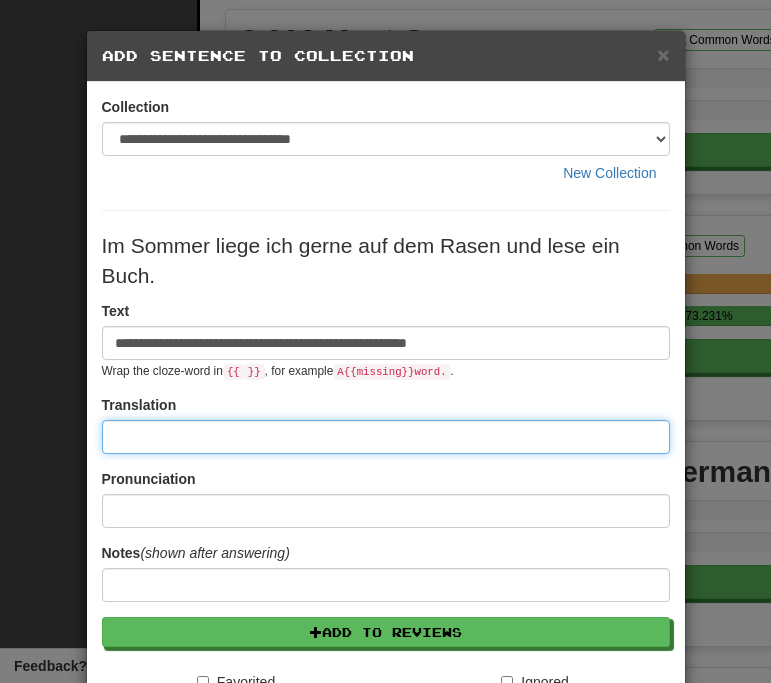 click at bounding box center (386, 437) 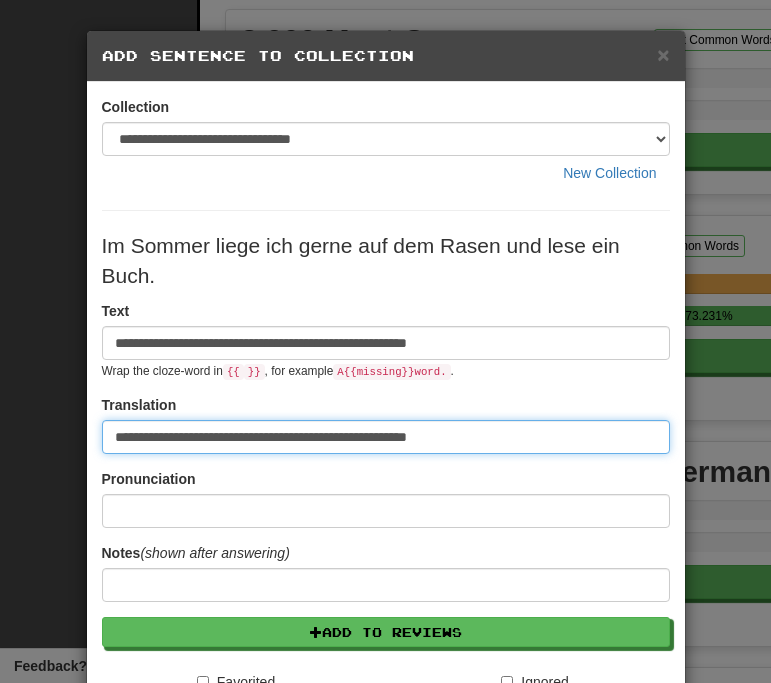 type on "**********" 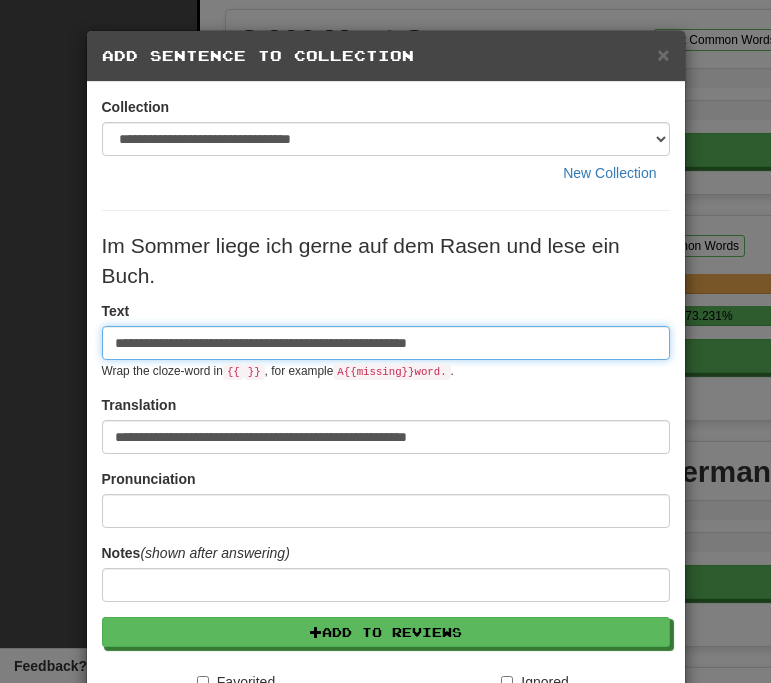 click on "**********" at bounding box center (386, 343) 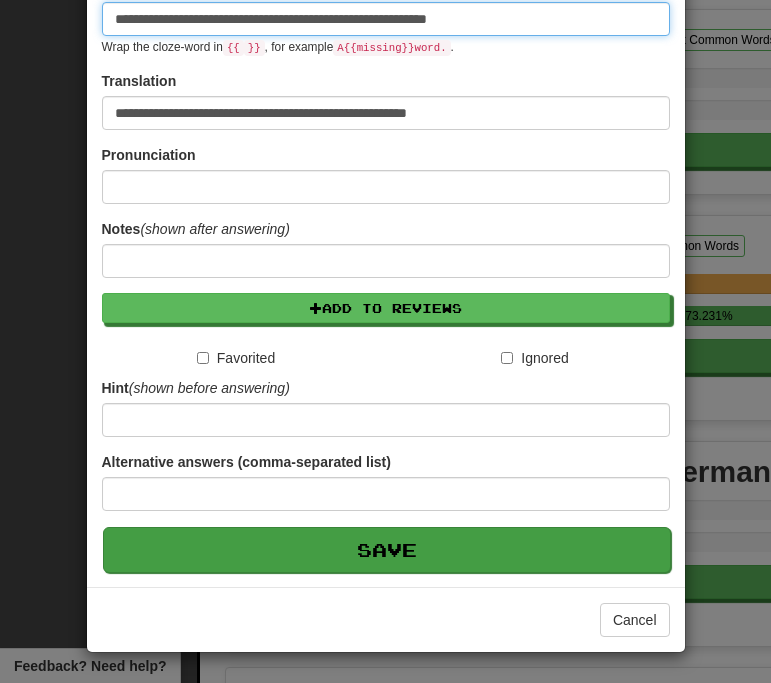scroll, scrollTop: 325, scrollLeft: 0, axis: vertical 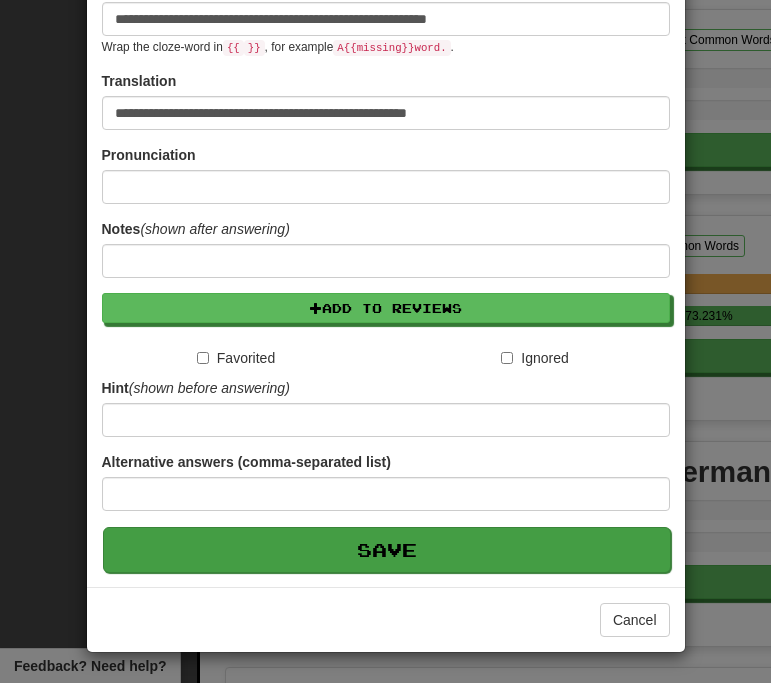click on "Save" at bounding box center [387, 550] 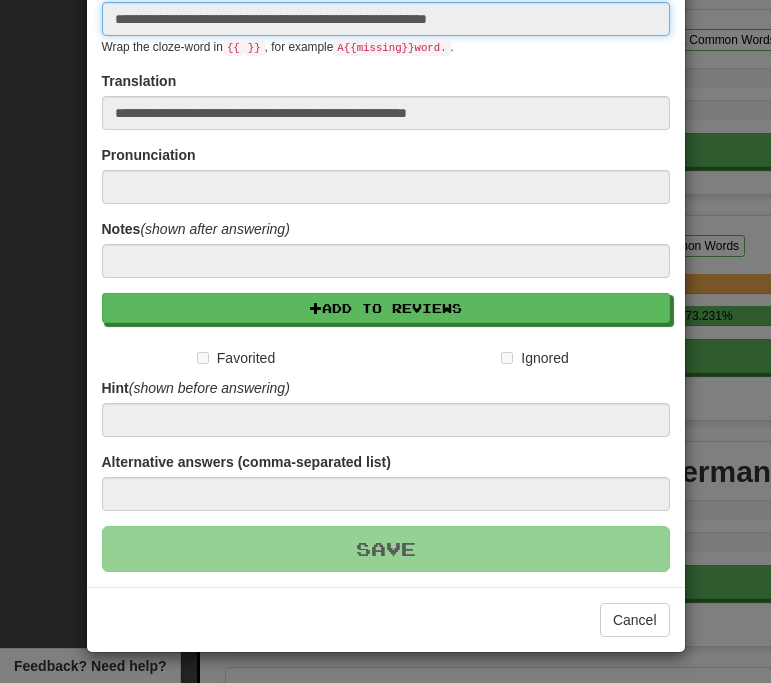 type 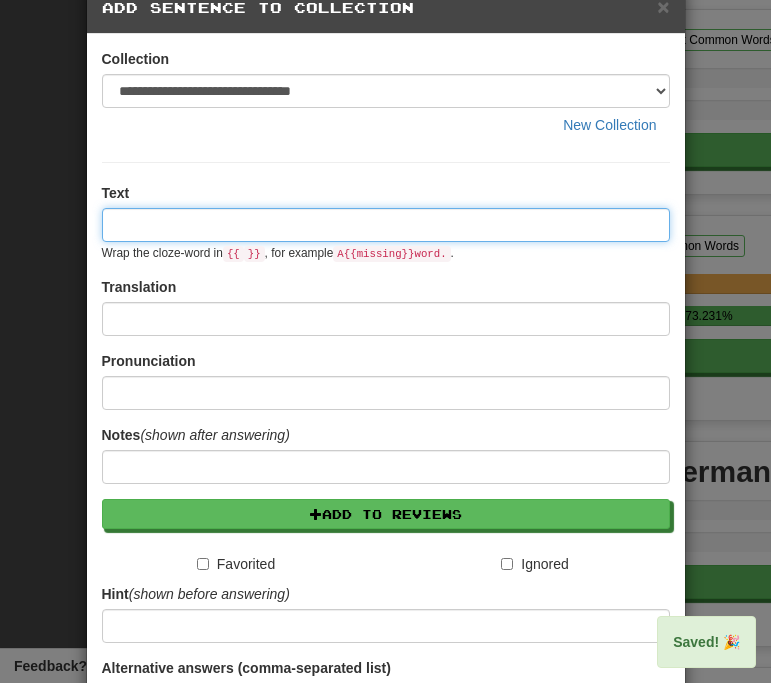 scroll, scrollTop: 0, scrollLeft: 0, axis: both 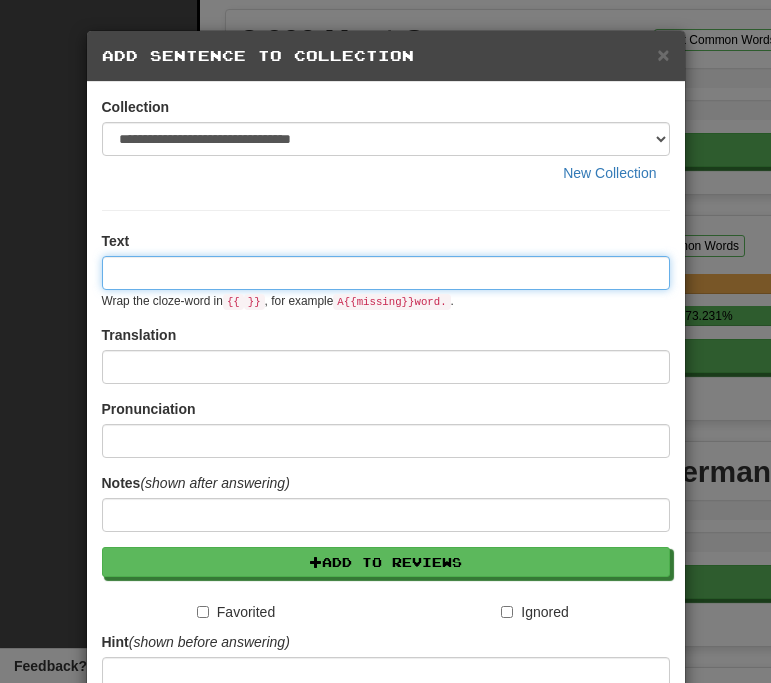 paste on "**********" 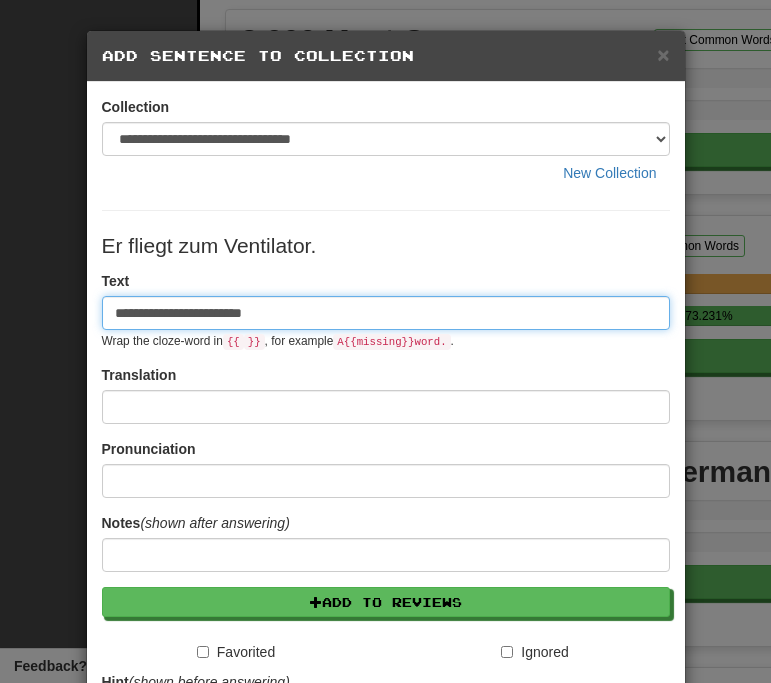 type on "**********" 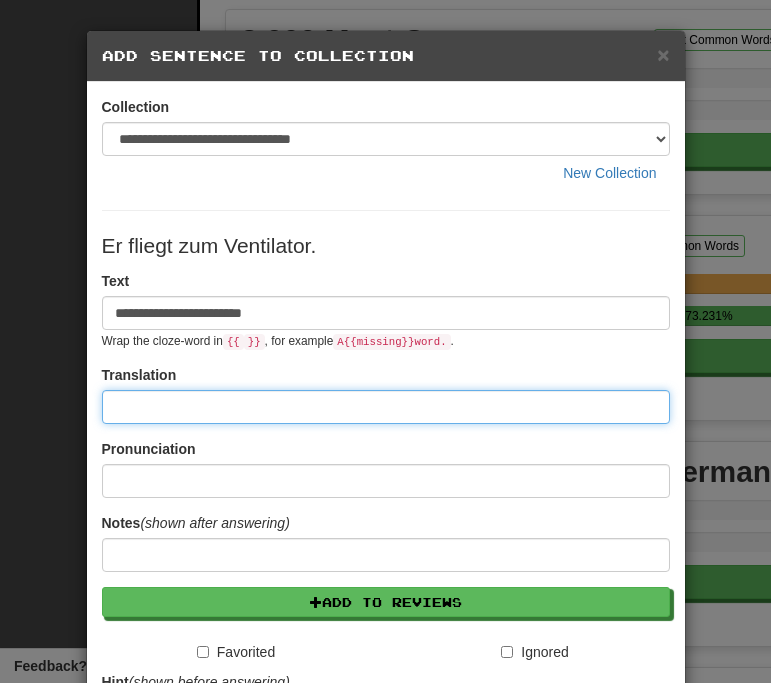 click at bounding box center [386, 407] 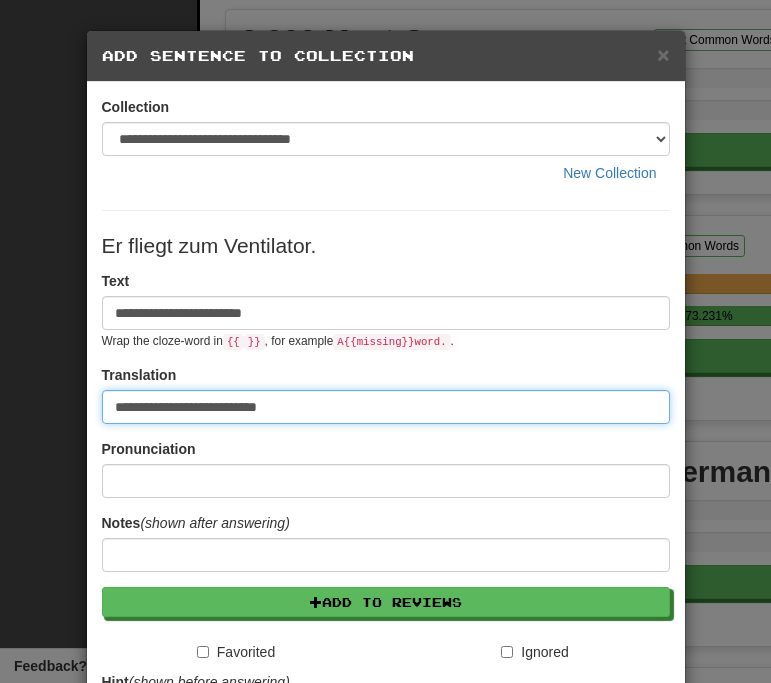 type on "**********" 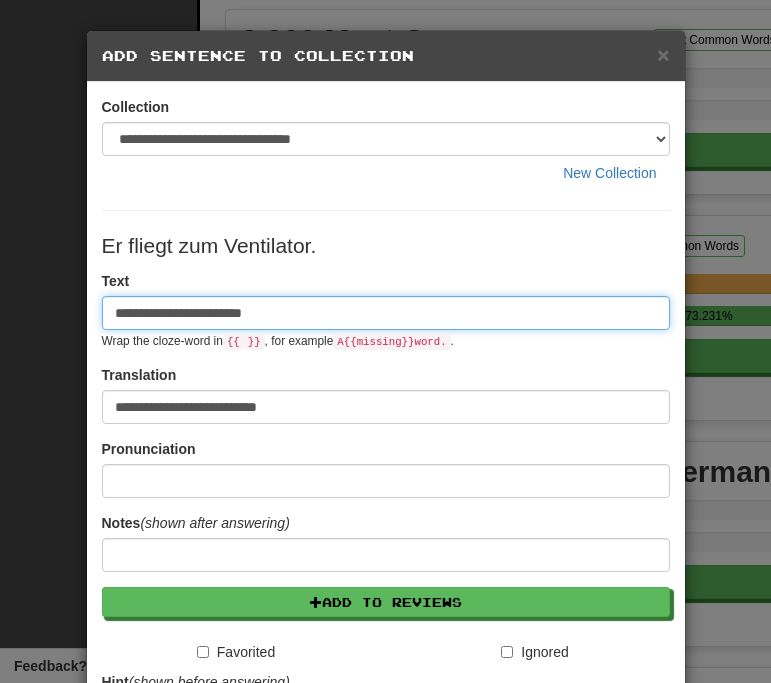click on "**********" at bounding box center [386, 313] 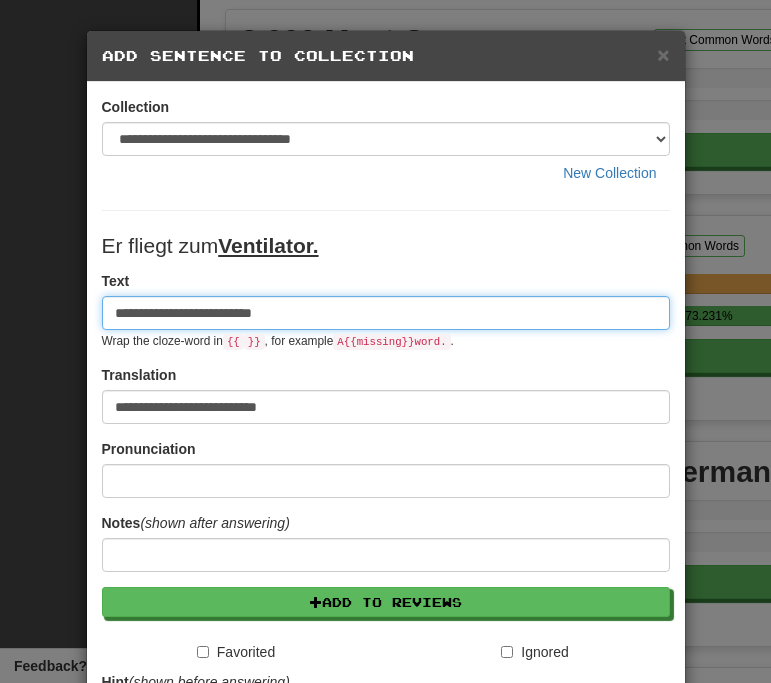 click on "**********" at bounding box center [386, 313] 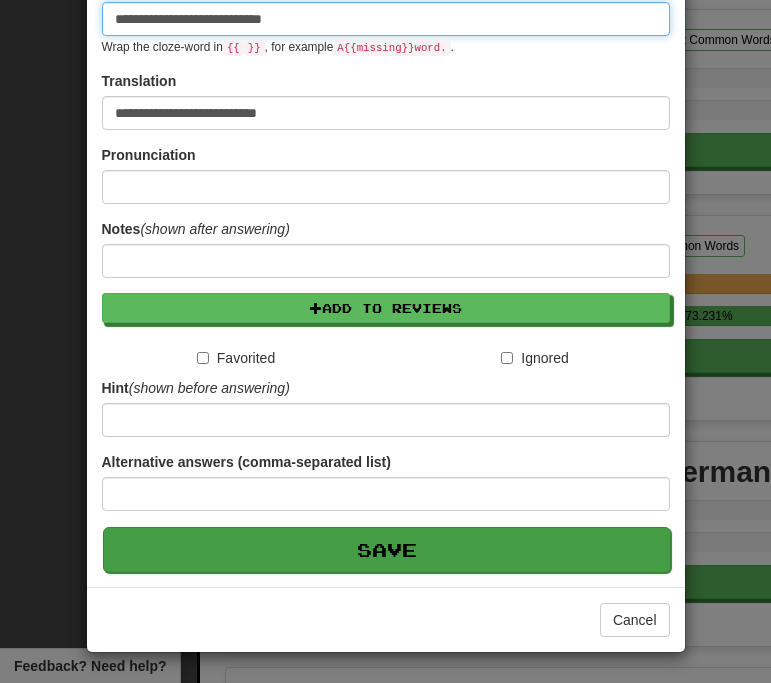 scroll, scrollTop: 295, scrollLeft: 0, axis: vertical 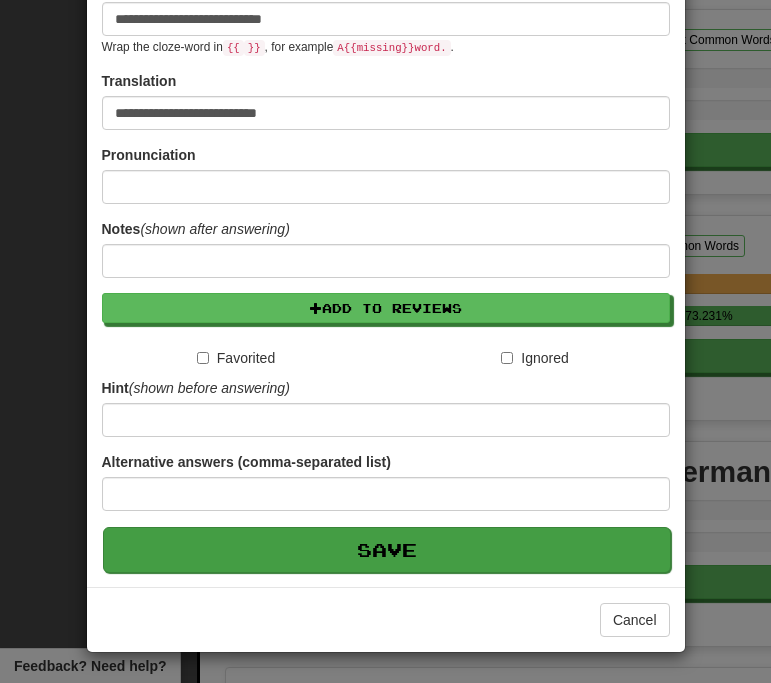 click on "Save" at bounding box center [387, 550] 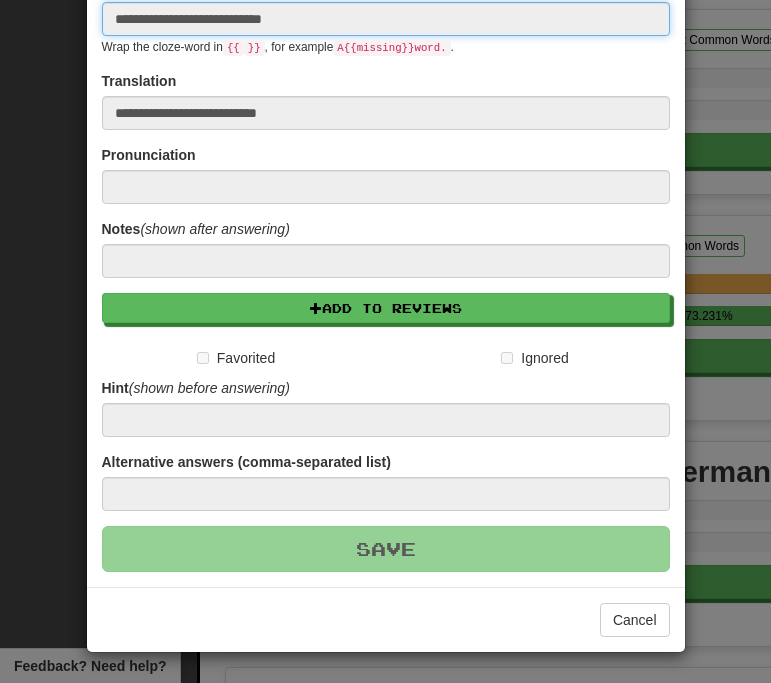 type 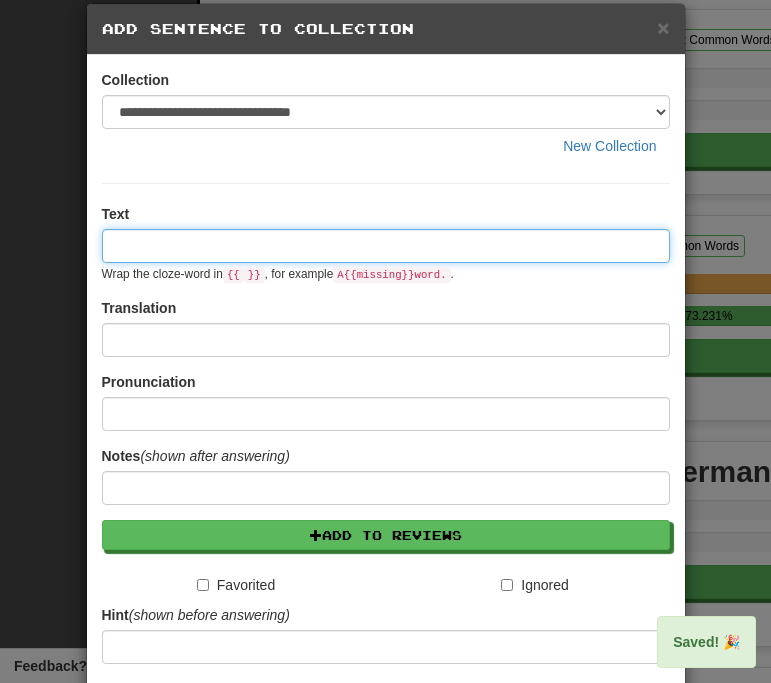 scroll, scrollTop: 0, scrollLeft: 0, axis: both 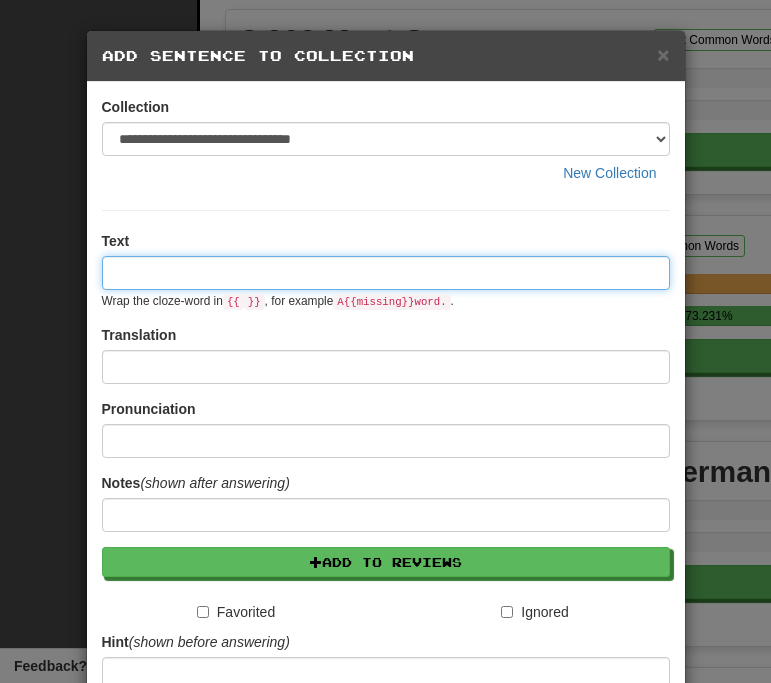 paste on "**********" 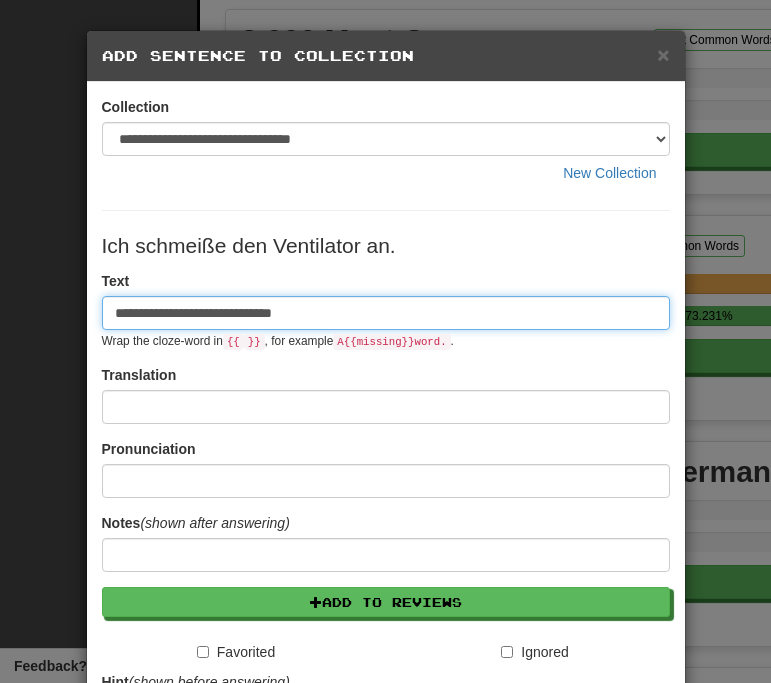 type on "**********" 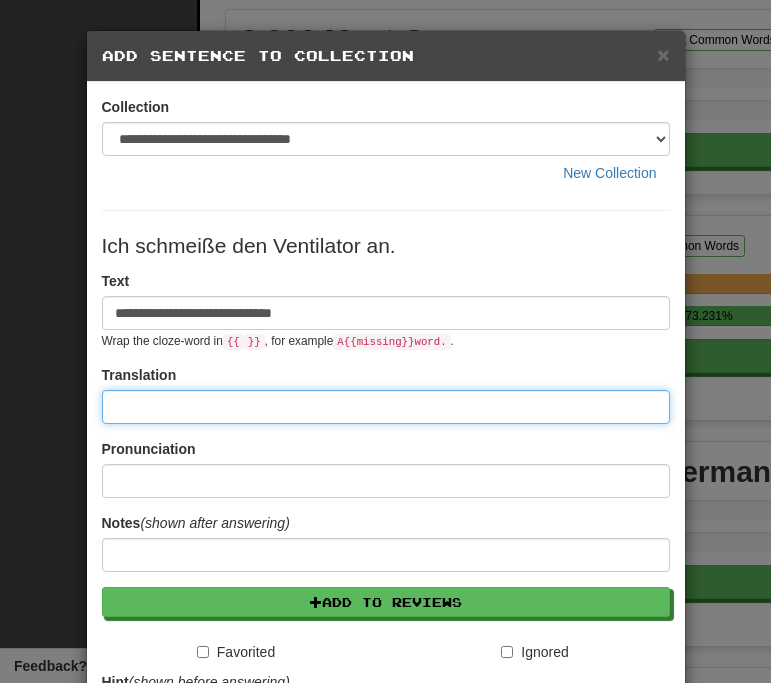 click at bounding box center [386, 407] 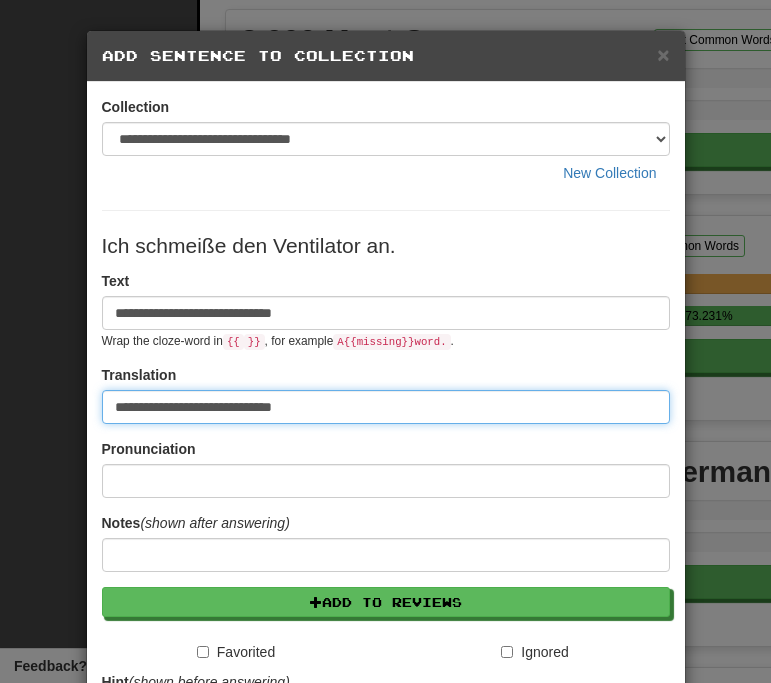 type on "**********" 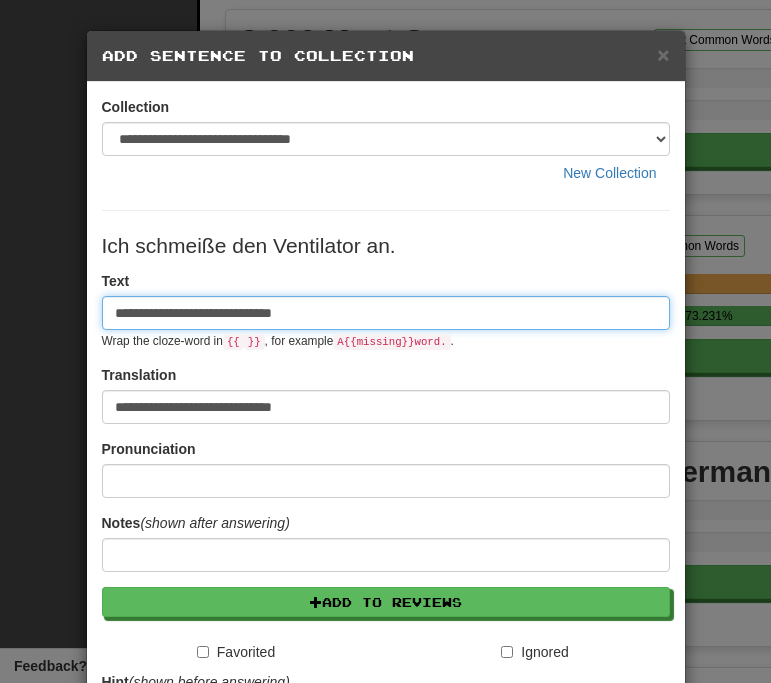click on "**********" at bounding box center [386, 313] 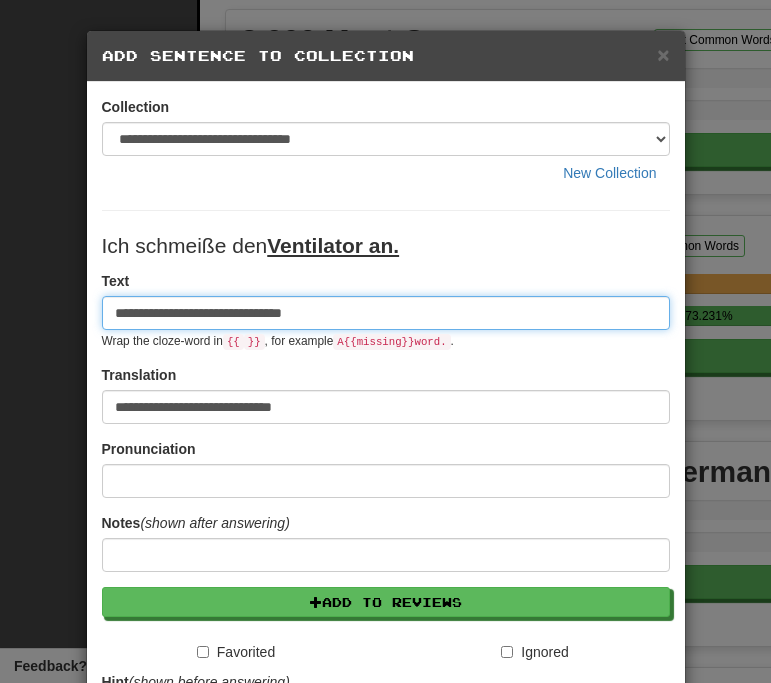 click on "**********" at bounding box center [386, 313] 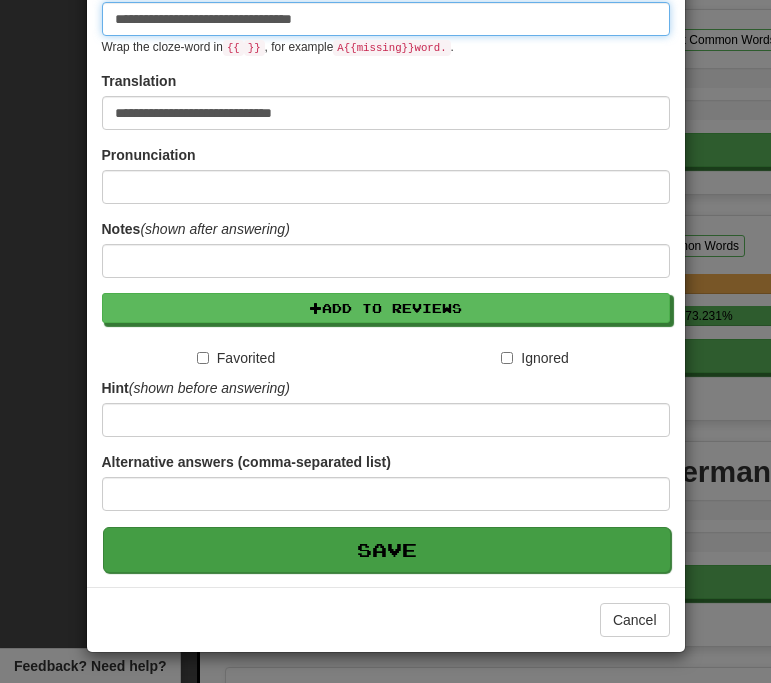 scroll, scrollTop: 295, scrollLeft: 0, axis: vertical 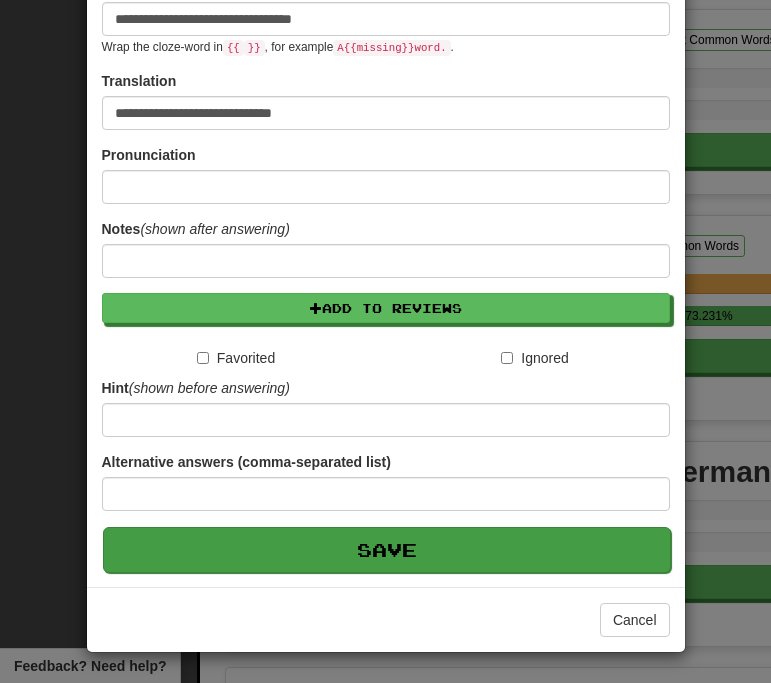 click on "Save" at bounding box center (387, 550) 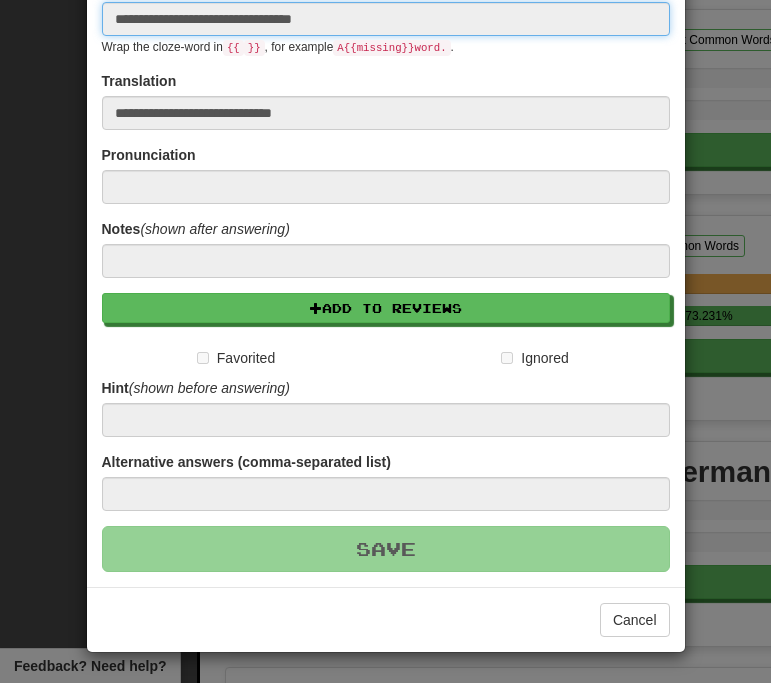 type 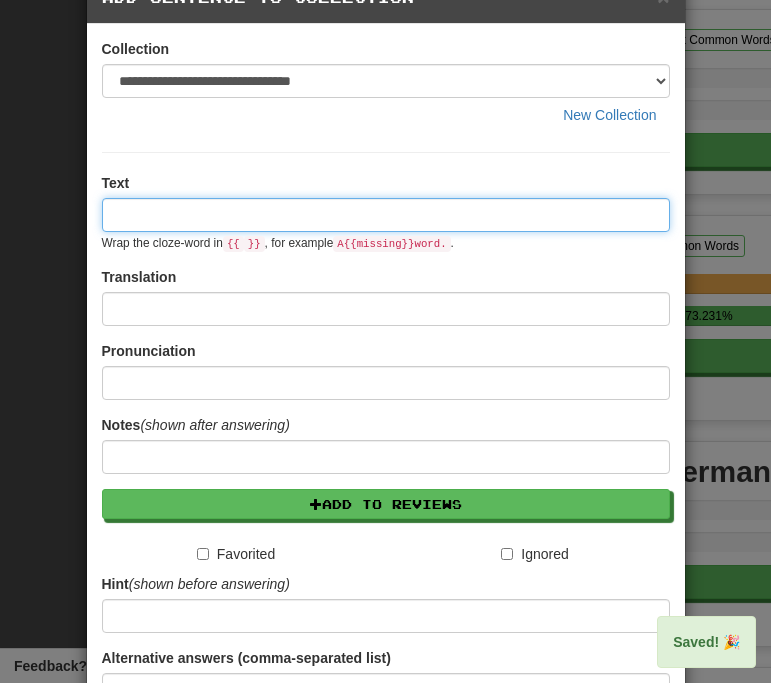 scroll, scrollTop: 0, scrollLeft: 0, axis: both 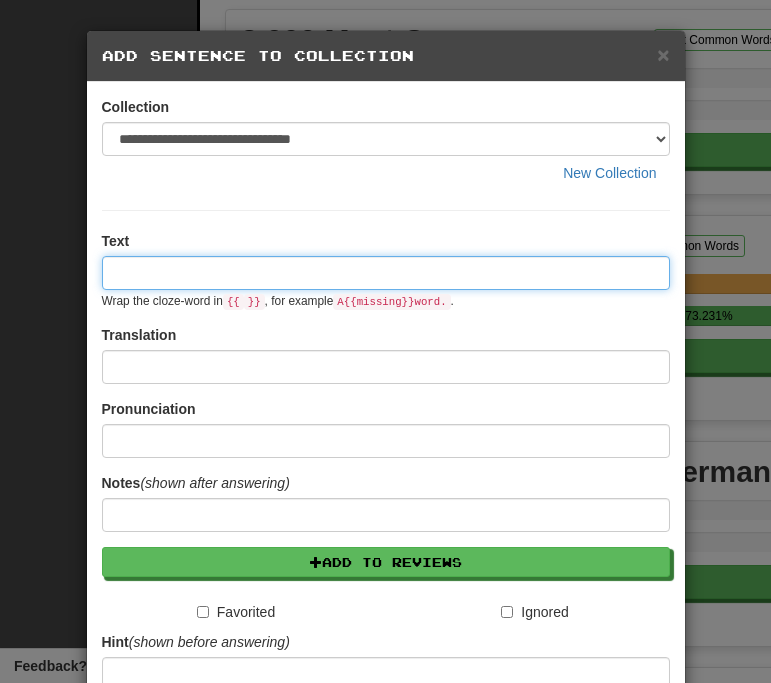 paste on "**********" 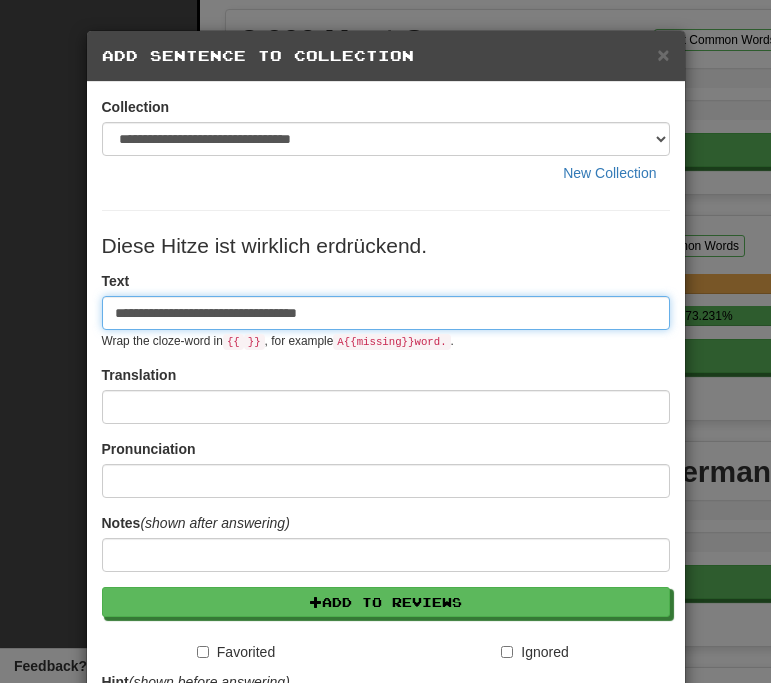 type on "**********" 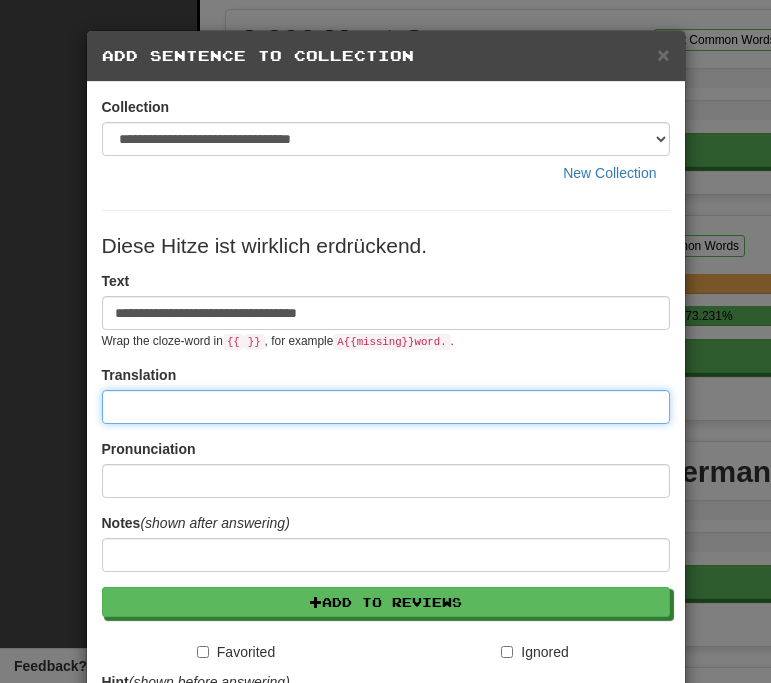 click at bounding box center [386, 407] 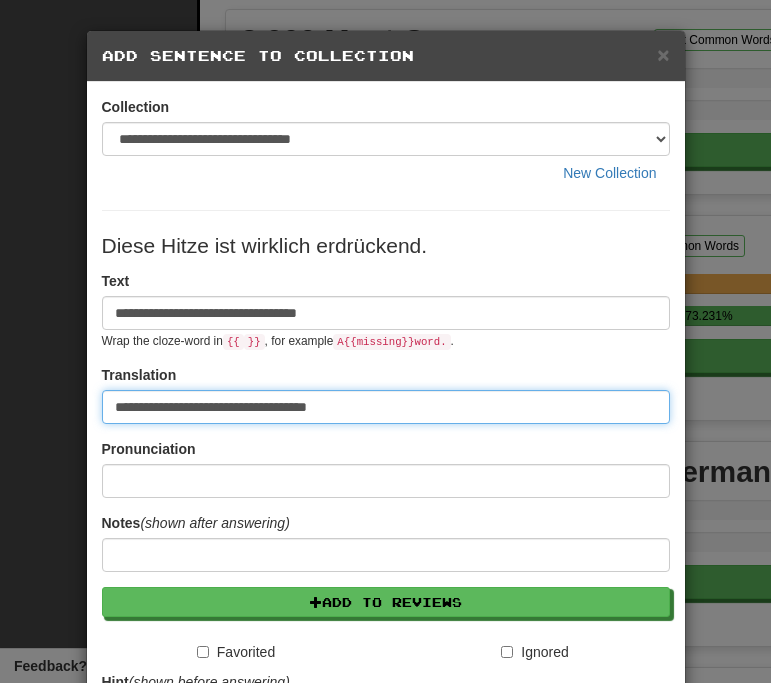 type on "**********" 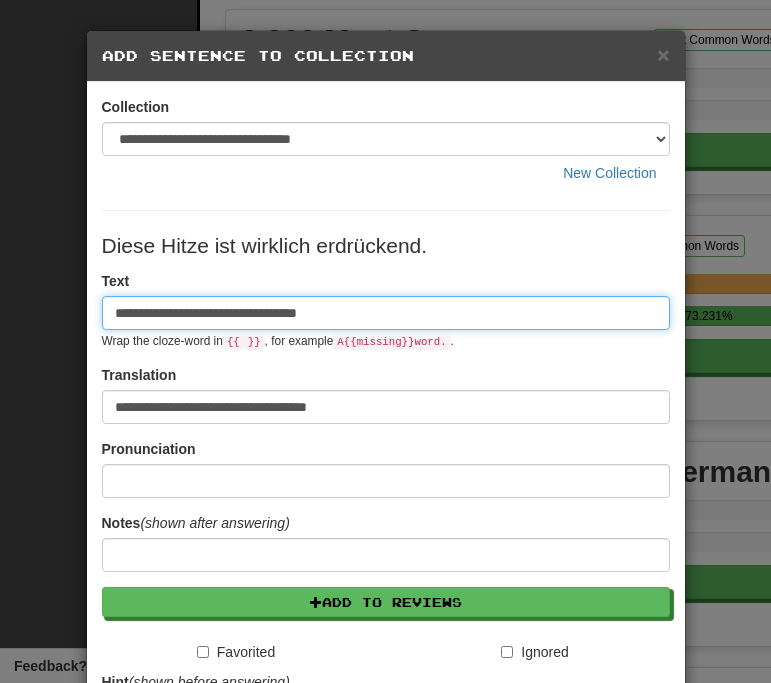 click on "**********" at bounding box center (386, 313) 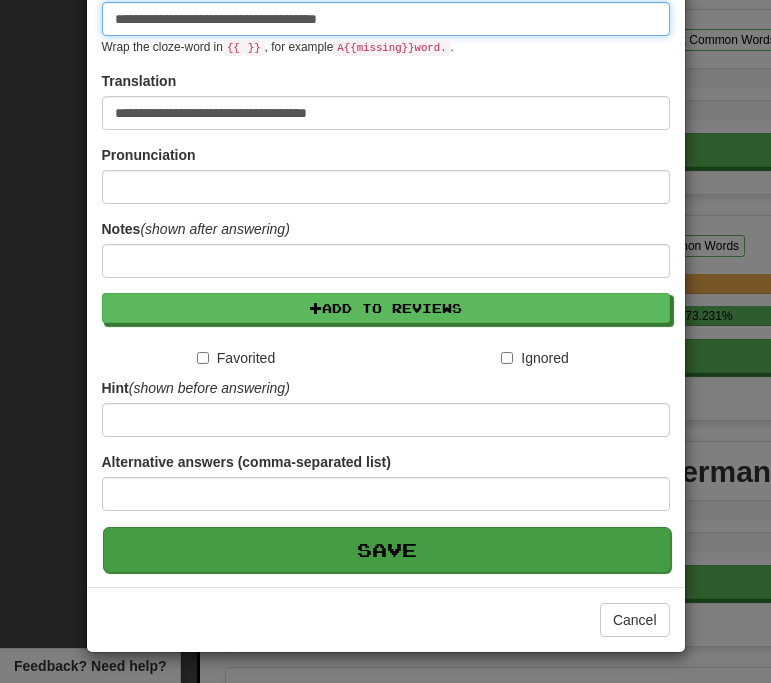 type on "**********" 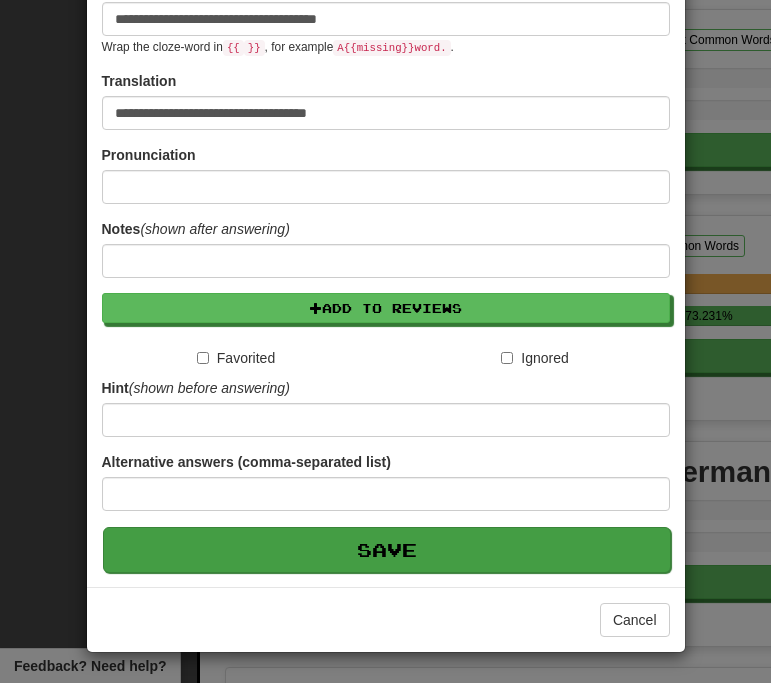 scroll, scrollTop: 295, scrollLeft: 0, axis: vertical 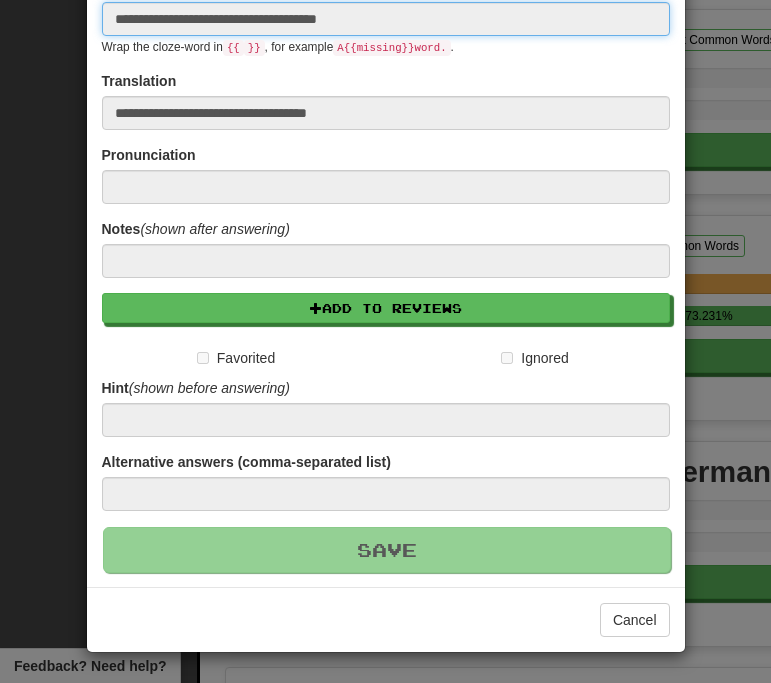 type 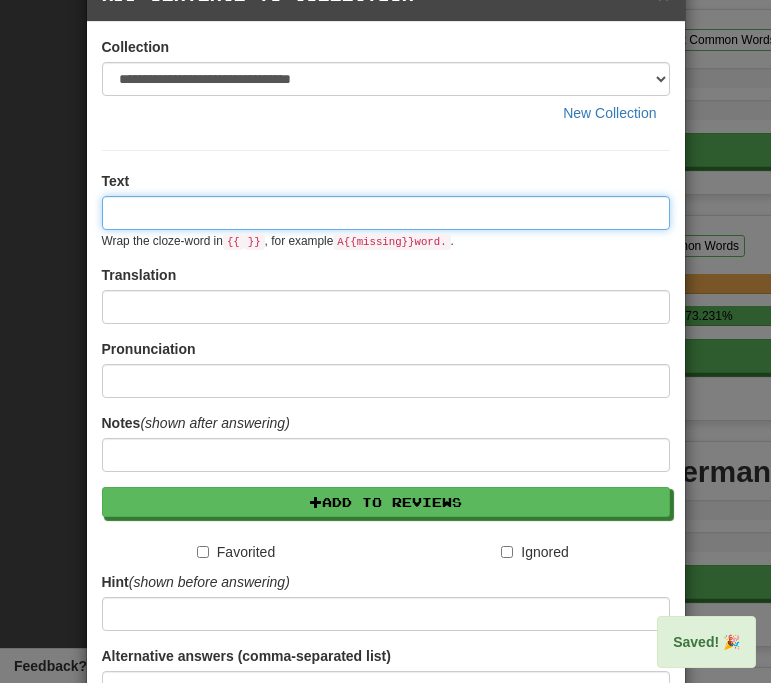 scroll, scrollTop: 0, scrollLeft: 0, axis: both 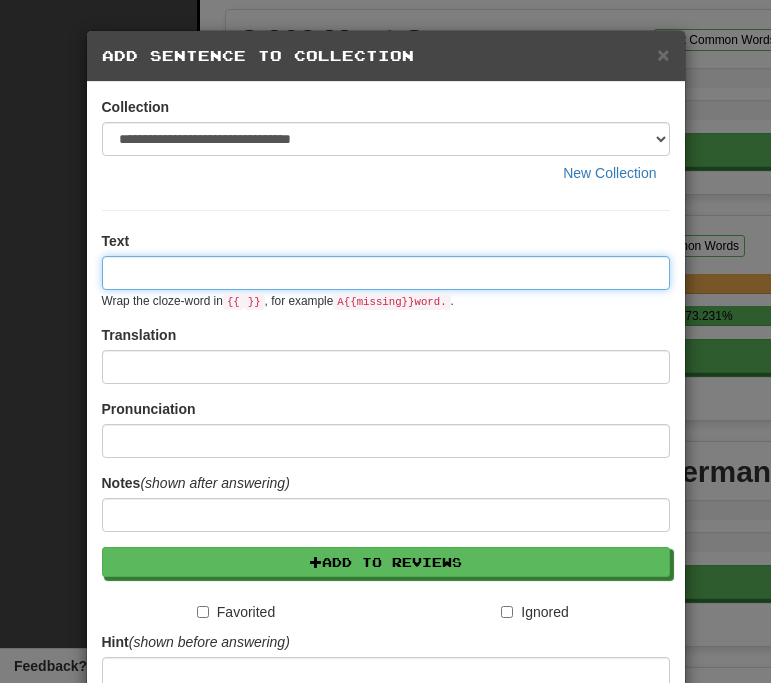 paste on "**********" 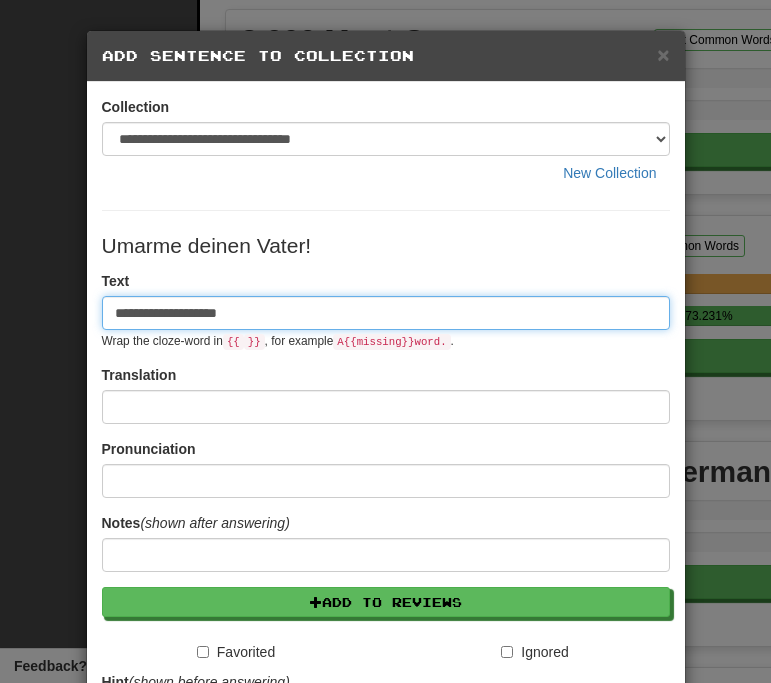 type on "**********" 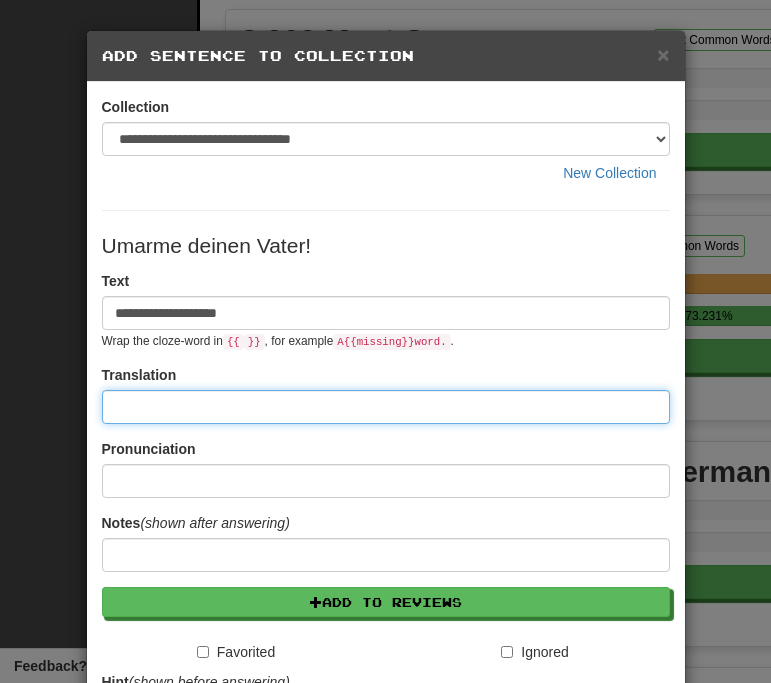 click at bounding box center (386, 407) 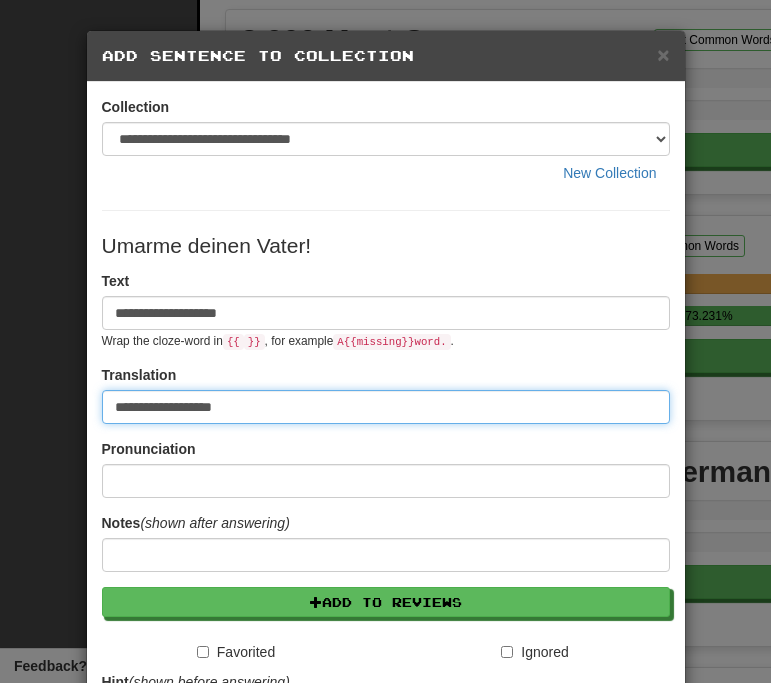 type on "**********" 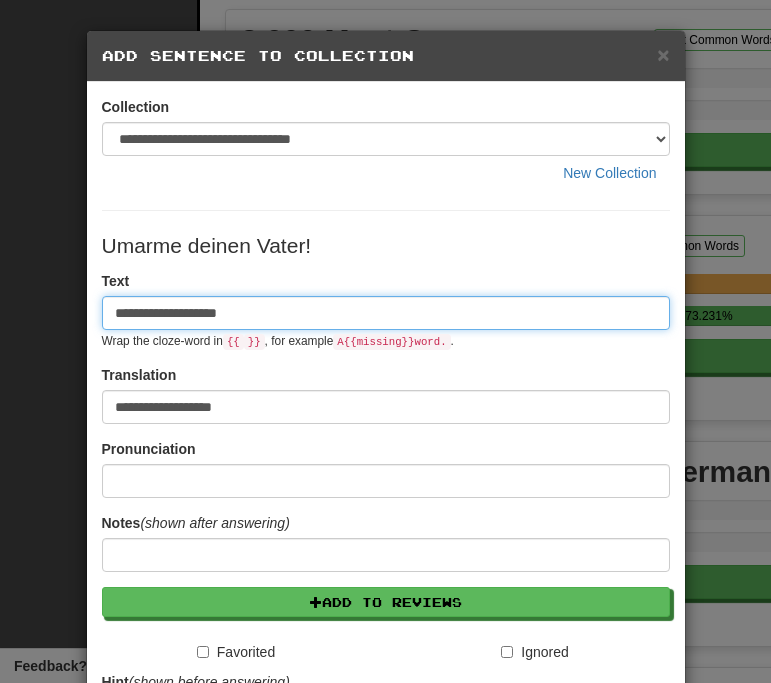 click on "**********" at bounding box center [386, 313] 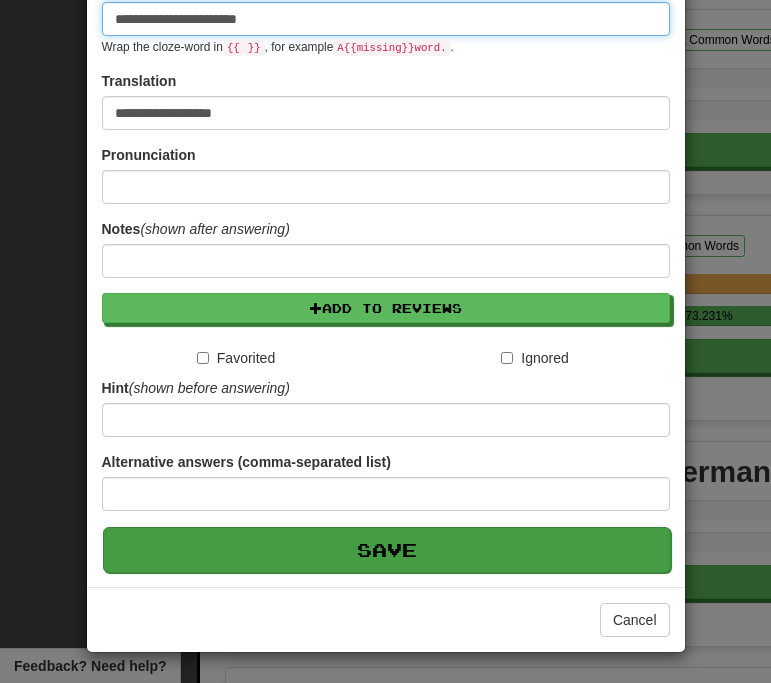 scroll, scrollTop: 295, scrollLeft: 0, axis: vertical 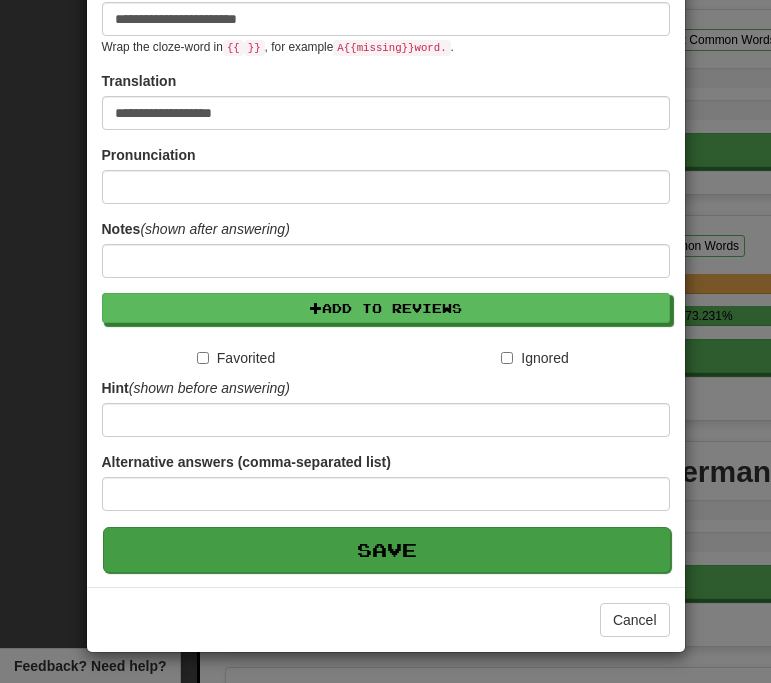 click on "Save" at bounding box center (387, 550) 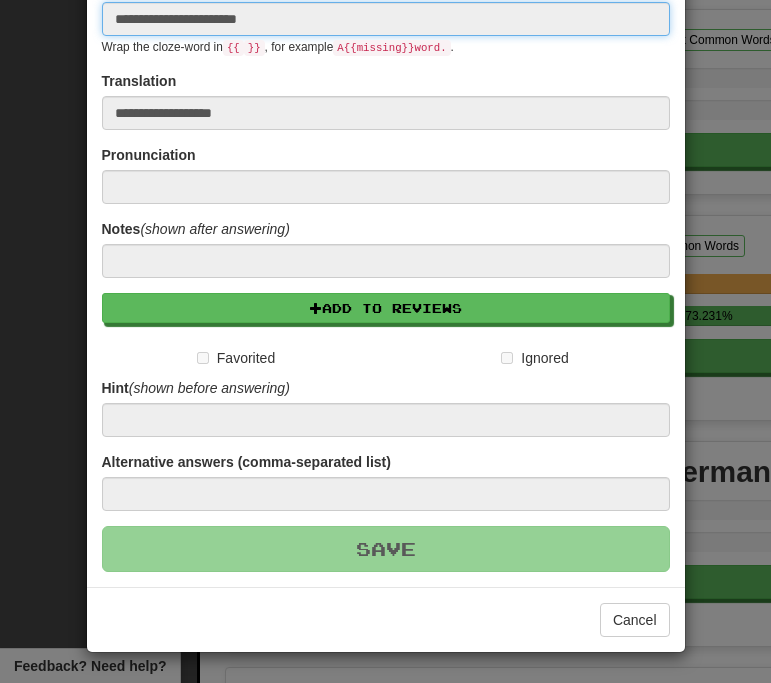 type 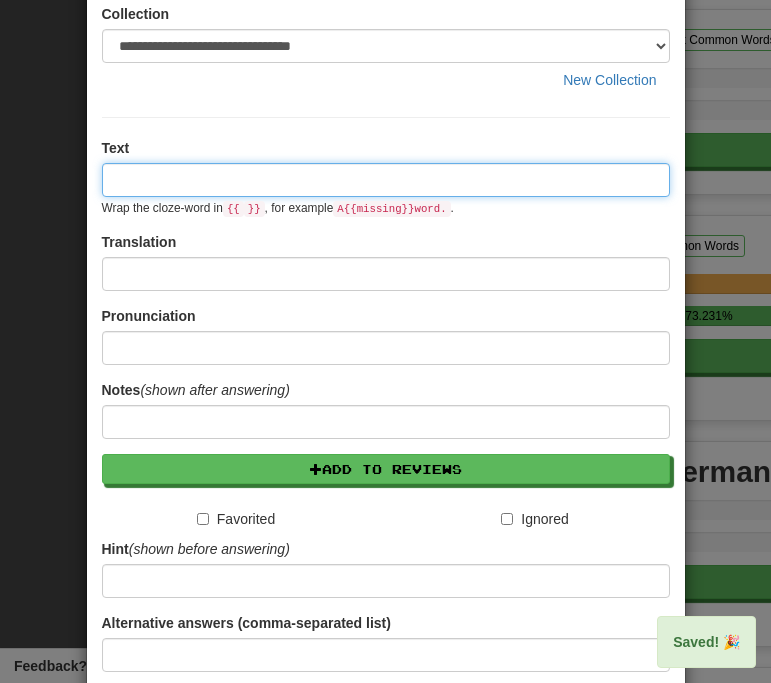scroll, scrollTop: 0, scrollLeft: 0, axis: both 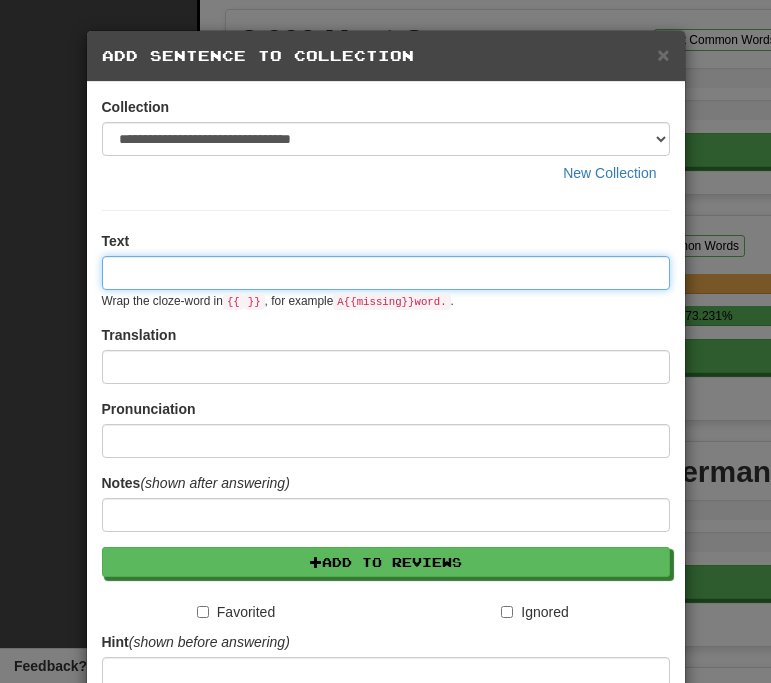 paste on "**********" 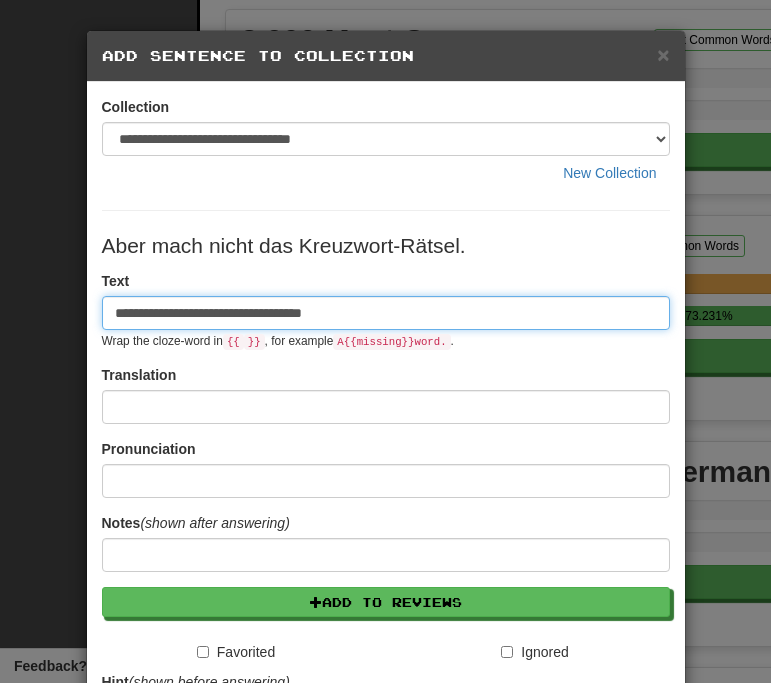 type on "**********" 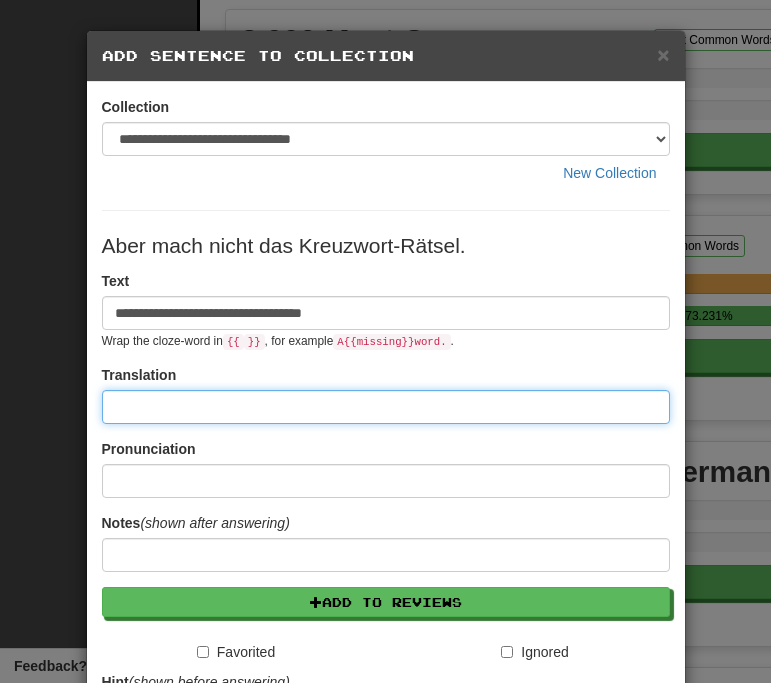 click at bounding box center (386, 407) 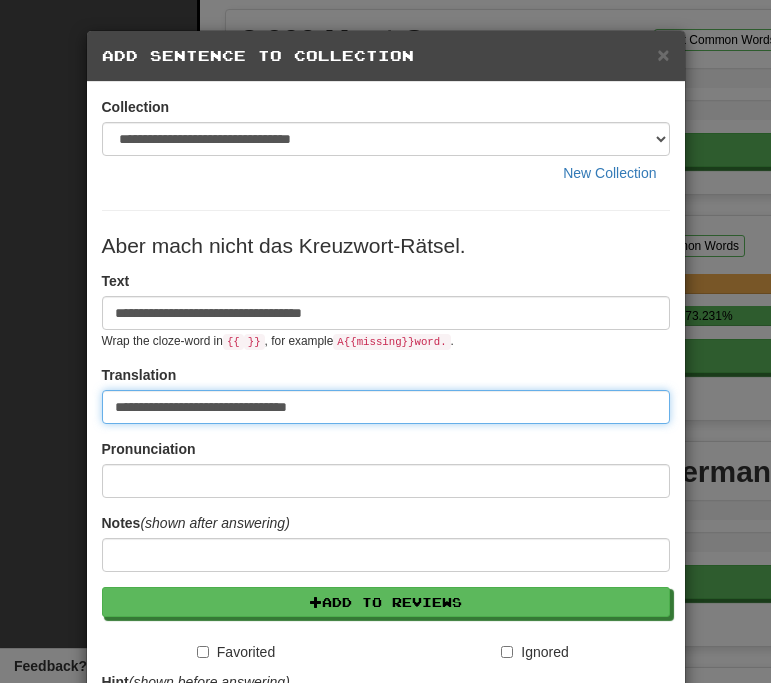 type on "**********" 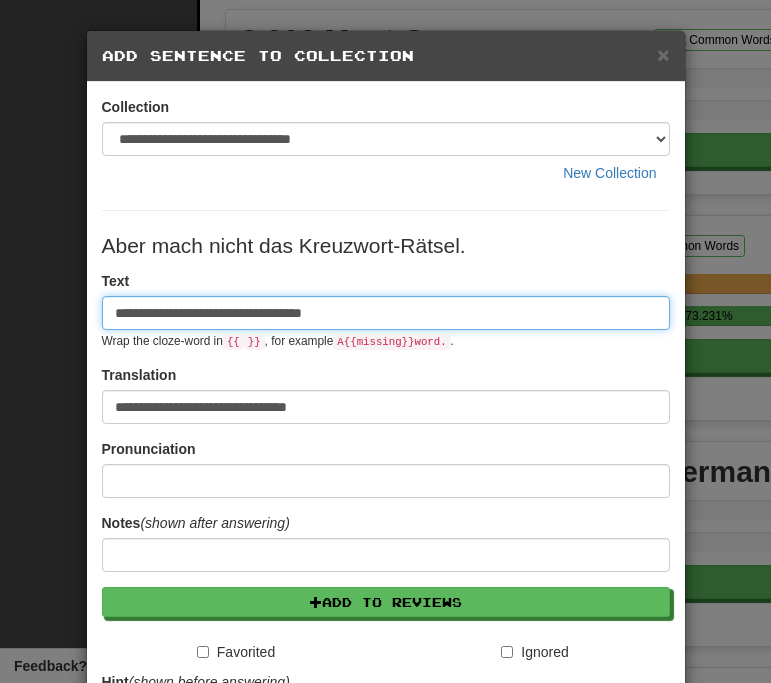click on "**********" at bounding box center [386, 313] 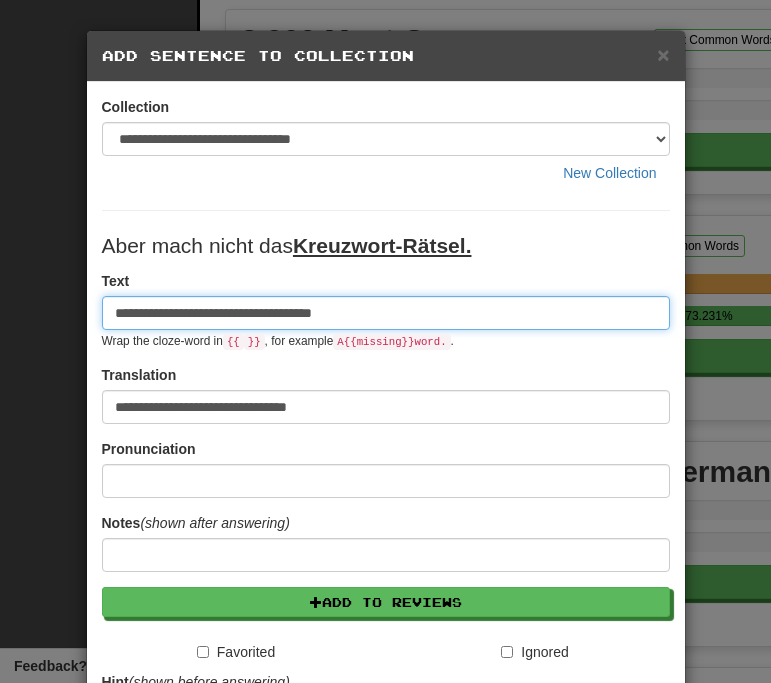 click on "**********" at bounding box center (386, 313) 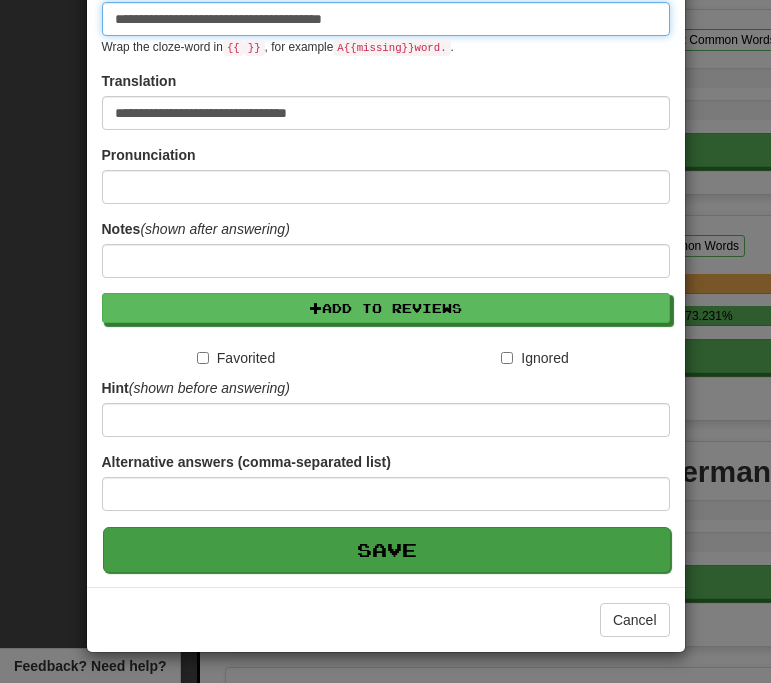 type on "**********" 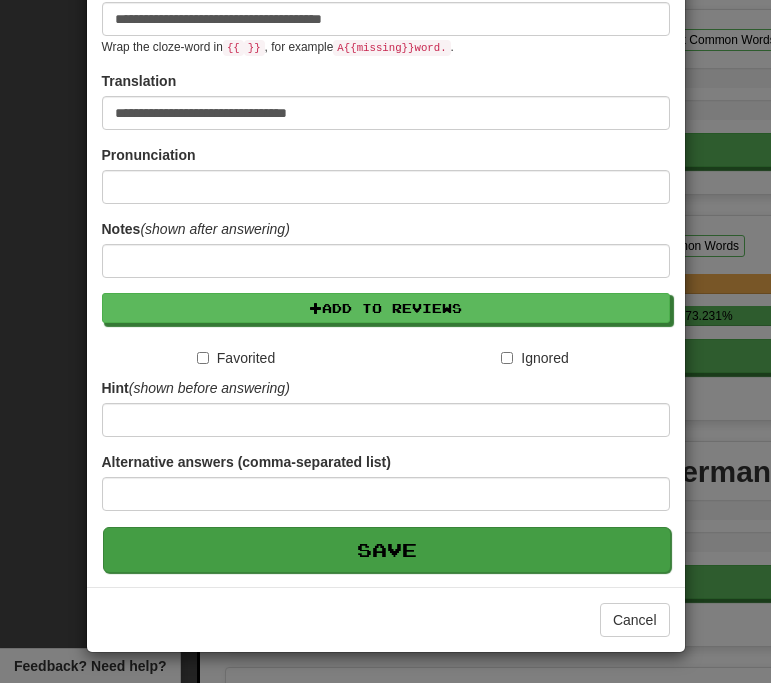 scroll, scrollTop: 295, scrollLeft: 0, axis: vertical 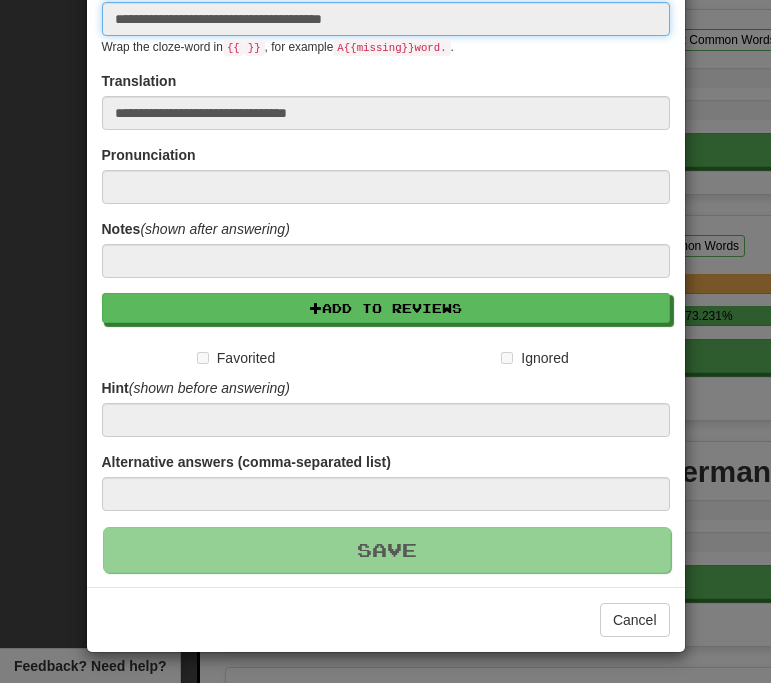 type 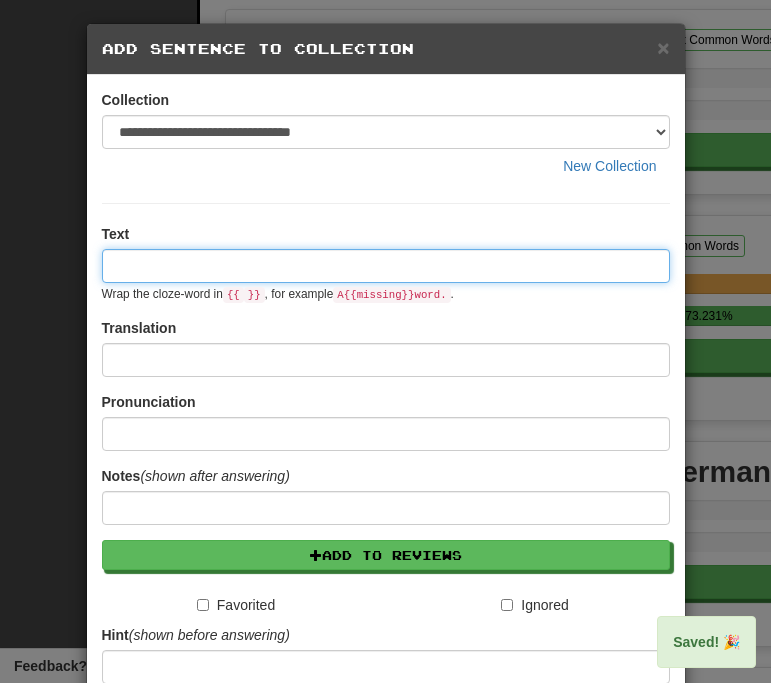 scroll, scrollTop: 0, scrollLeft: 0, axis: both 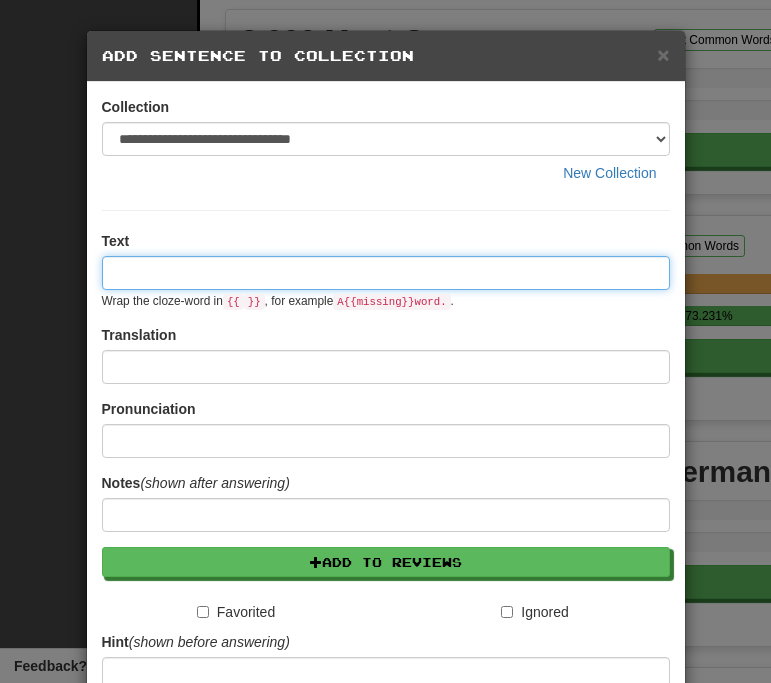 click at bounding box center [386, 273] 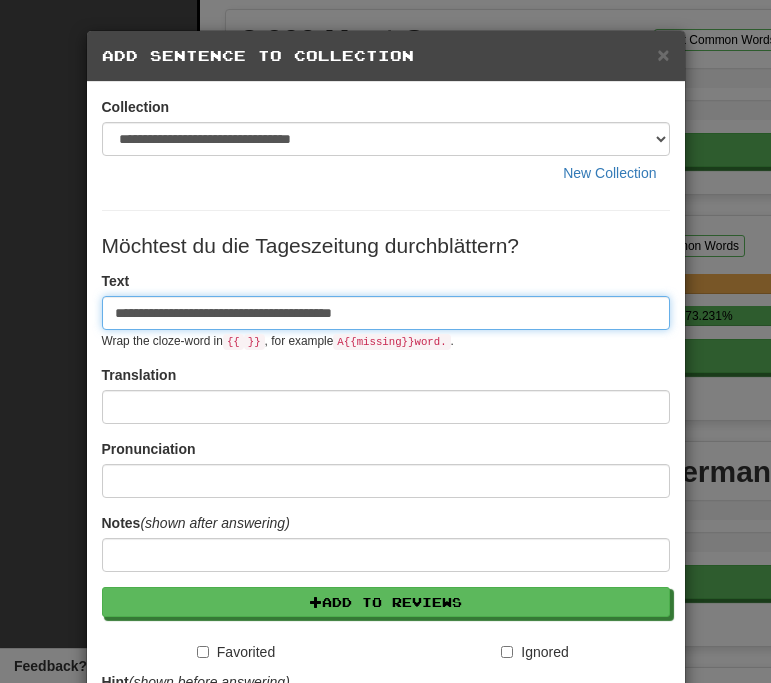 type 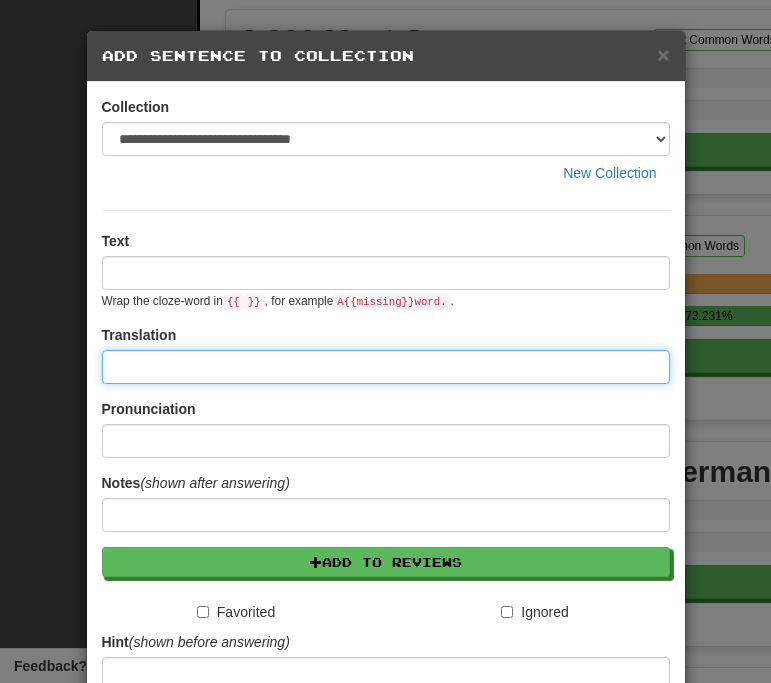 click at bounding box center [386, 367] 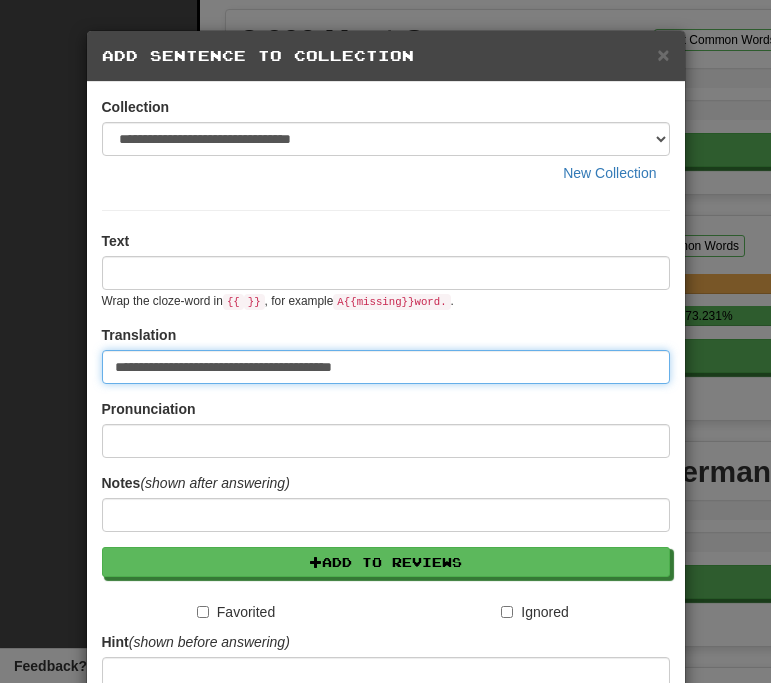 type 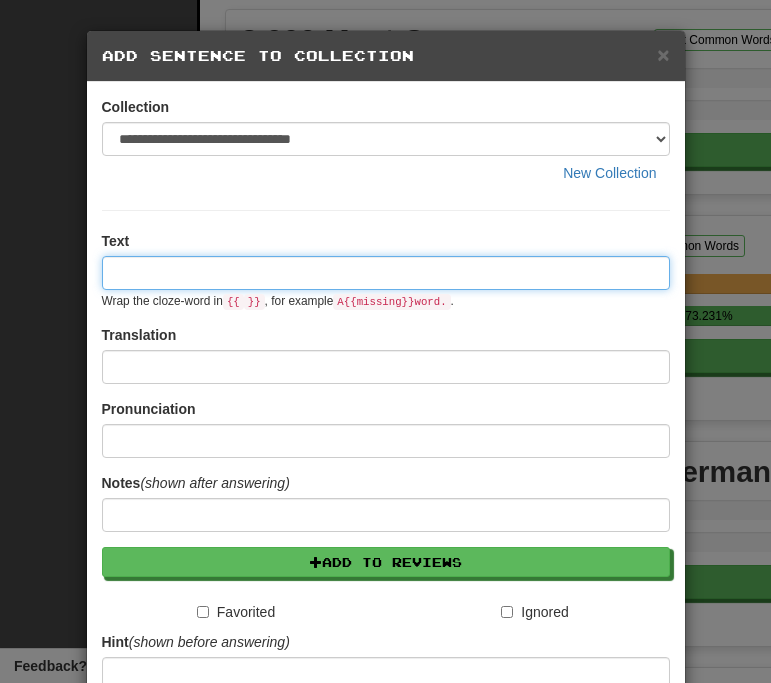 click at bounding box center (386, 273) 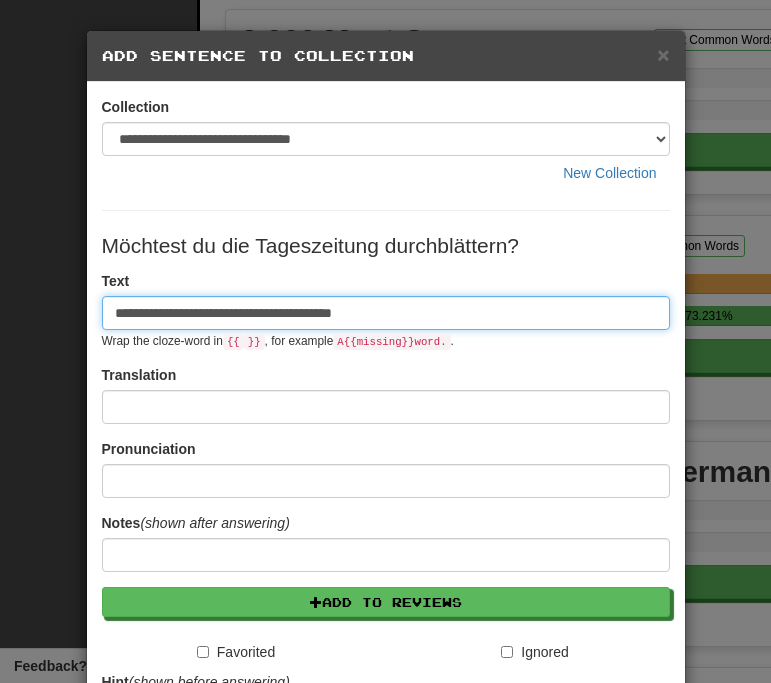 type on "**********" 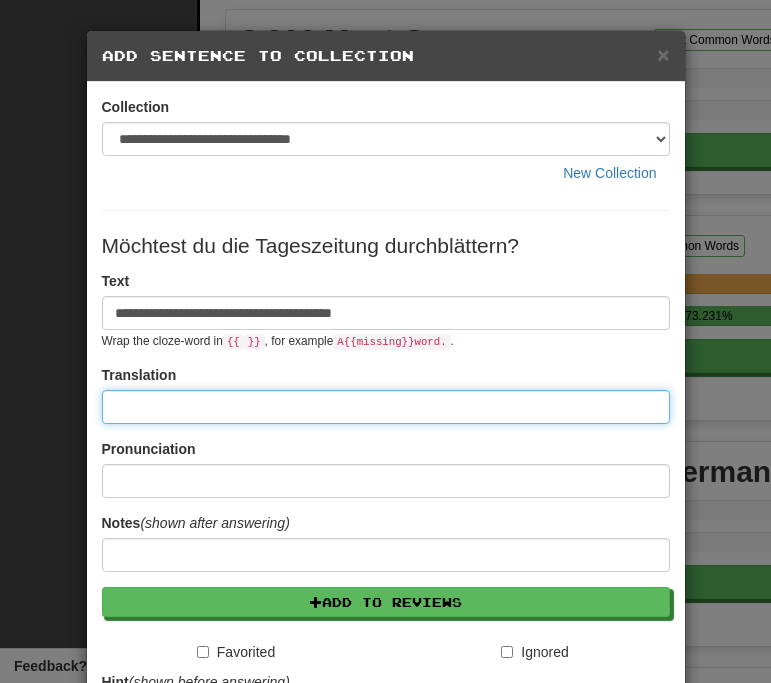 click at bounding box center [386, 407] 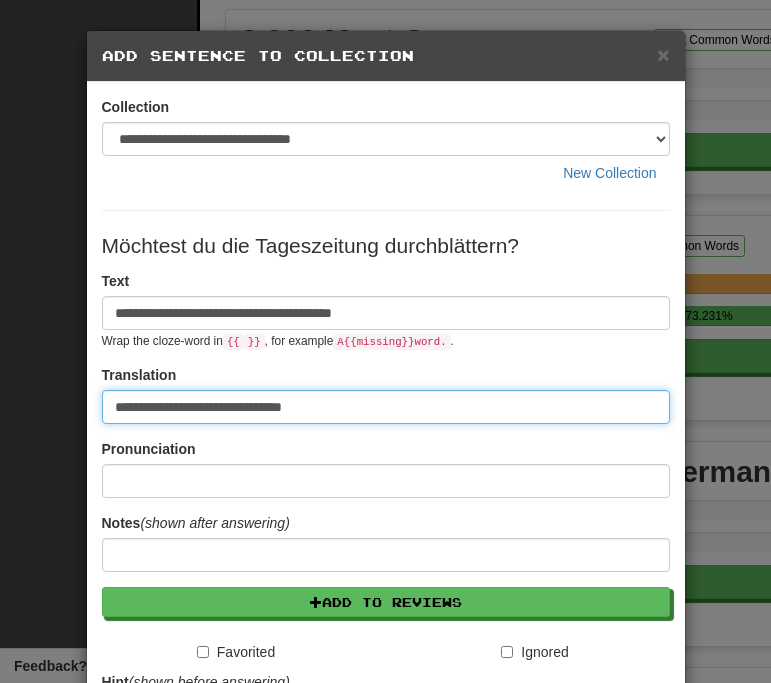 type on "**********" 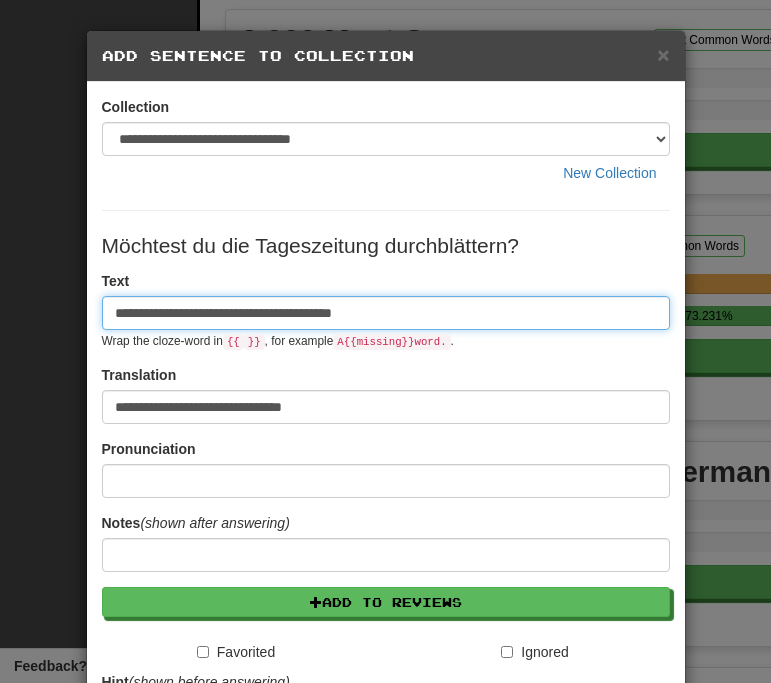 click on "**********" at bounding box center (386, 313) 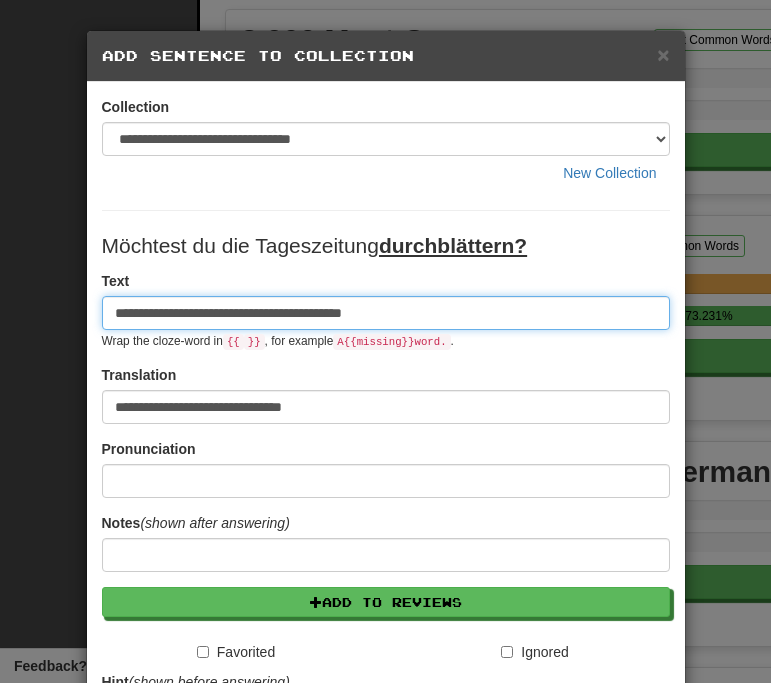 click on "**********" at bounding box center [386, 313] 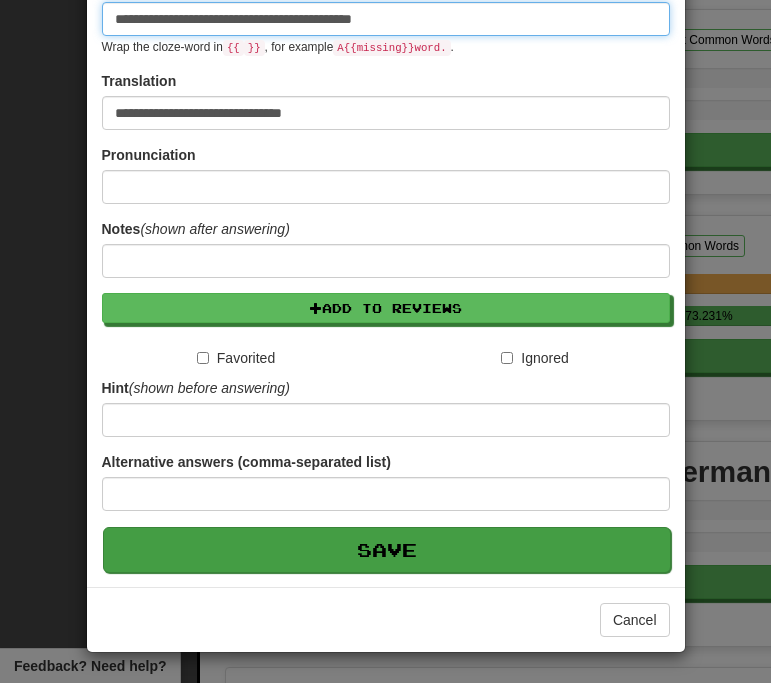 scroll, scrollTop: 295, scrollLeft: 0, axis: vertical 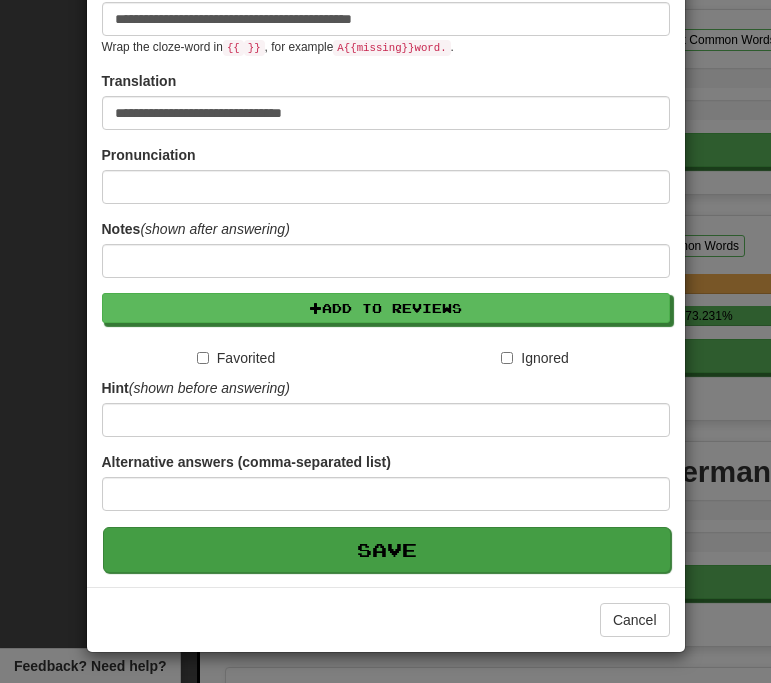 click on "Save" at bounding box center [387, 550] 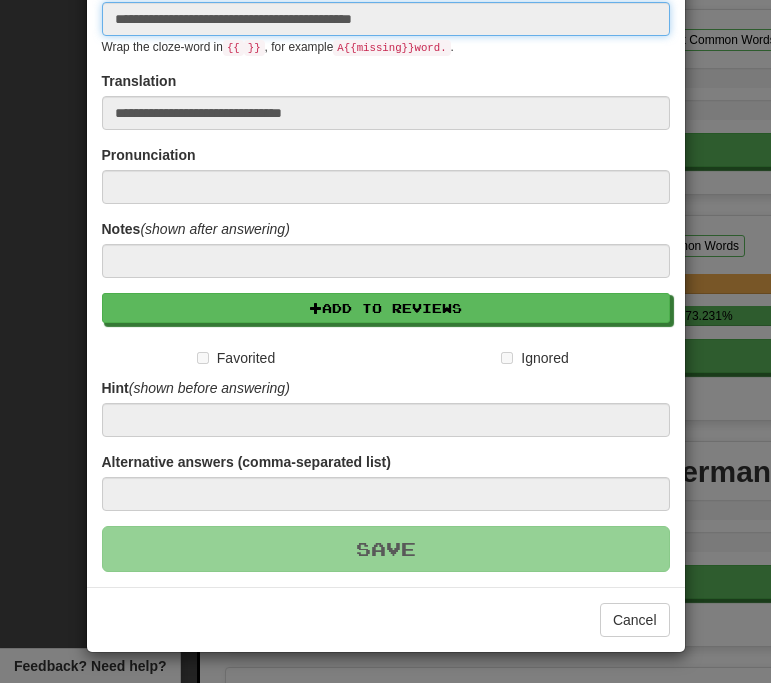 type 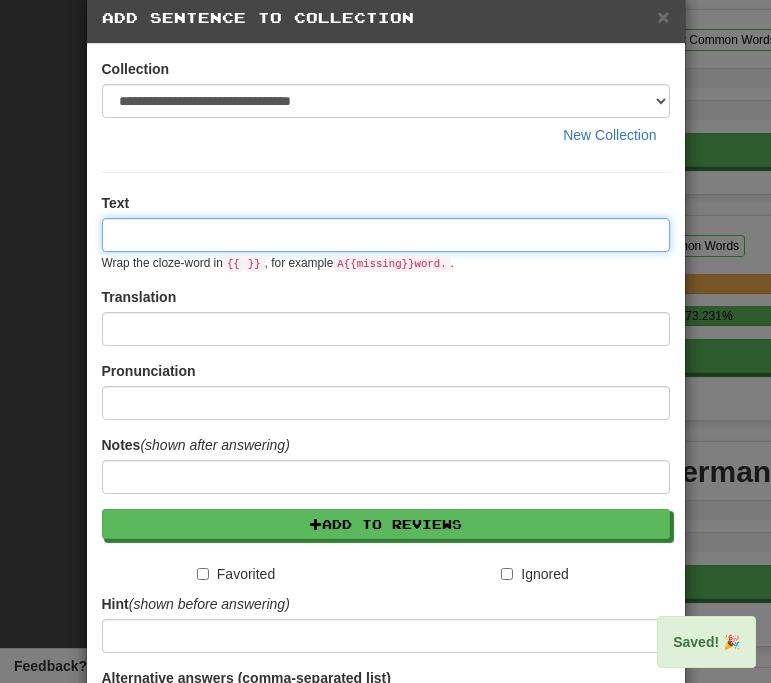 scroll, scrollTop: 0, scrollLeft: 0, axis: both 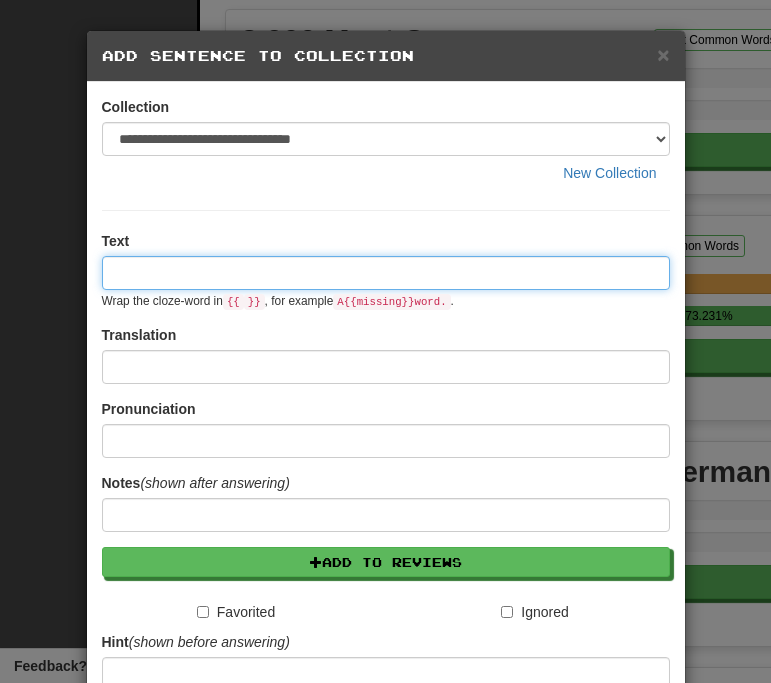 paste on "**********" 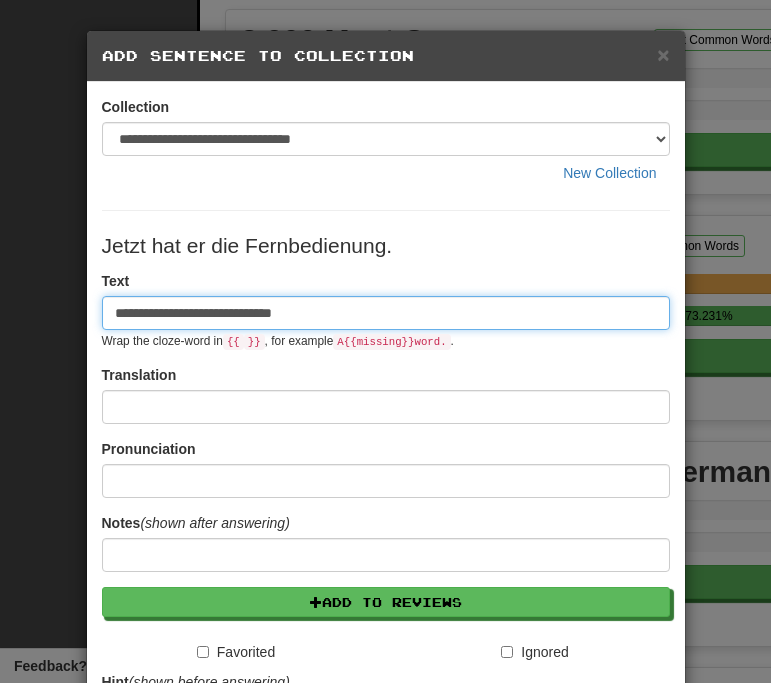 type on "**********" 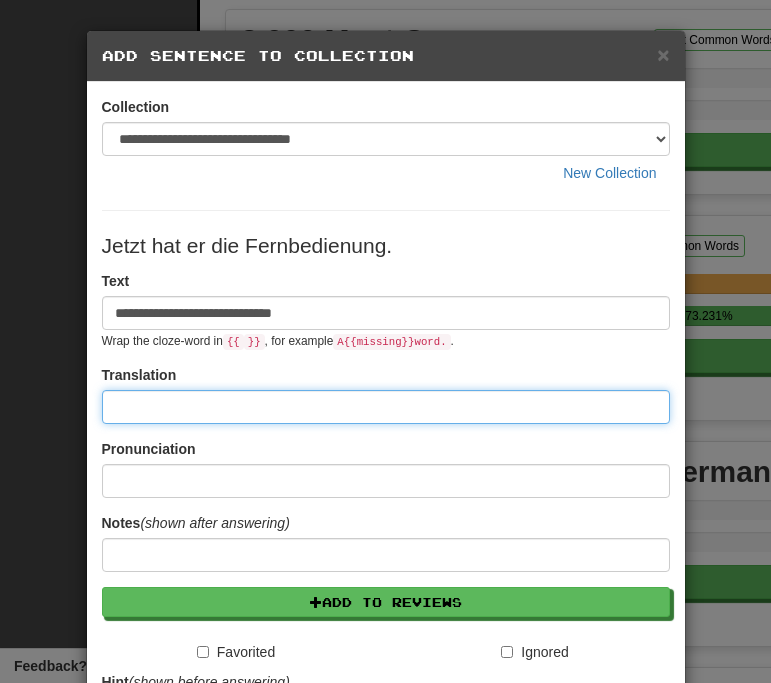 click at bounding box center (386, 407) 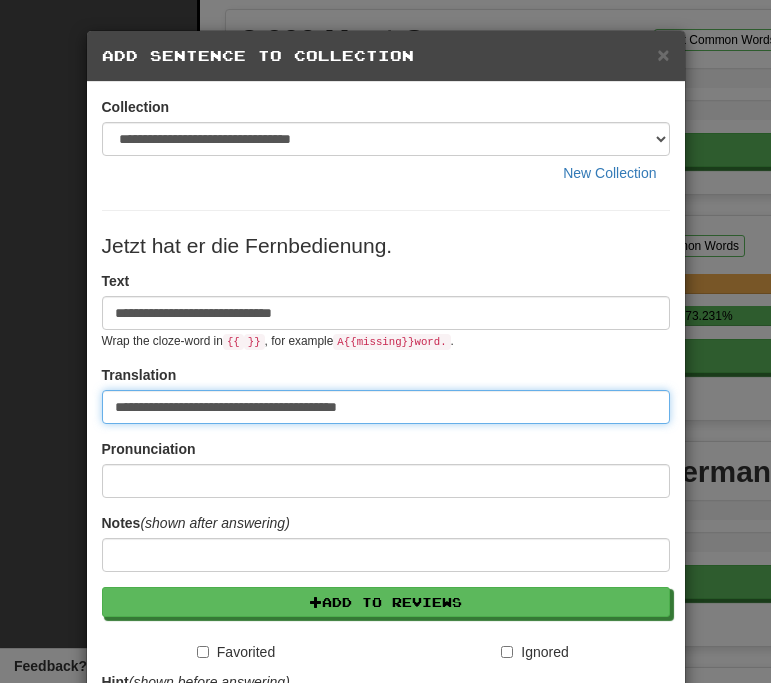 type on "**********" 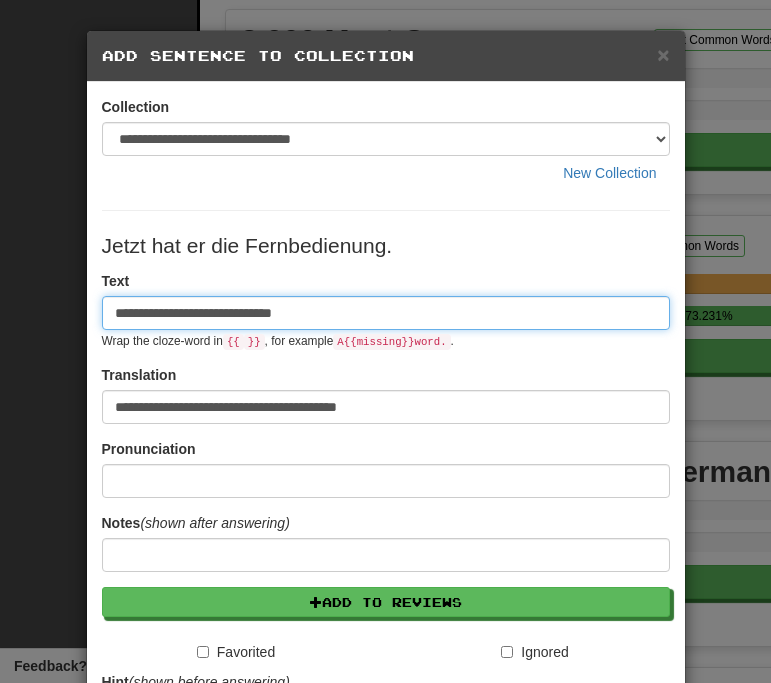 click on "**********" at bounding box center (386, 313) 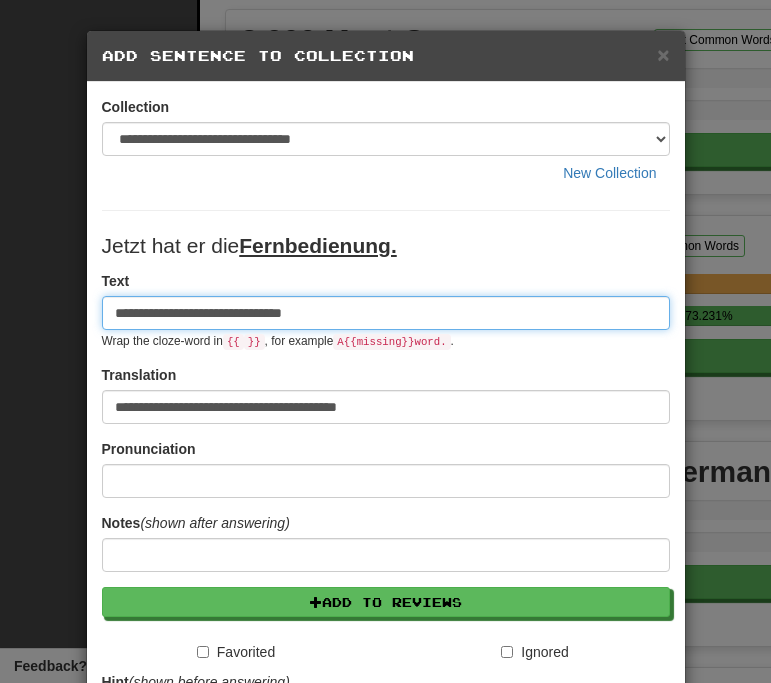 click on "**********" at bounding box center [386, 313] 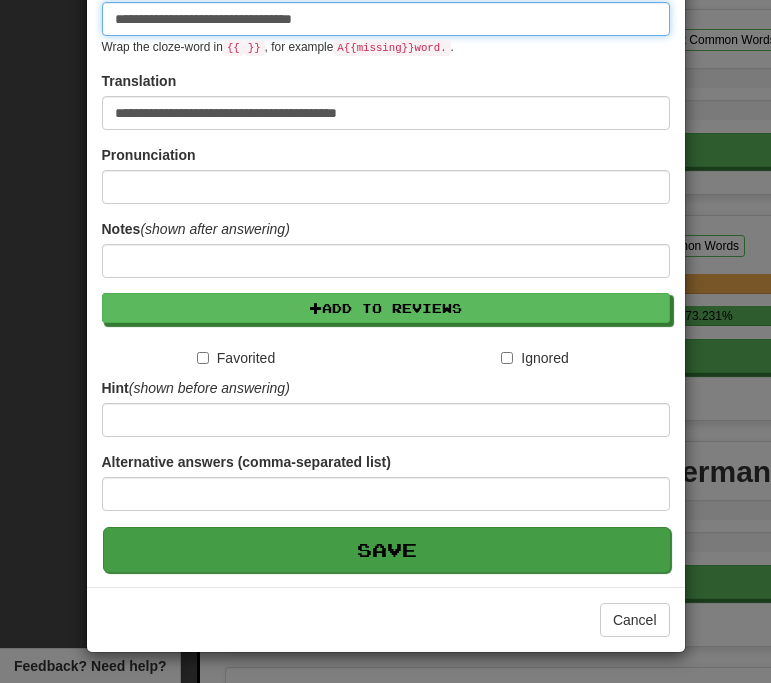 scroll, scrollTop: 295, scrollLeft: 0, axis: vertical 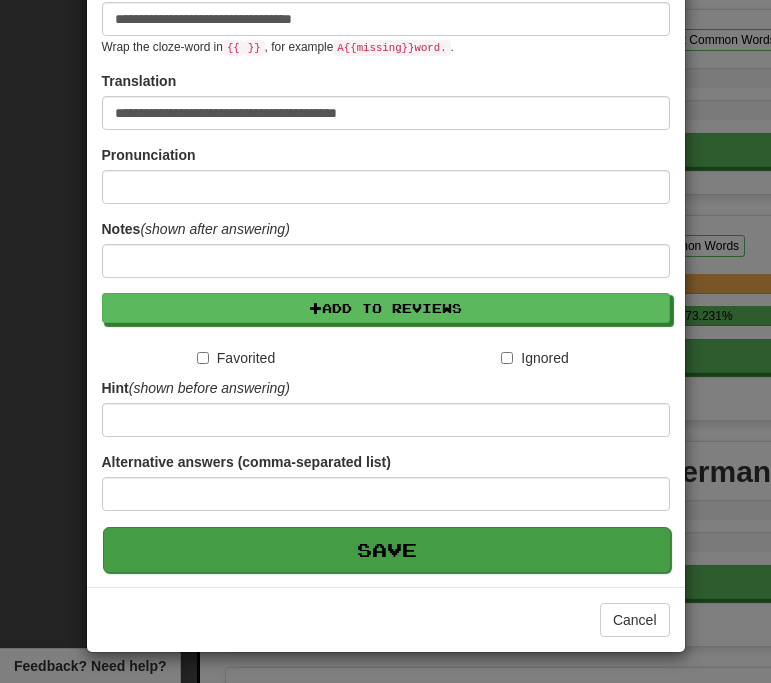 click on "Save" at bounding box center [387, 550] 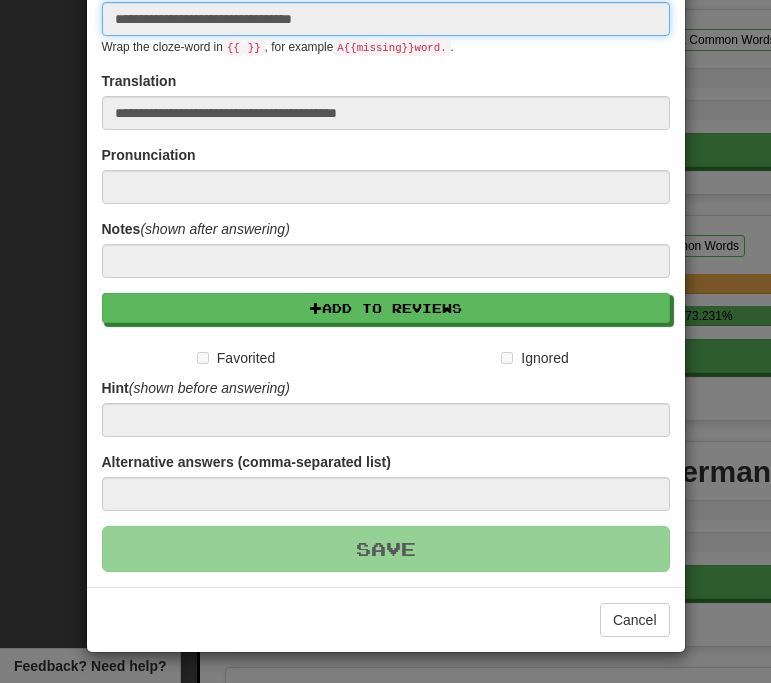 type 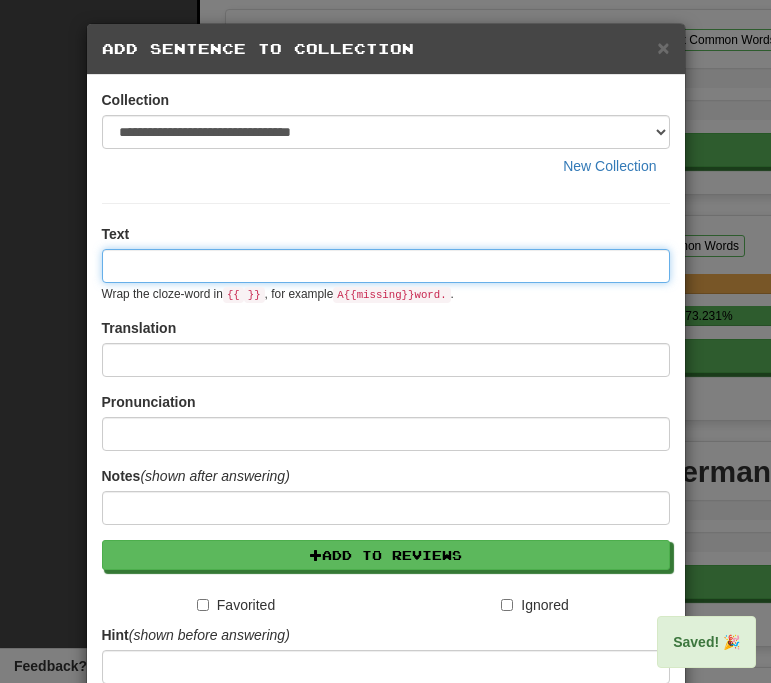 scroll, scrollTop: 0, scrollLeft: 0, axis: both 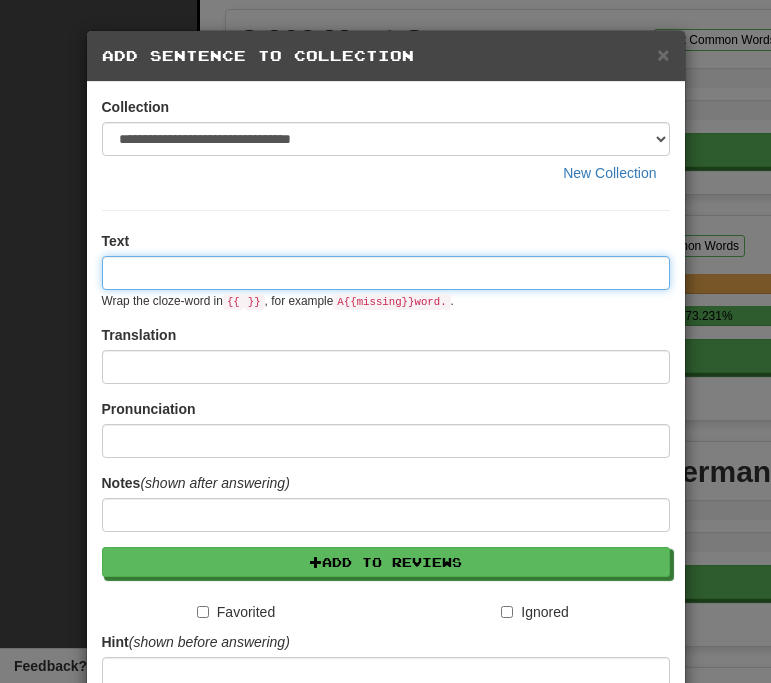 paste on "**********" 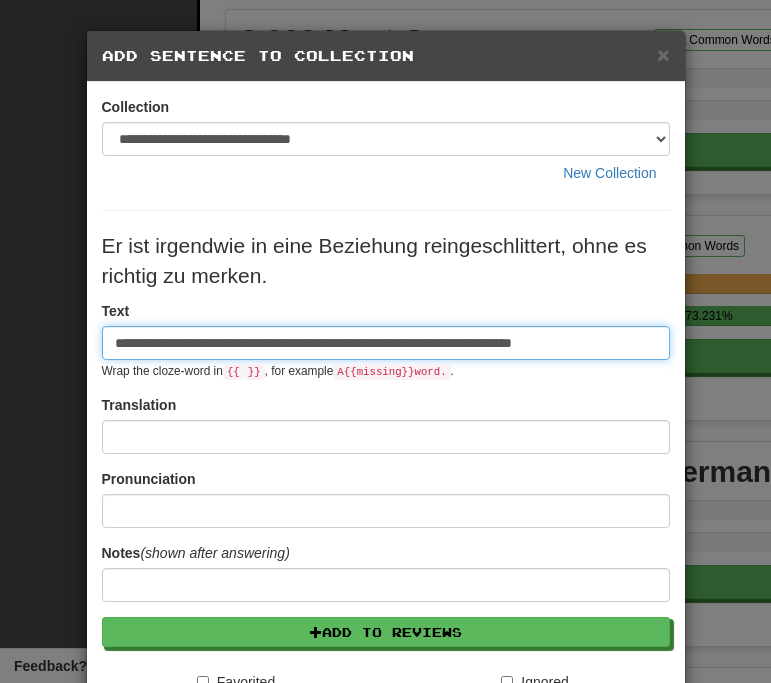 type on "**********" 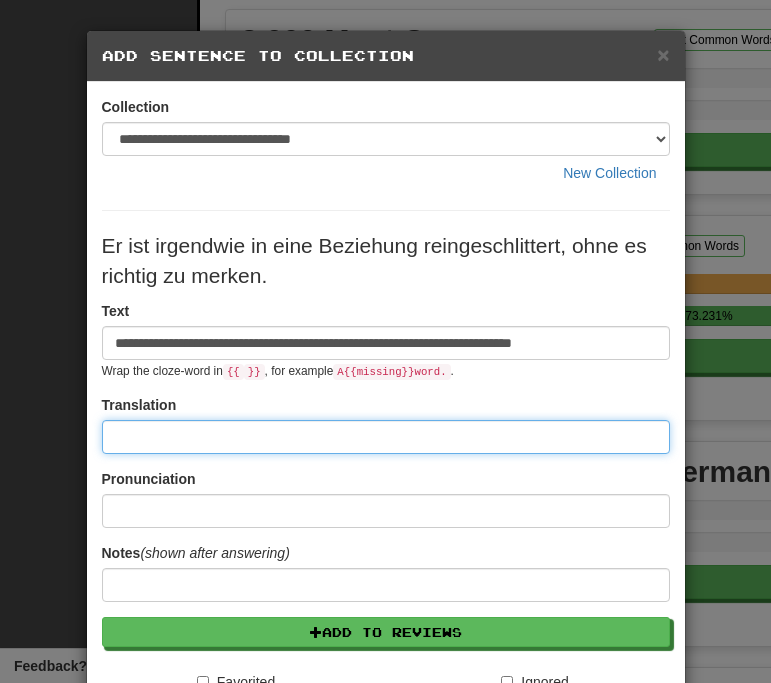click at bounding box center [386, 437] 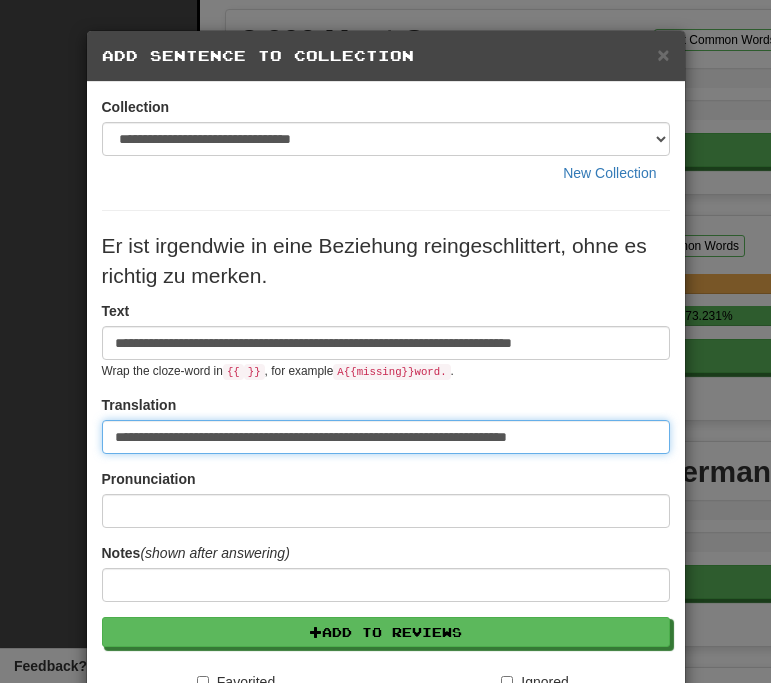 type on "**********" 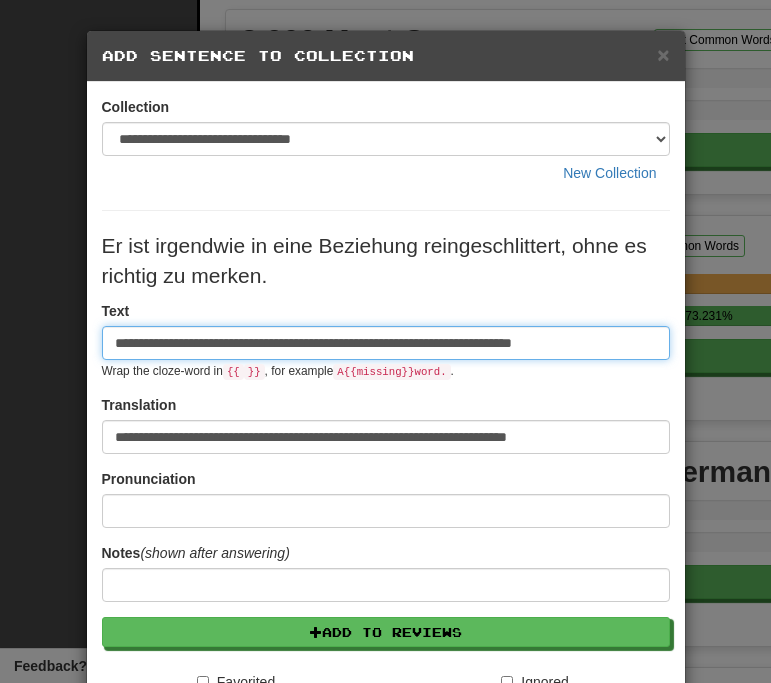 click on "**********" at bounding box center [386, 343] 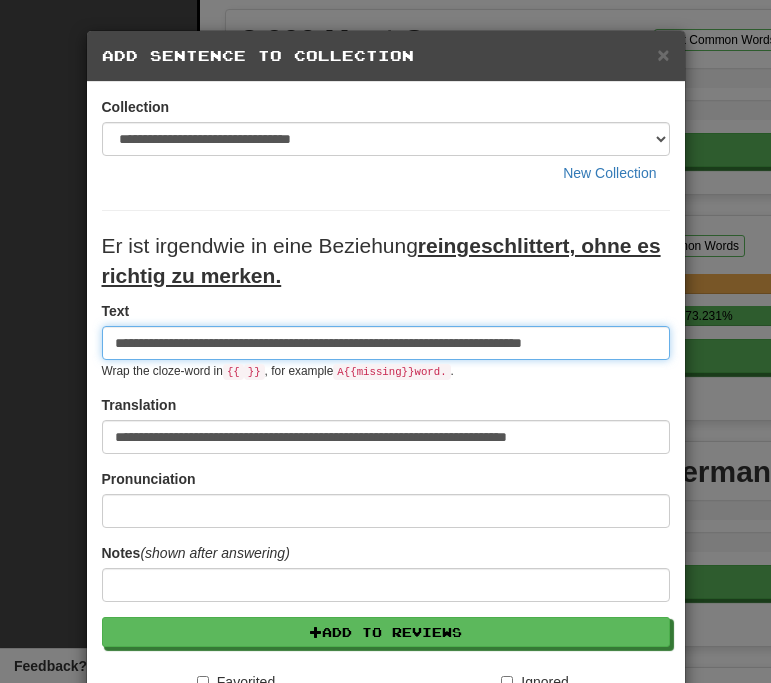 click on "**********" at bounding box center [386, 343] 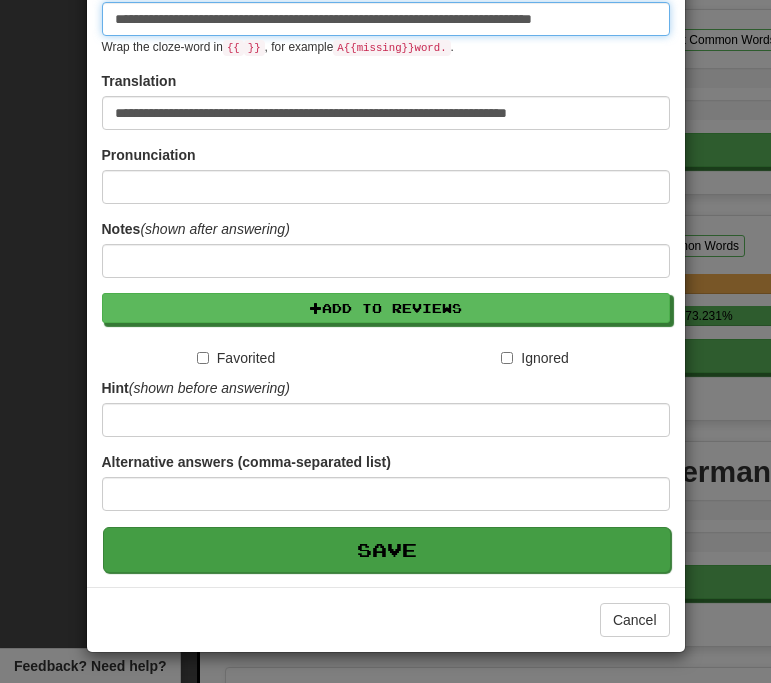 scroll, scrollTop: 325, scrollLeft: 0, axis: vertical 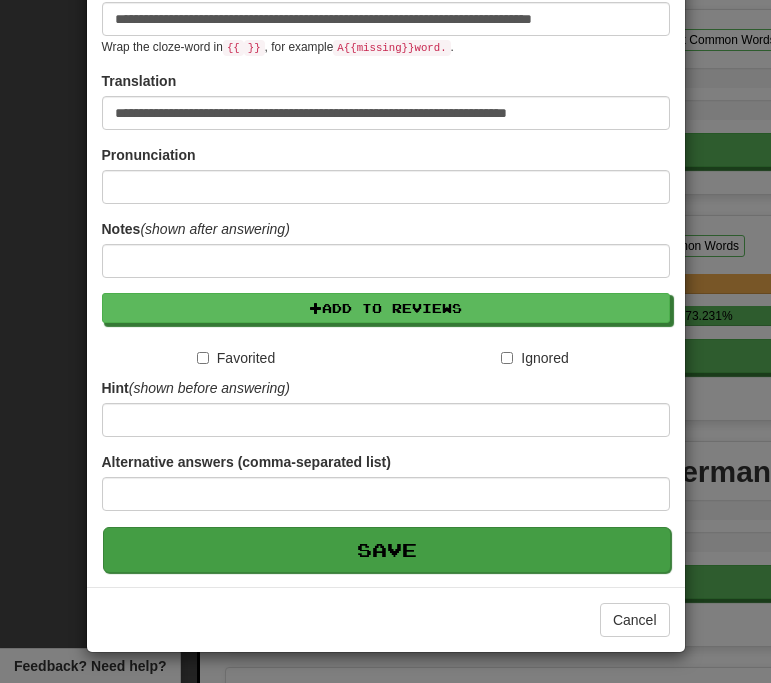 click on "Save" at bounding box center (387, 550) 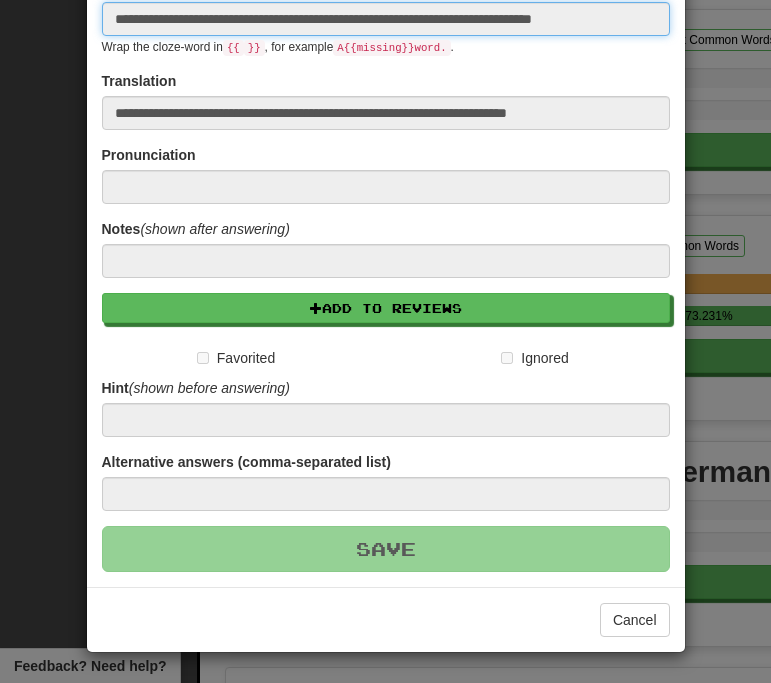 type 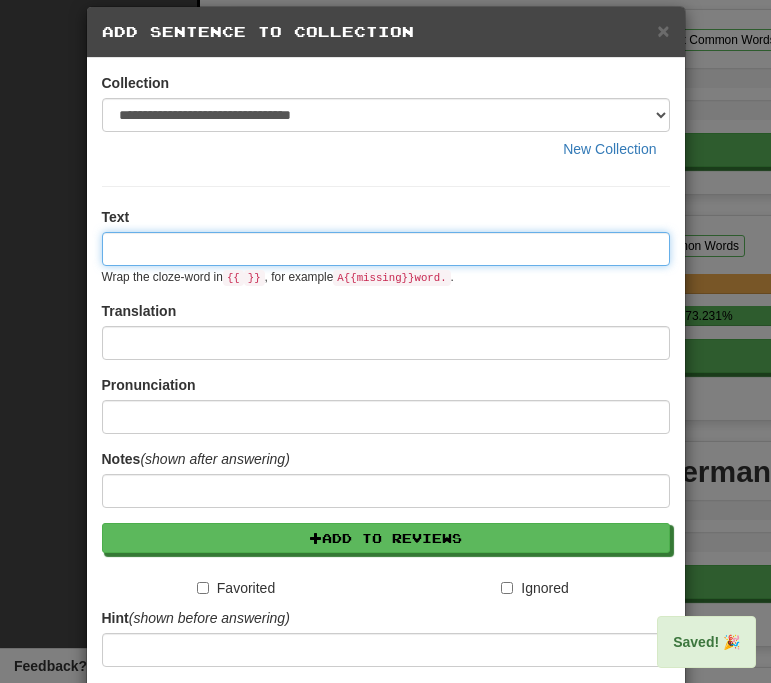 scroll, scrollTop: 0, scrollLeft: 0, axis: both 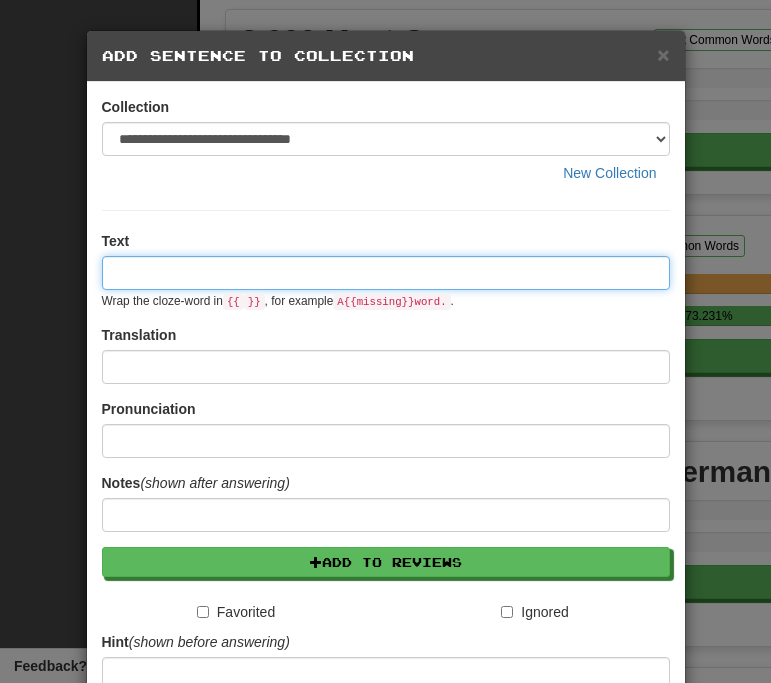 paste on "**********" 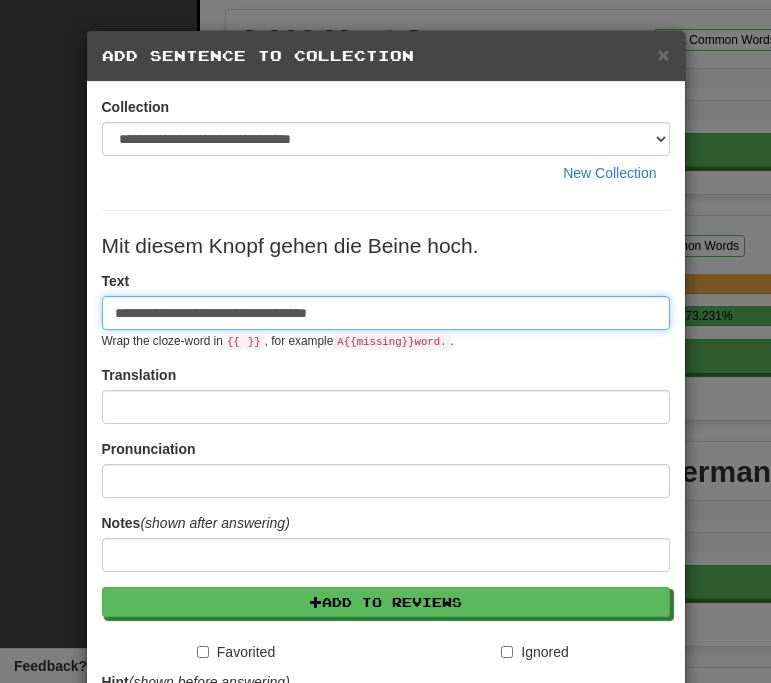 type on "**********" 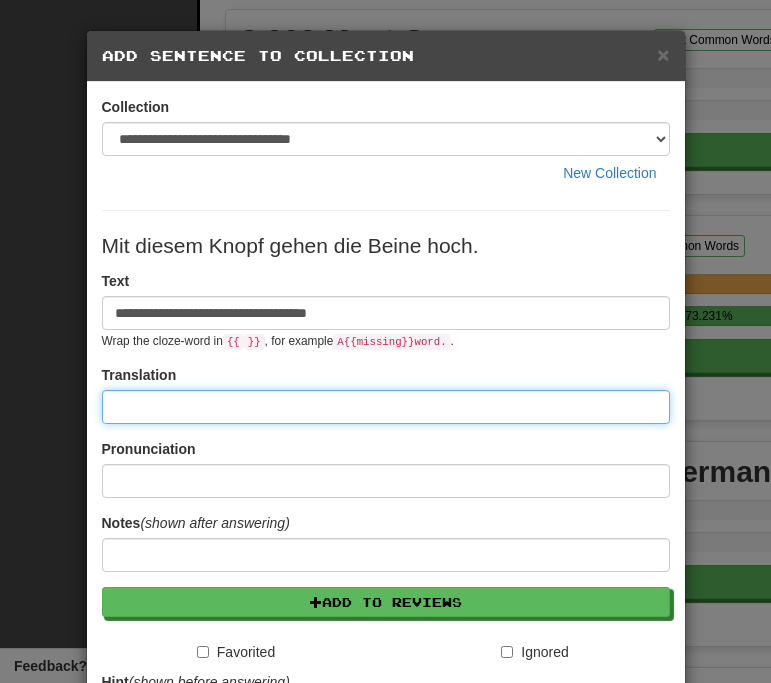 click at bounding box center [386, 407] 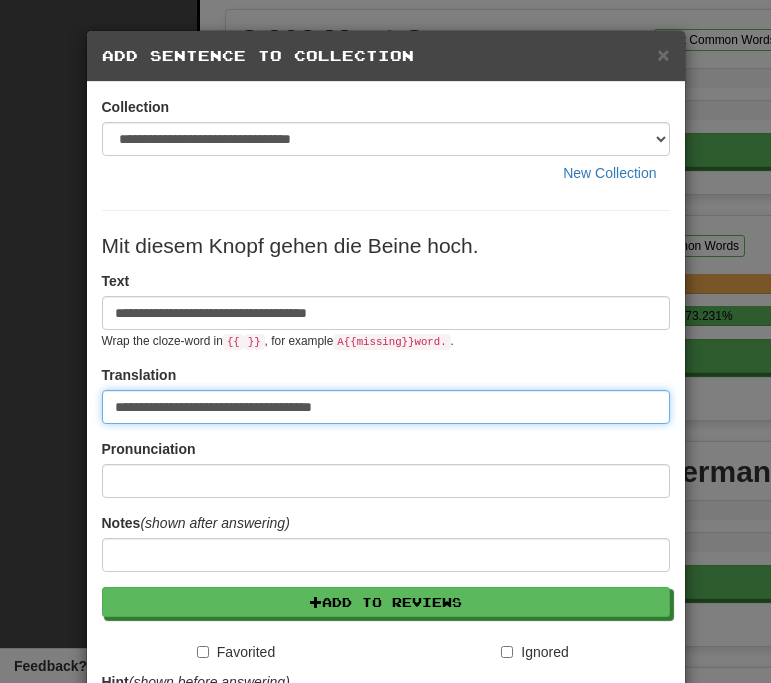 type on "**********" 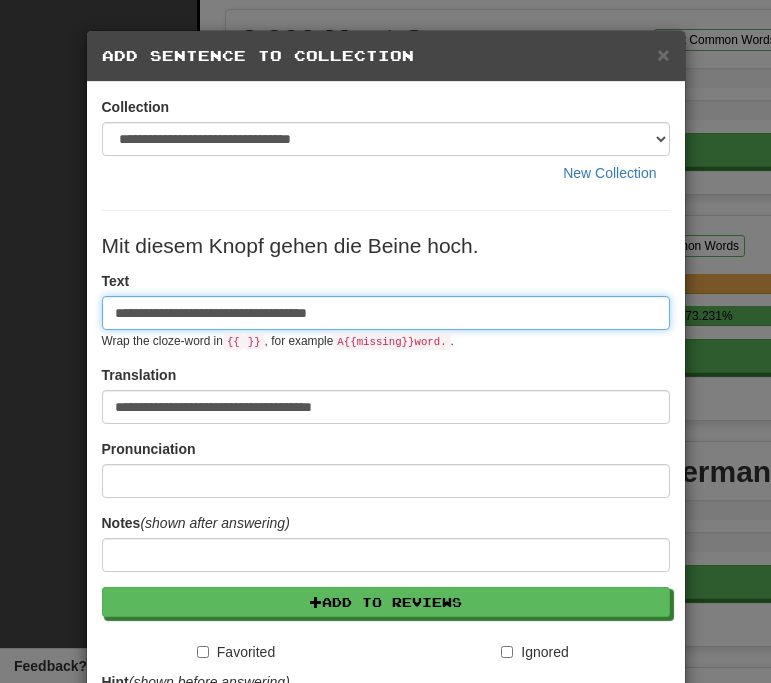 click on "**********" at bounding box center [386, 313] 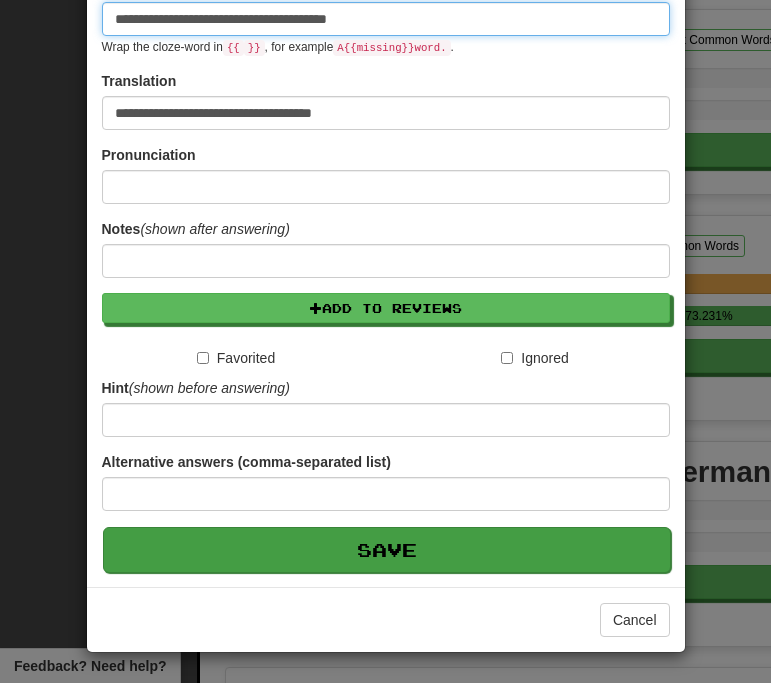 scroll, scrollTop: 295, scrollLeft: 0, axis: vertical 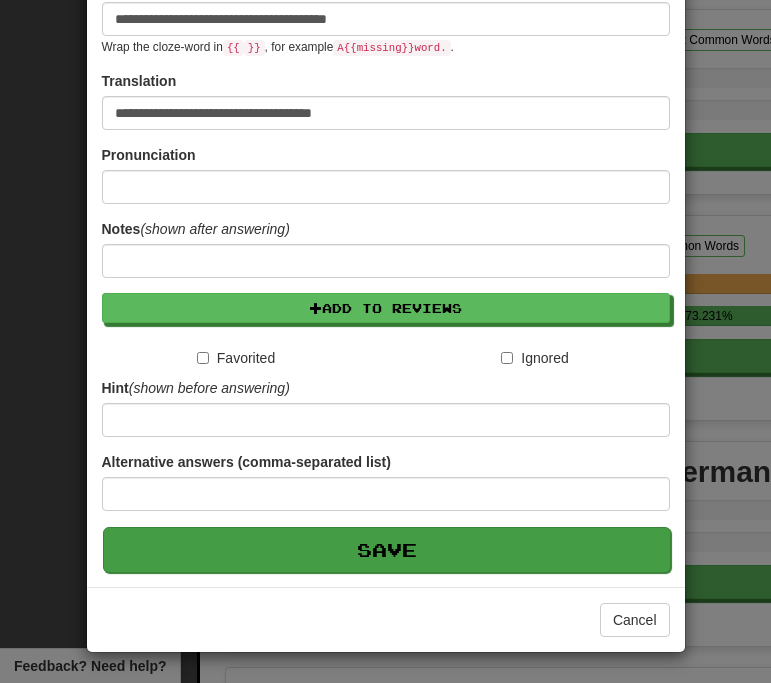 click on "Save" at bounding box center [387, 550] 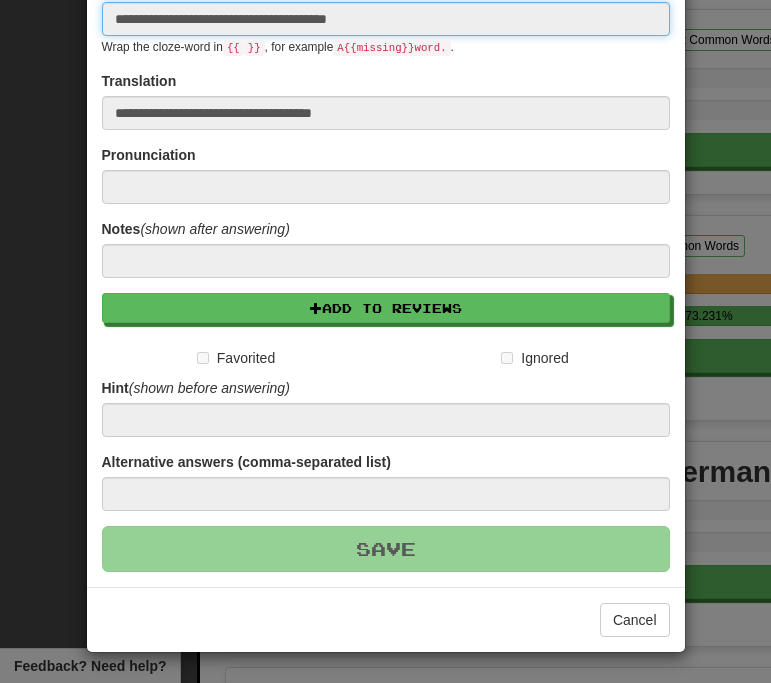 type 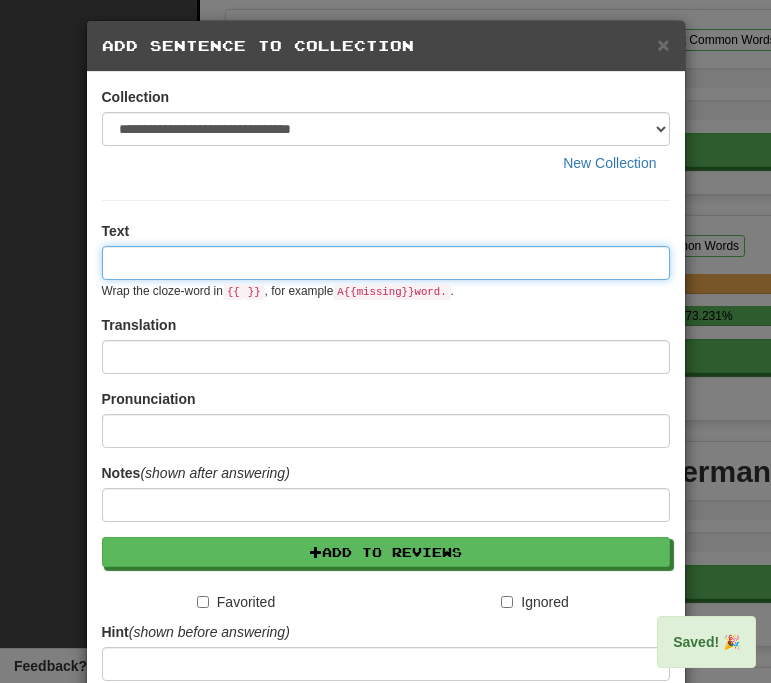 scroll, scrollTop: 0, scrollLeft: 0, axis: both 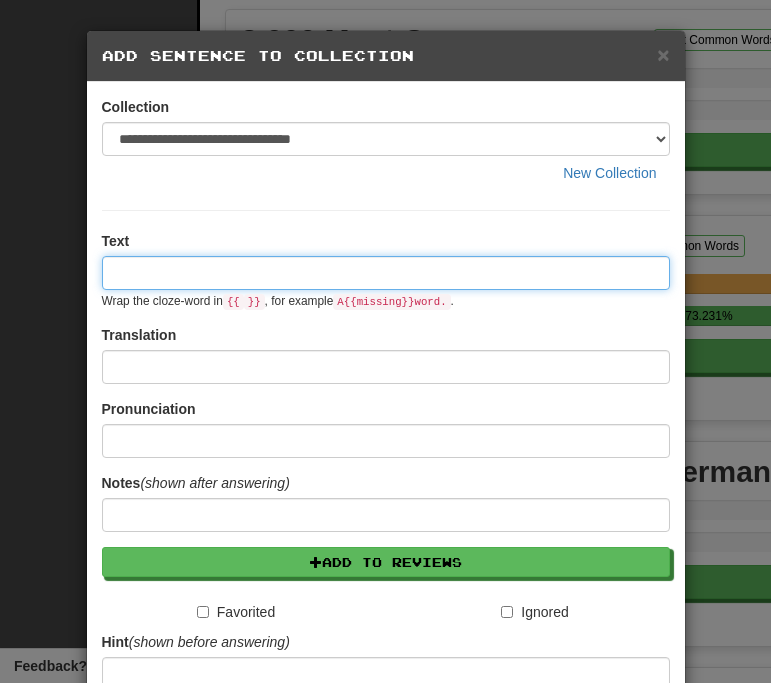 paste on "**********" 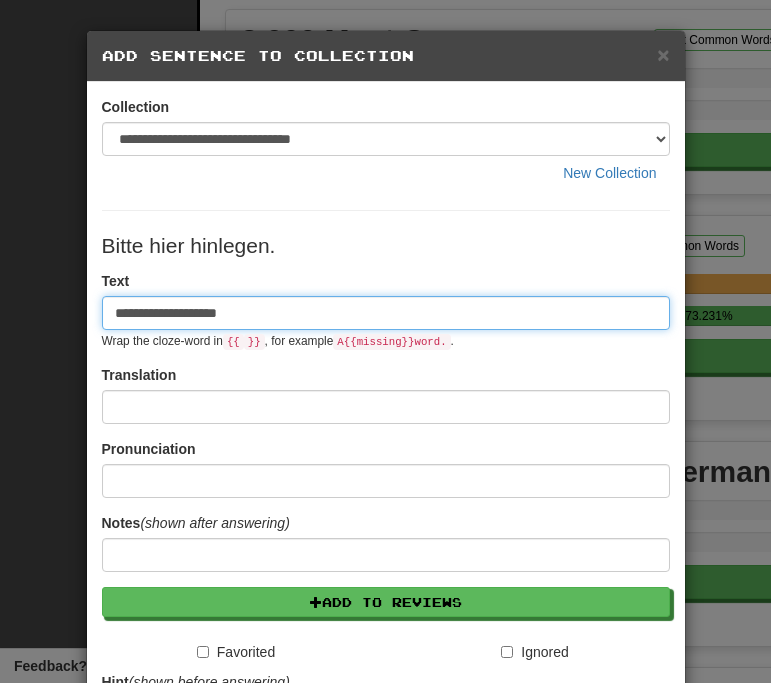 type on "**********" 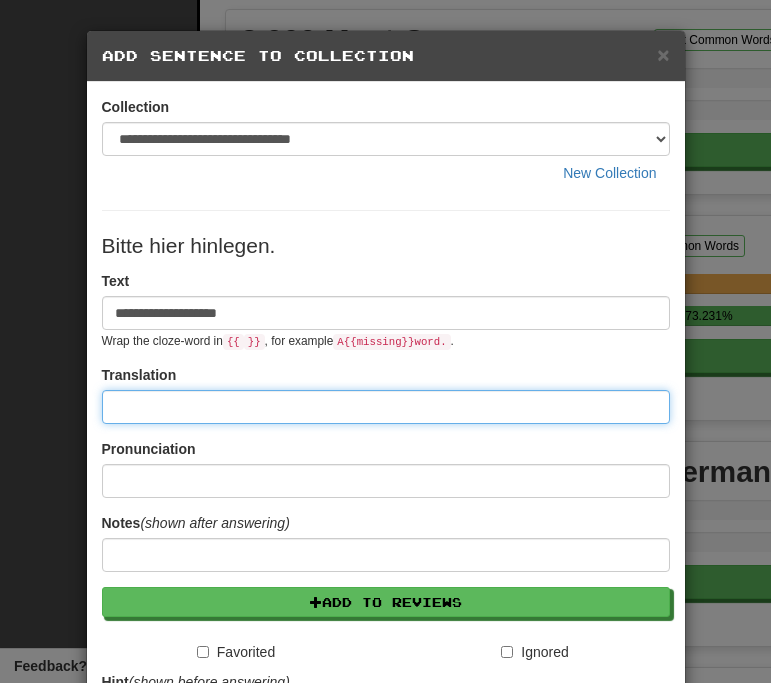 click at bounding box center [386, 407] 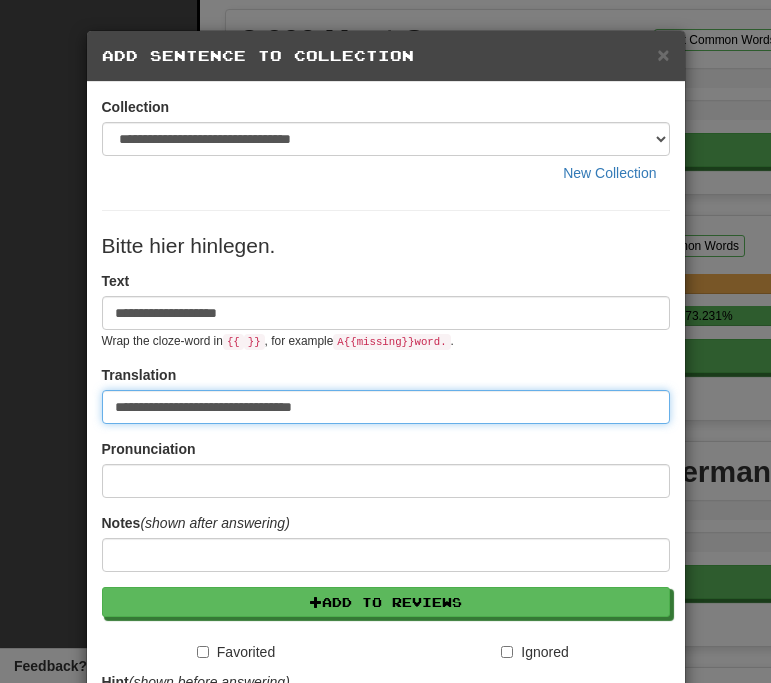 type on "**********" 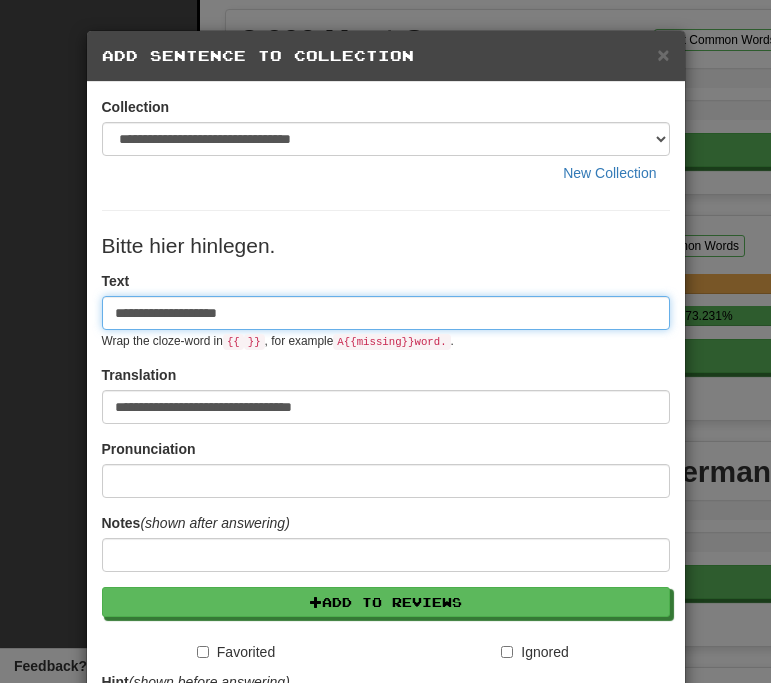 click on "**********" at bounding box center (386, 313) 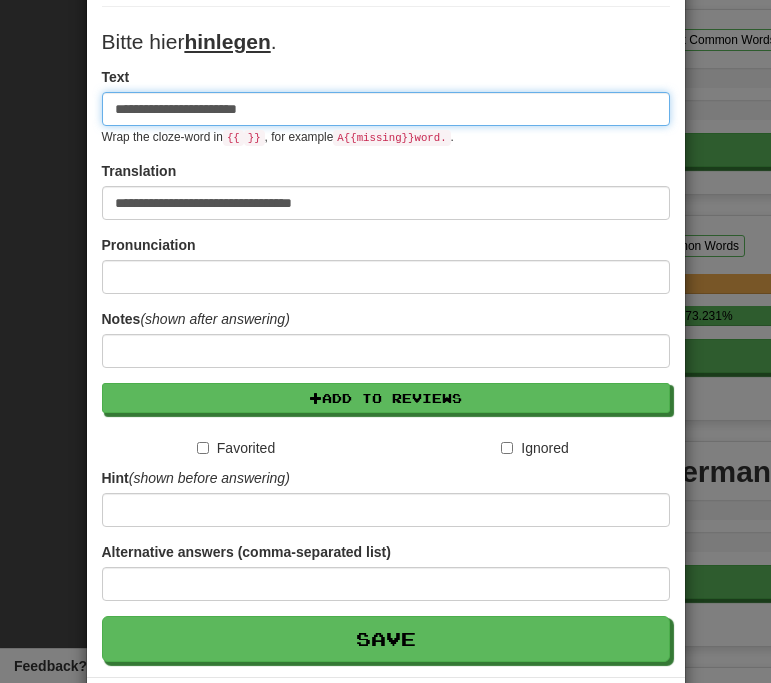 scroll, scrollTop: 228, scrollLeft: 0, axis: vertical 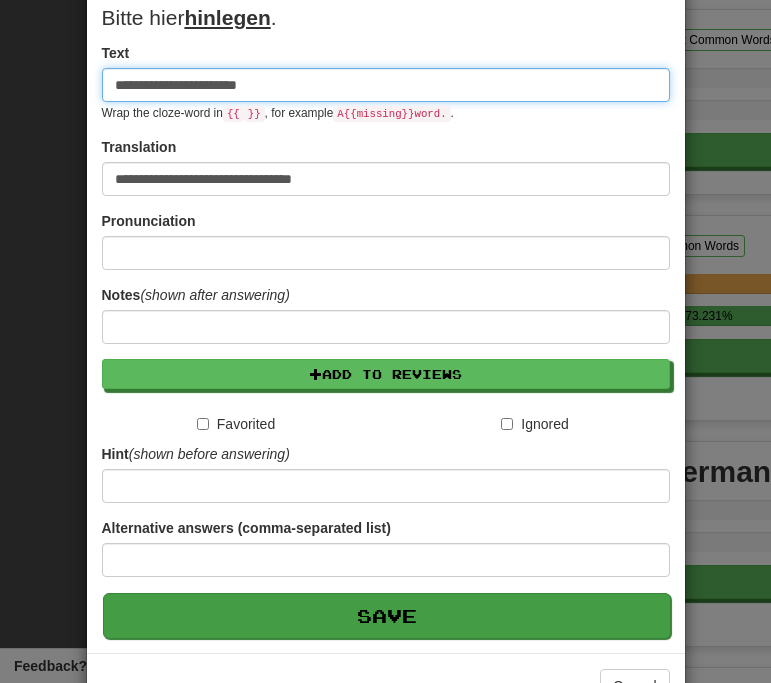 type on "**********" 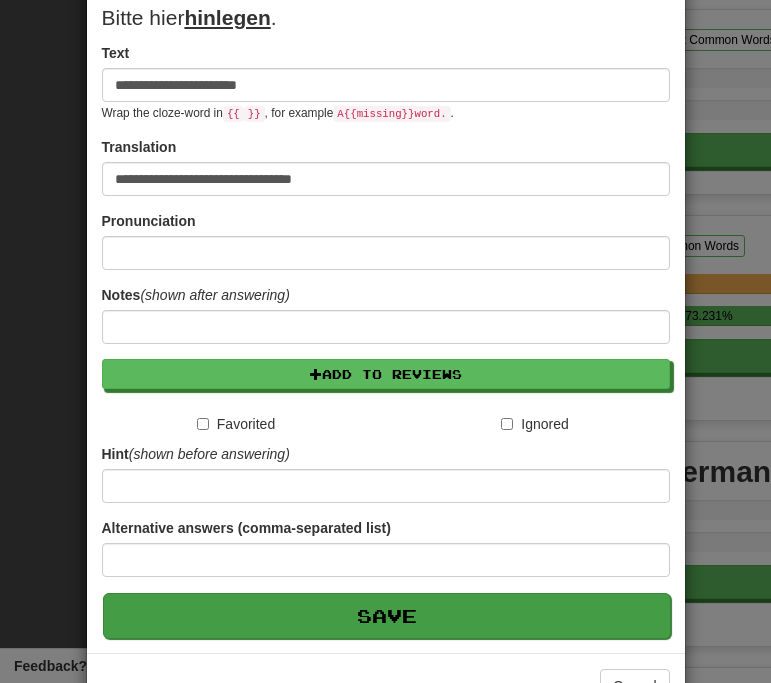 click on "Save" at bounding box center [387, 616] 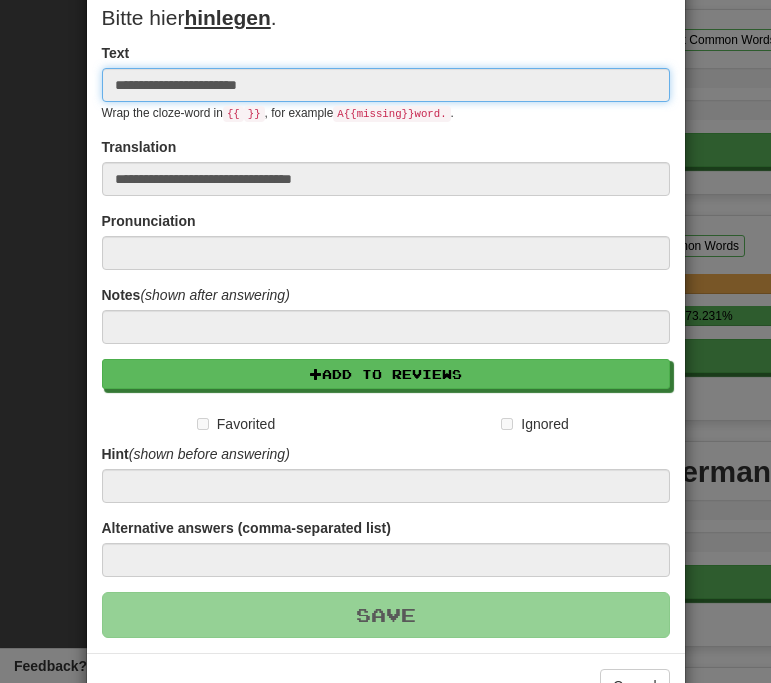 type 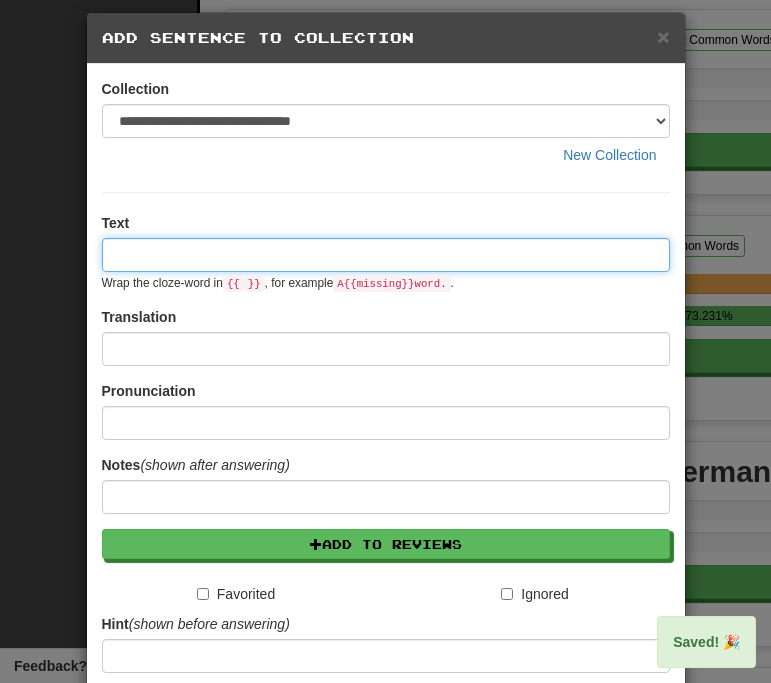 scroll, scrollTop: 0, scrollLeft: 0, axis: both 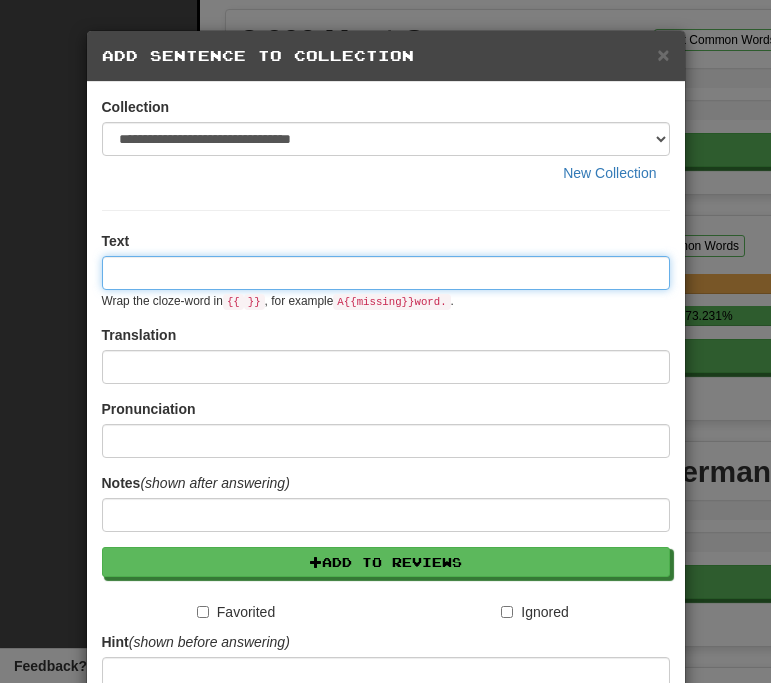 paste on "**********" 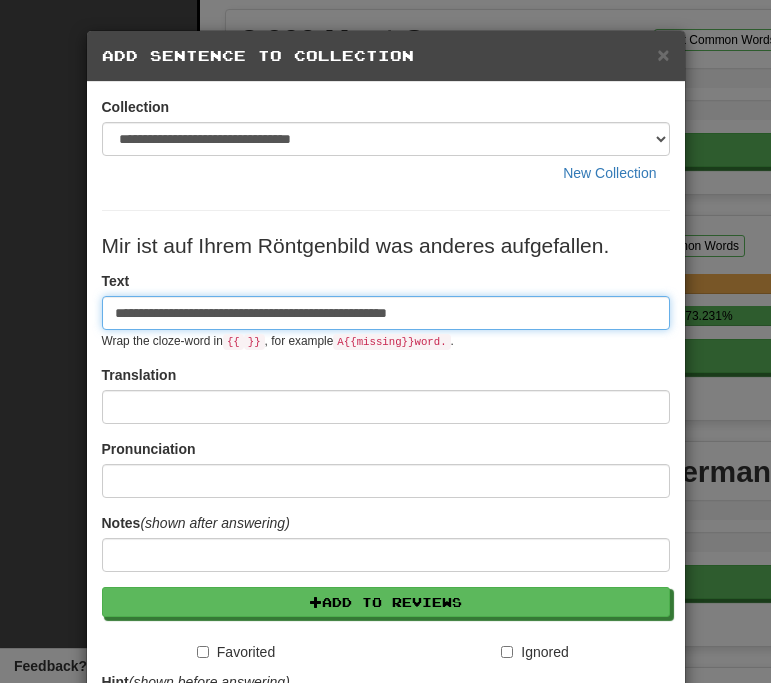 type on "**********" 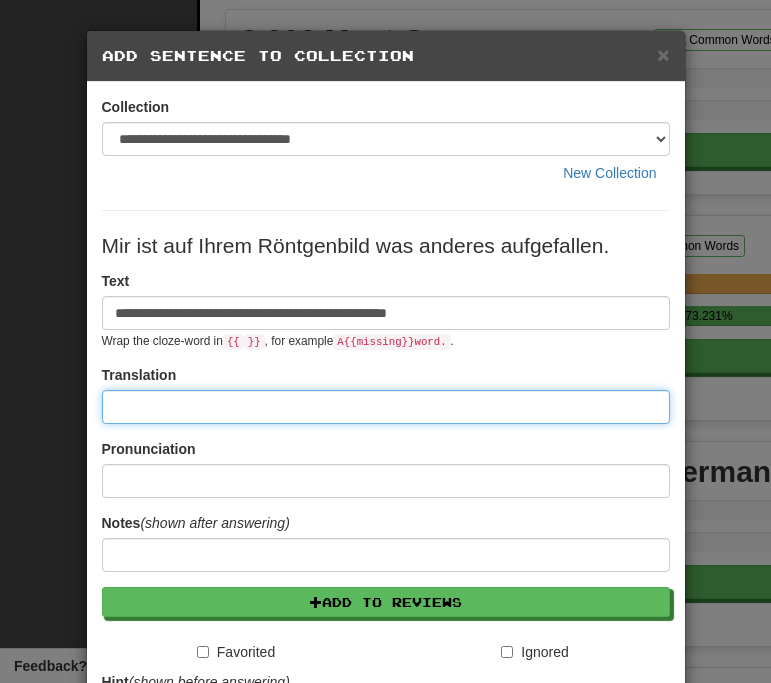 click at bounding box center (386, 407) 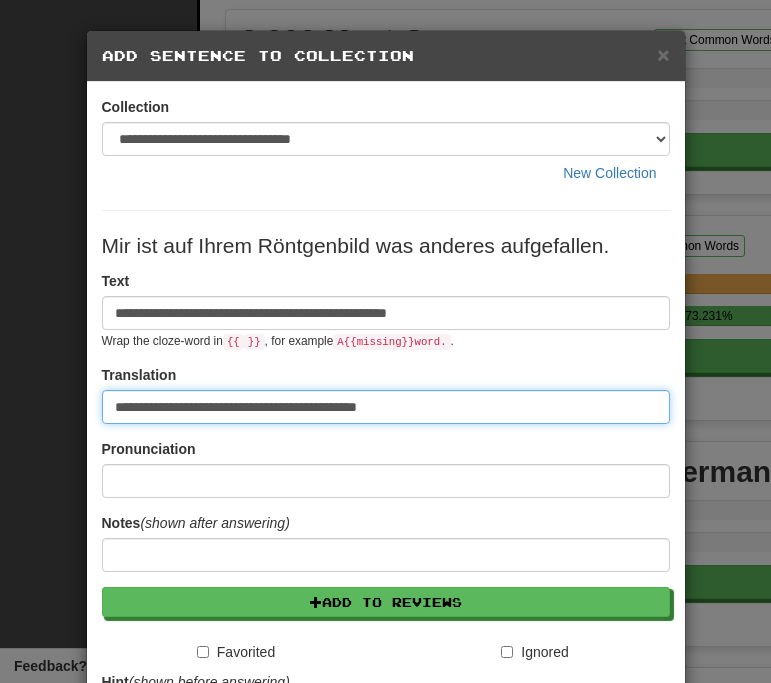 type on "**********" 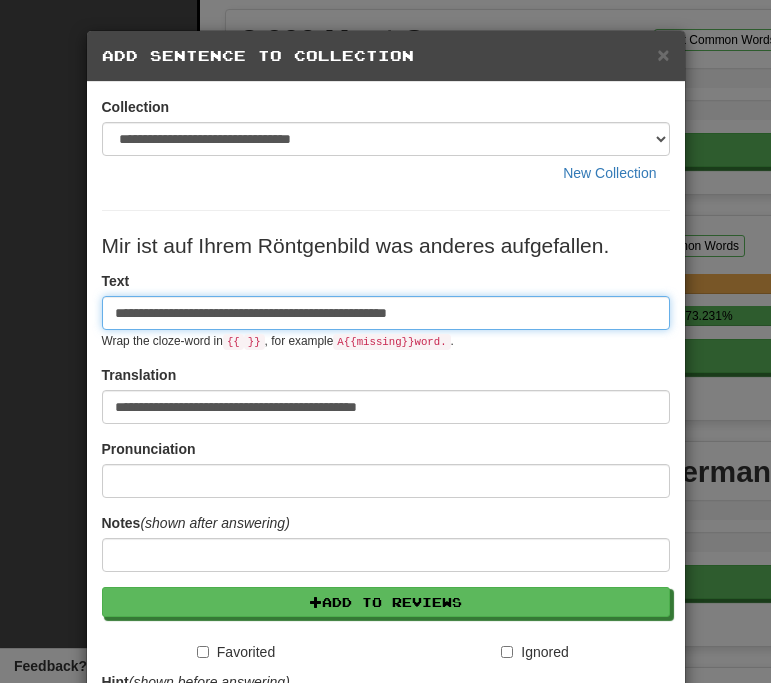 click on "**********" at bounding box center [386, 313] 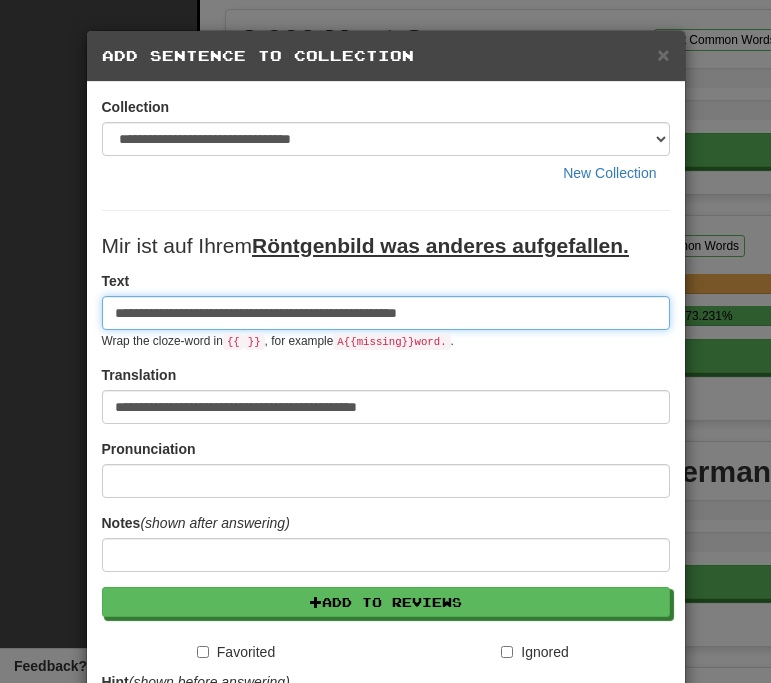 click on "**********" at bounding box center [386, 313] 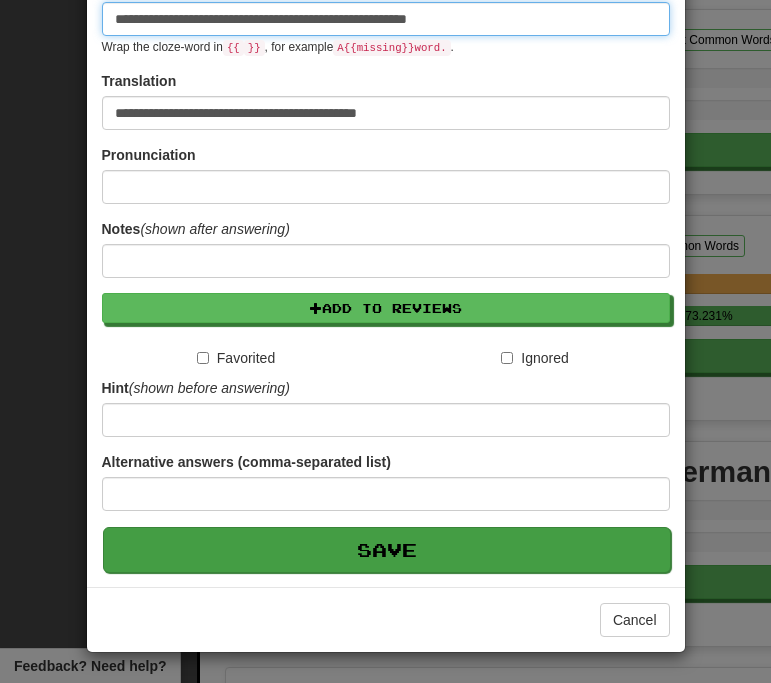 scroll, scrollTop: 295, scrollLeft: 0, axis: vertical 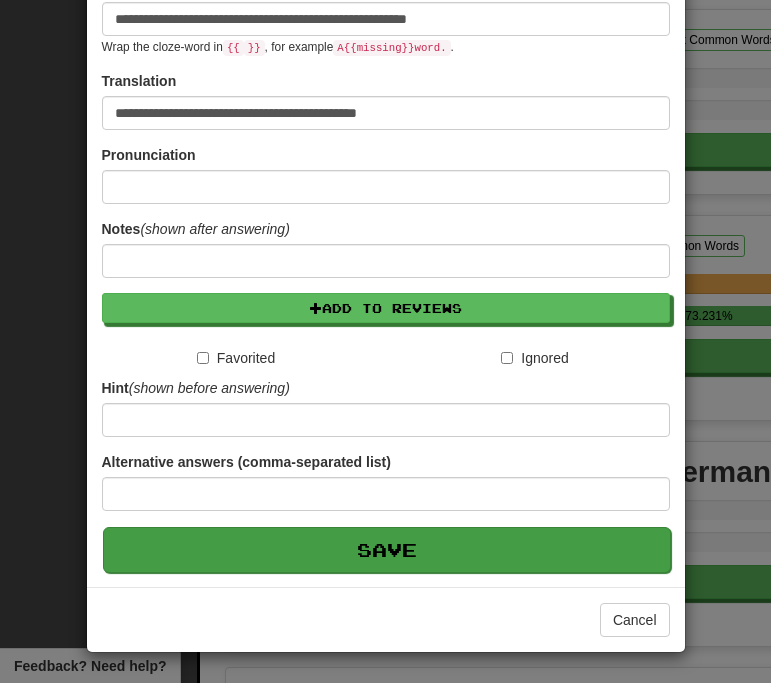 click on "Save" at bounding box center (387, 550) 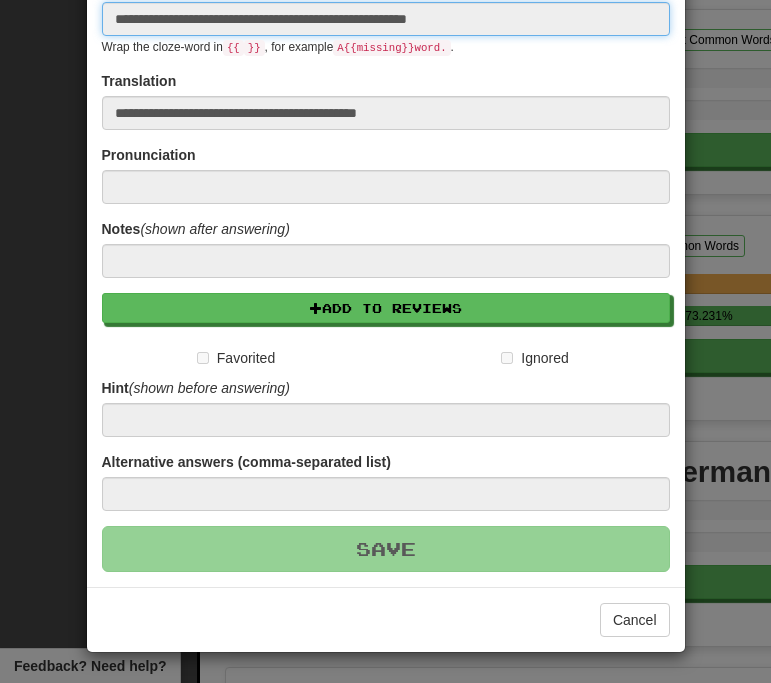type 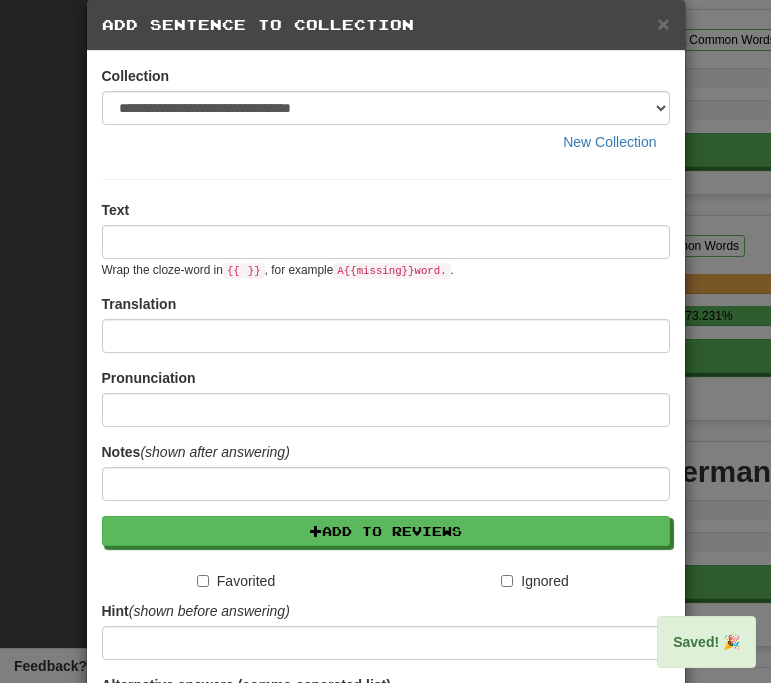 scroll, scrollTop: 0, scrollLeft: 0, axis: both 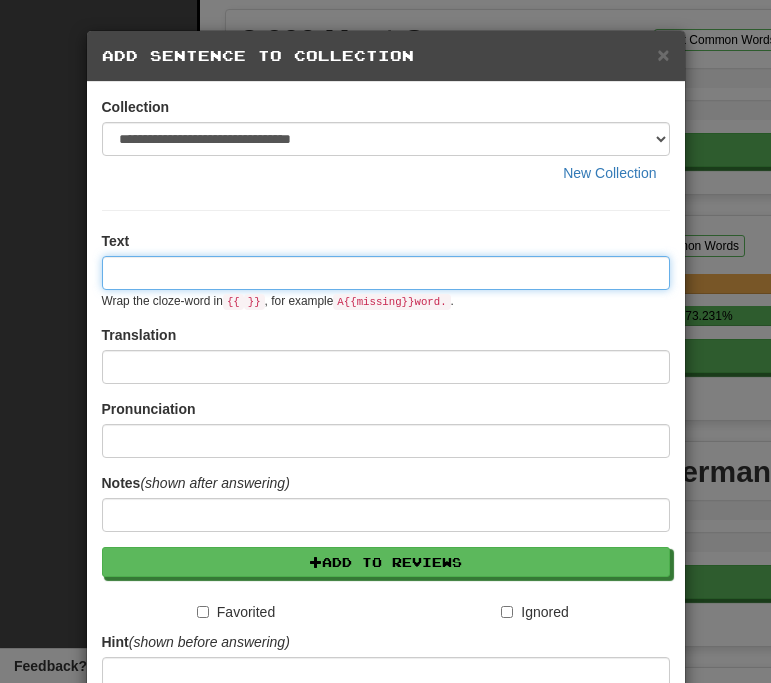 paste on "**********" 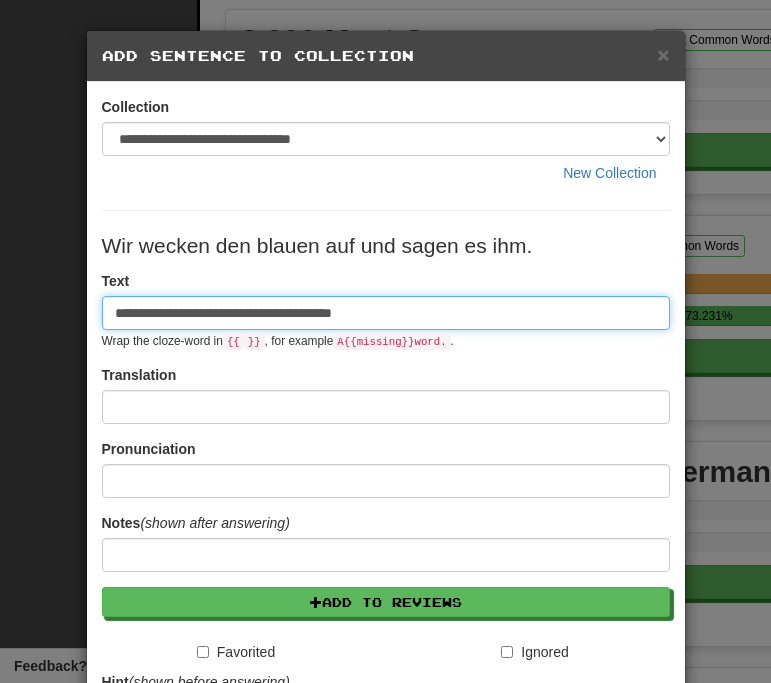 type on "**********" 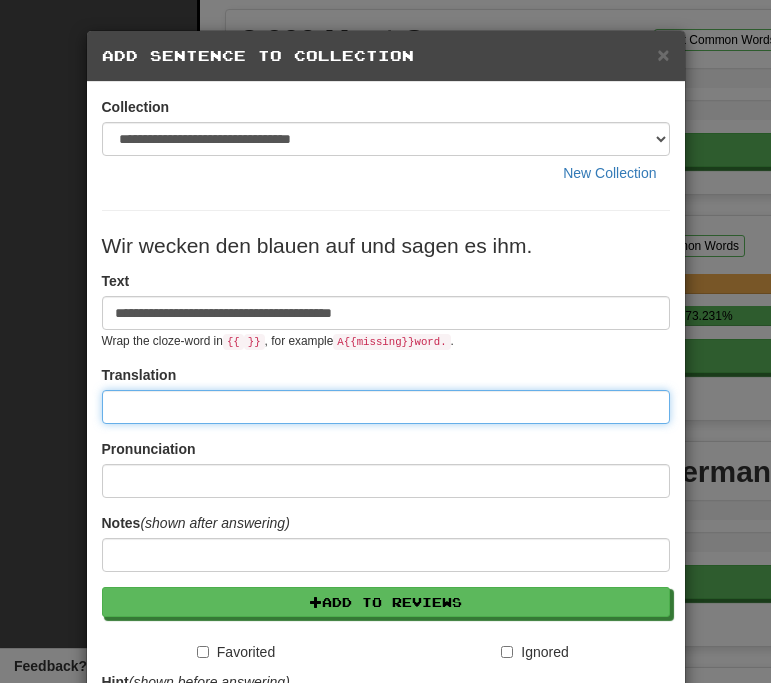 click at bounding box center (386, 407) 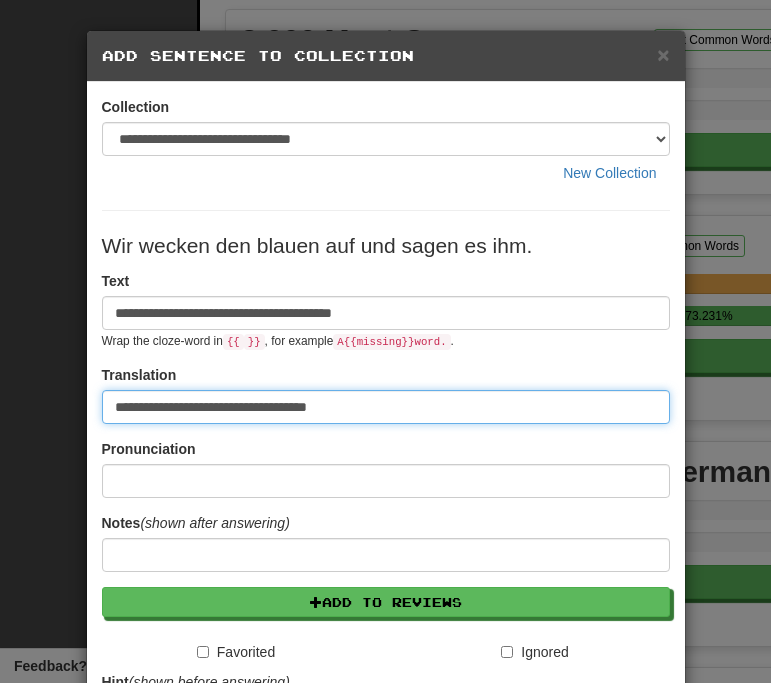 type on "**********" 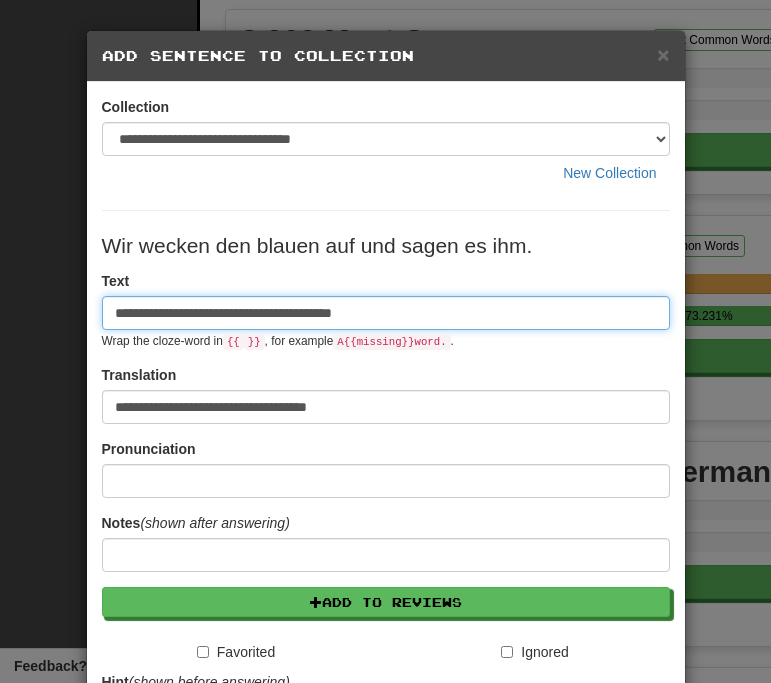 click on "**********" at bounding box center [386, 313] 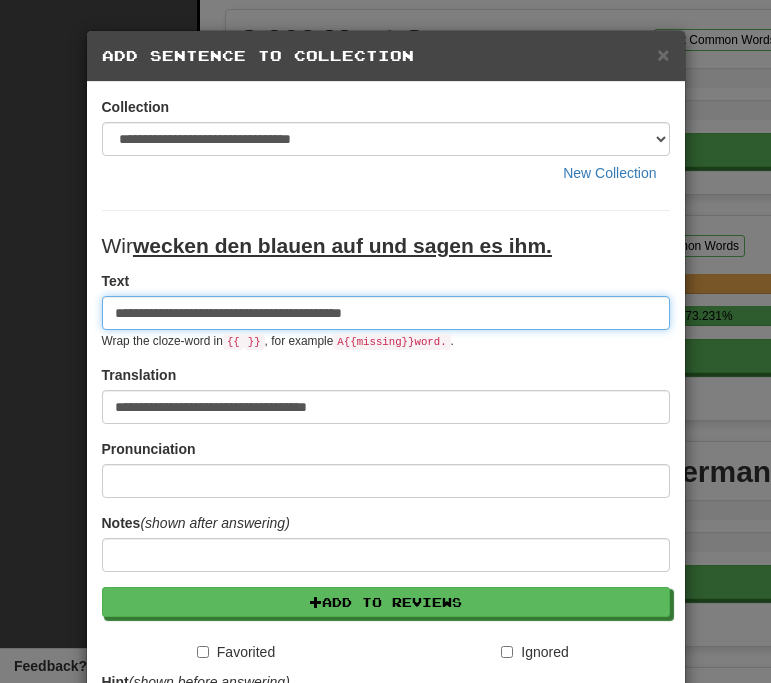 click on "**********" at bounding box center (386, 313) 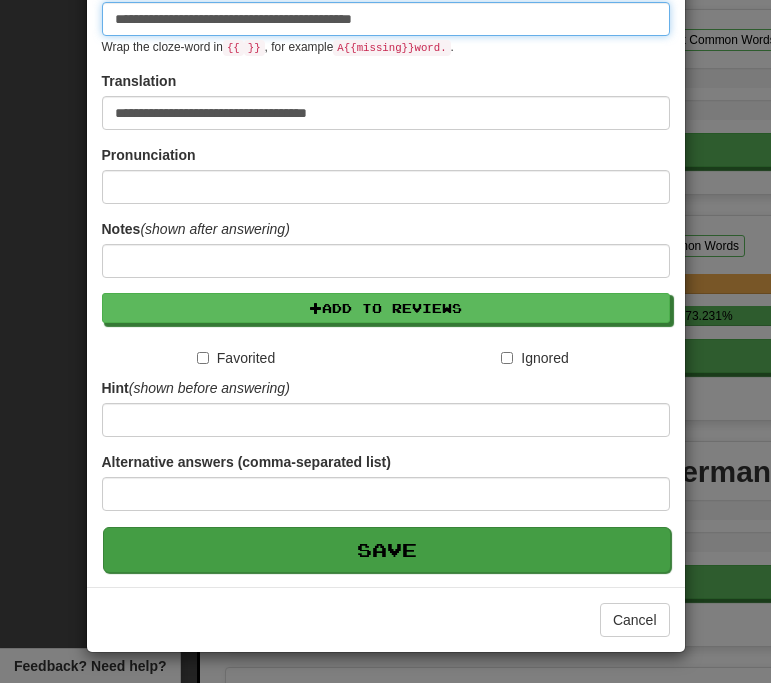 scroll, scrollTop: 295, scrollLeft: 0, axis: vertical 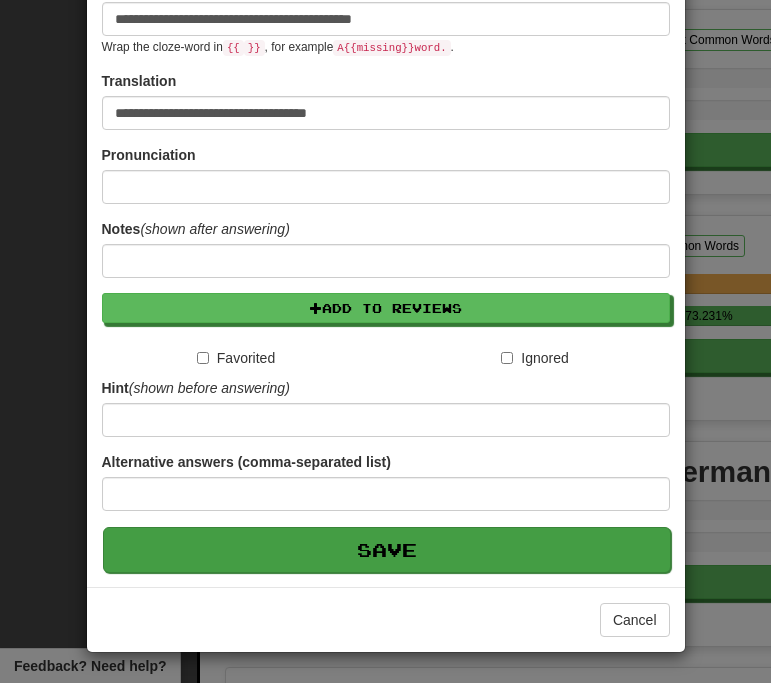 click on "Save" at bounding box center (387, 550) 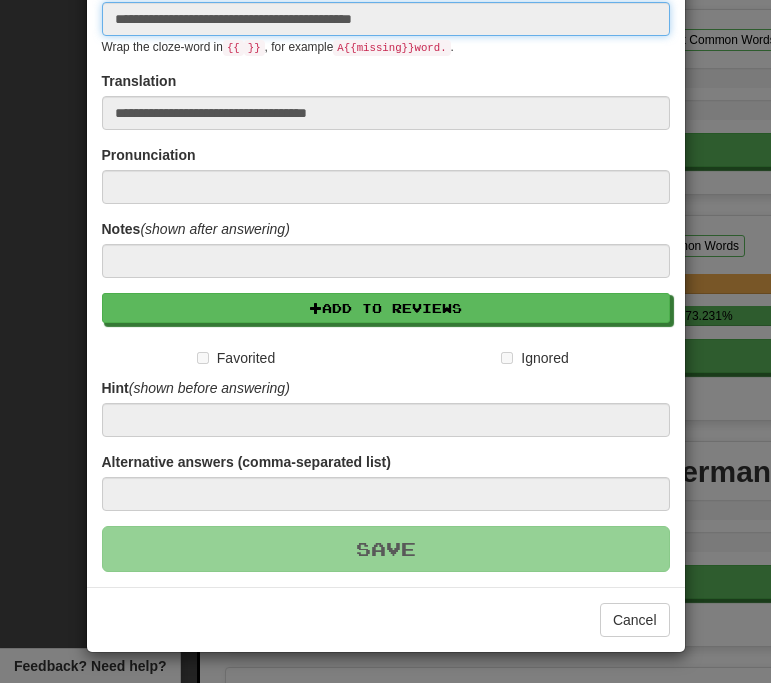 type 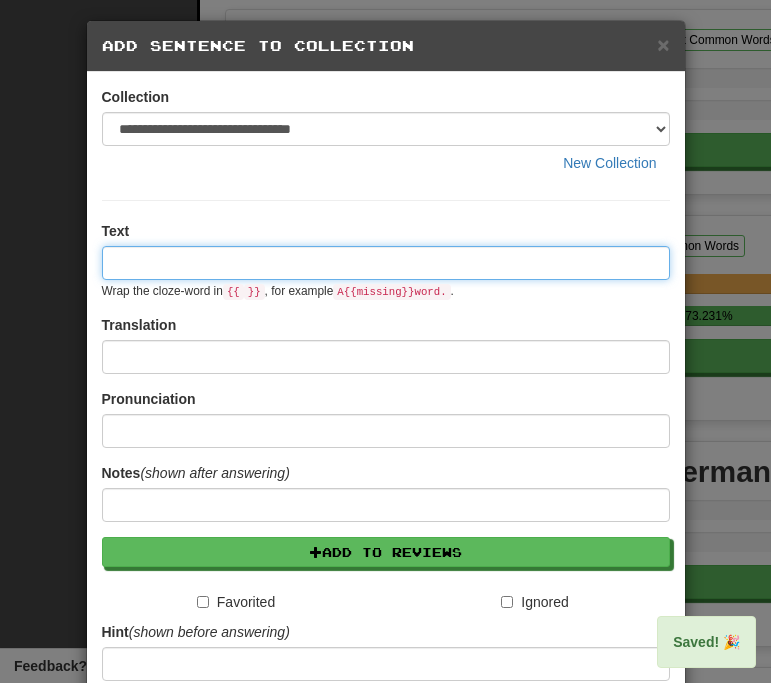 scroll, scrollTop: 0, scrollLeft: 0, axis: both 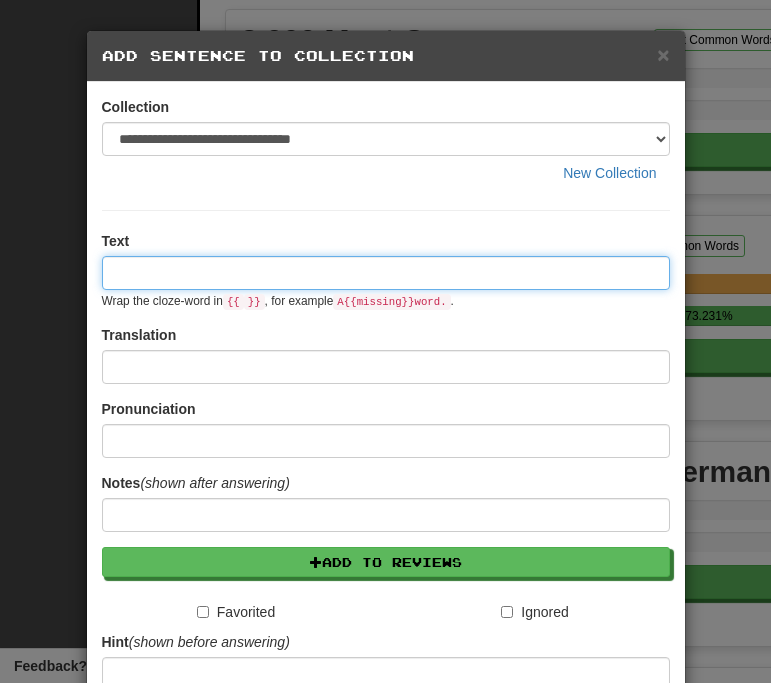 paste on "**********" 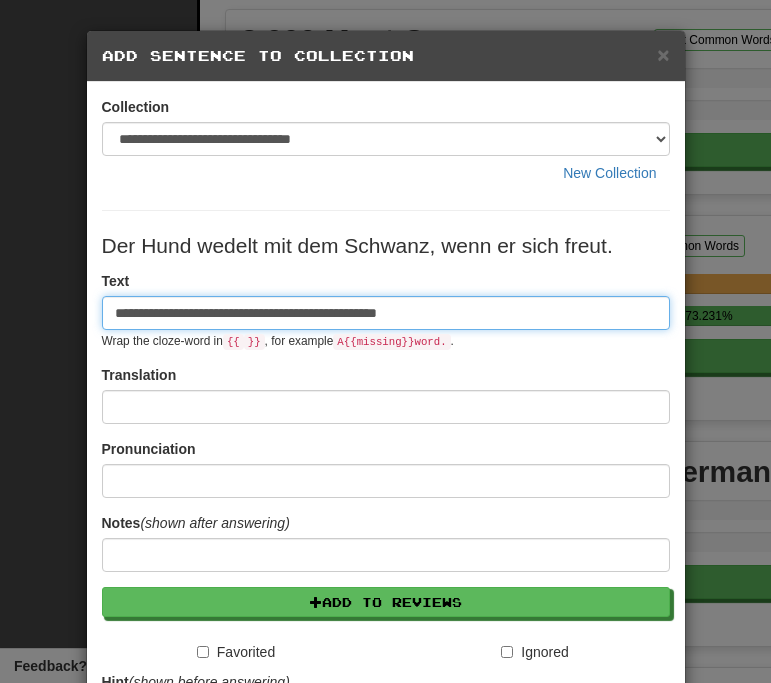 type on "**********" 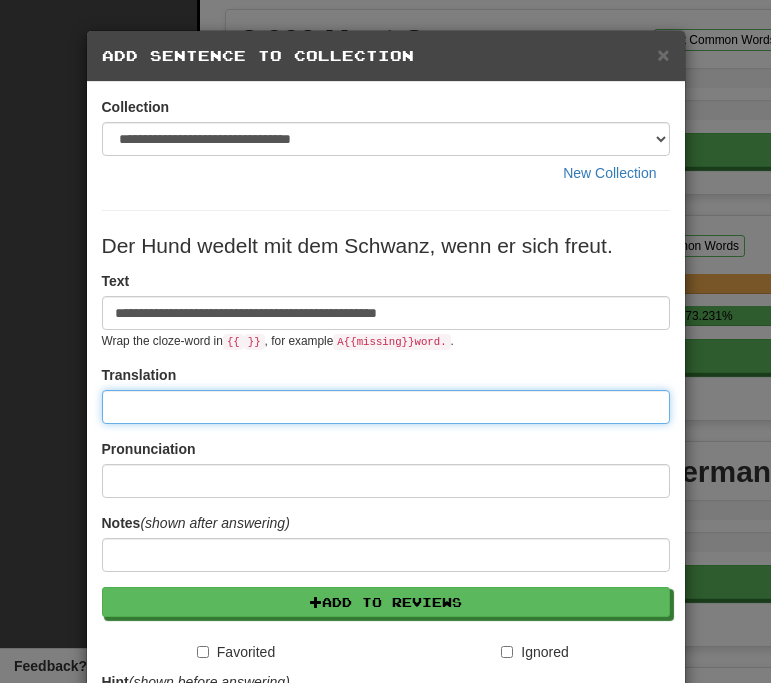 click at bounding box center [386, 407] 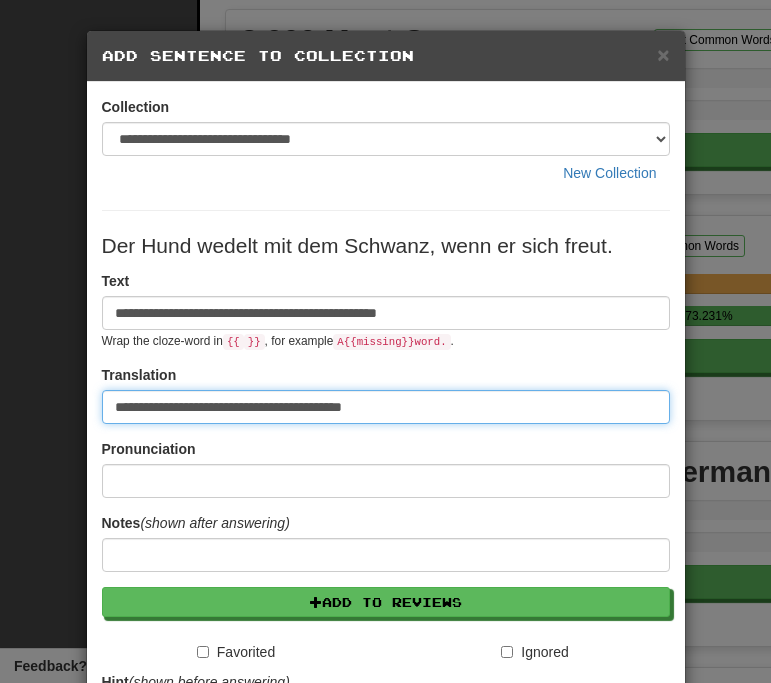 type on "**********" 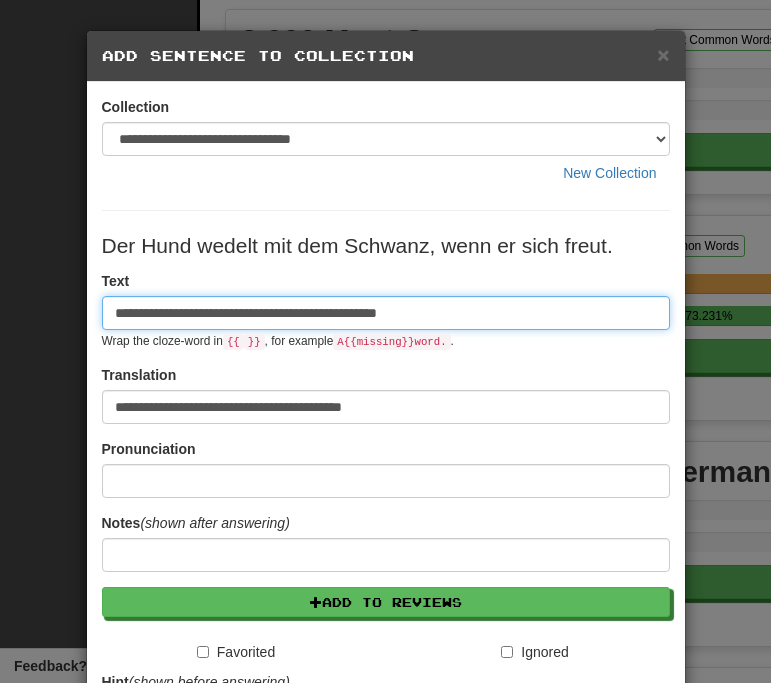 click on "**********" at bounding box center [386, 313] 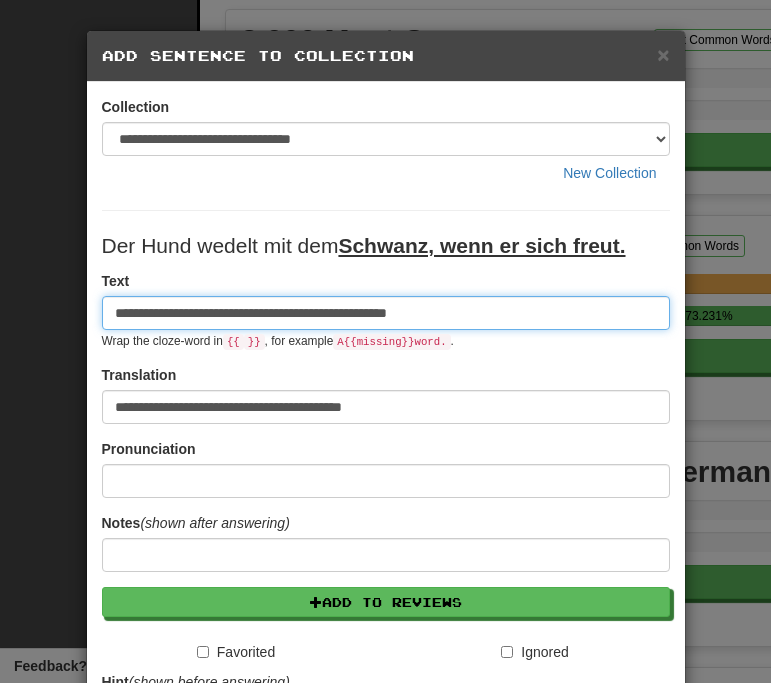 click on "**********" at bounding box center (386, 313) 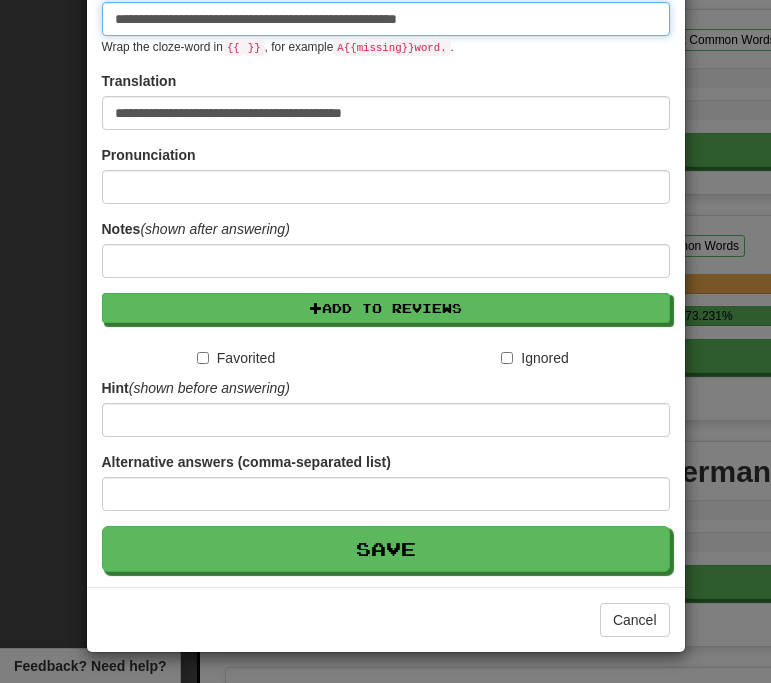 scroll, scrollTop: 295, scrollLeft: 0, axis: vertical 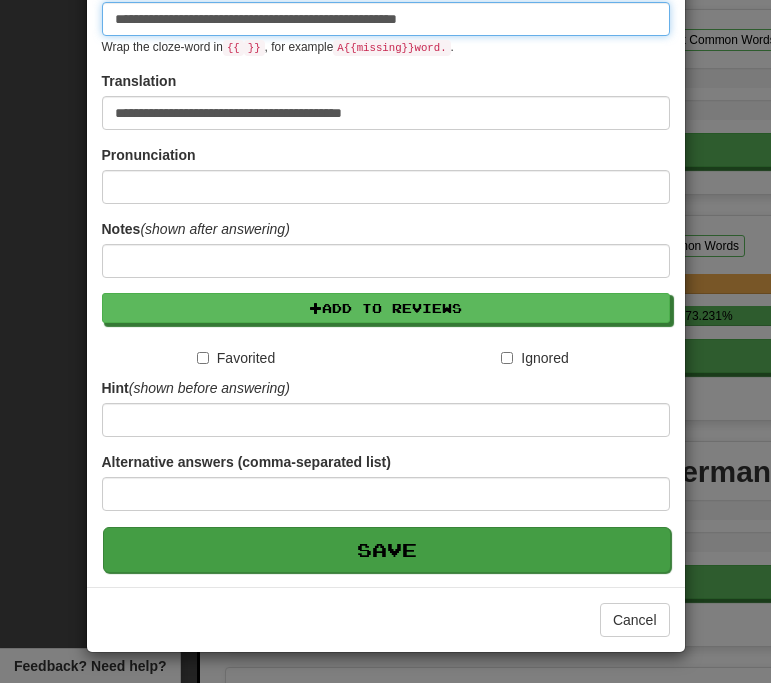 type on "**********" 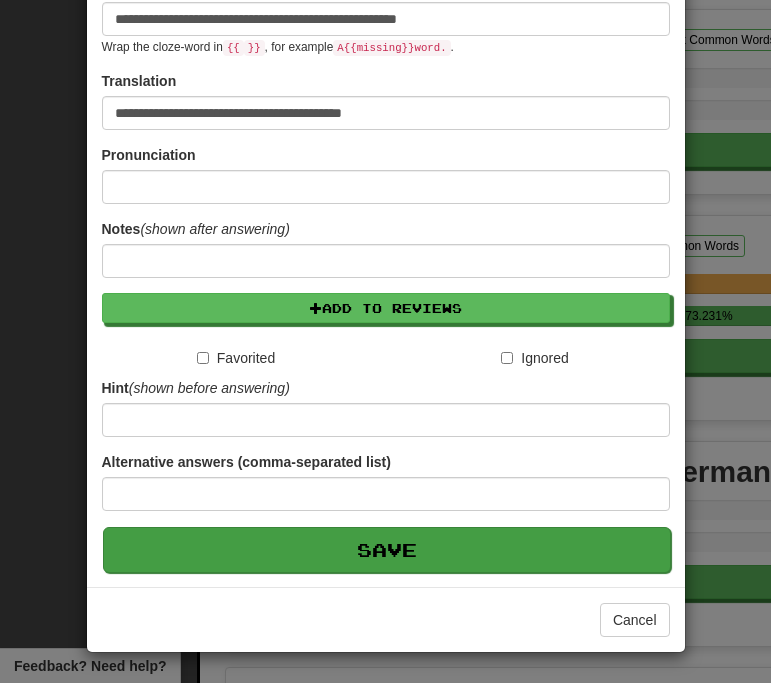 click on "Save" at bounding box center (387, 550) 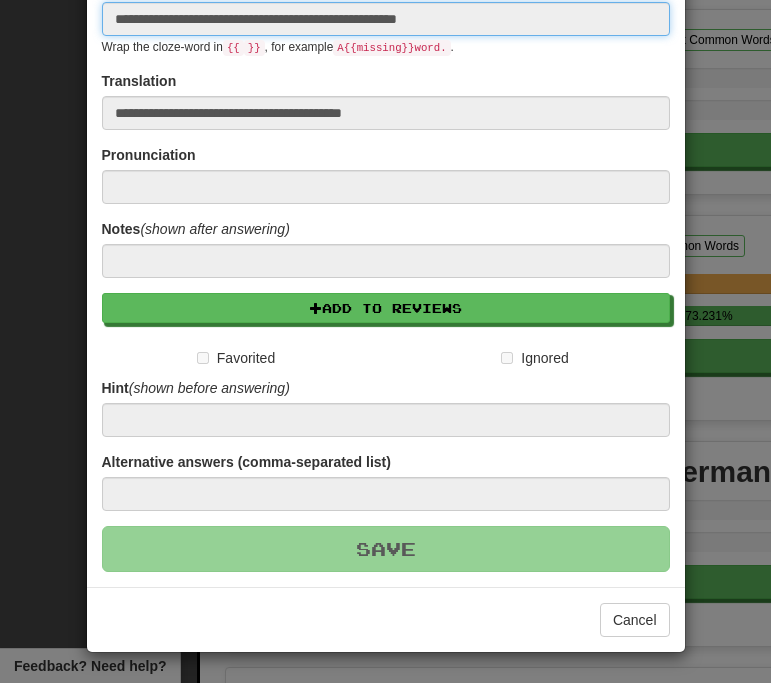 type 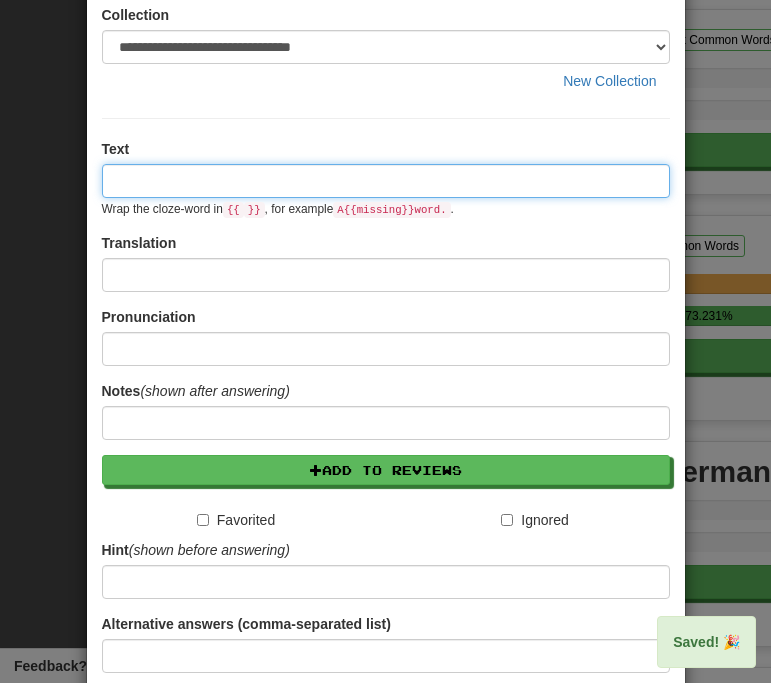scroll, scrollTop: 0, scrollLeft: 0, axis: both 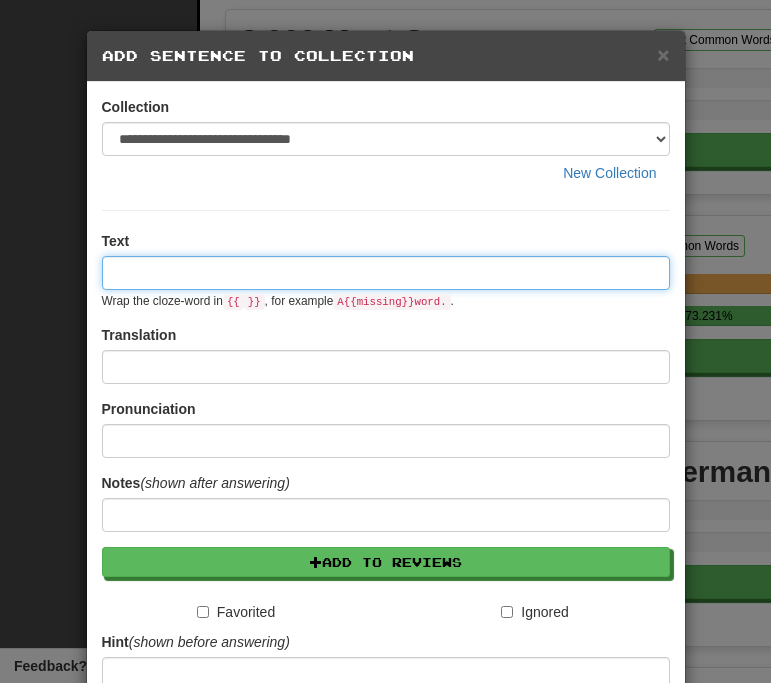 paste on "**********" 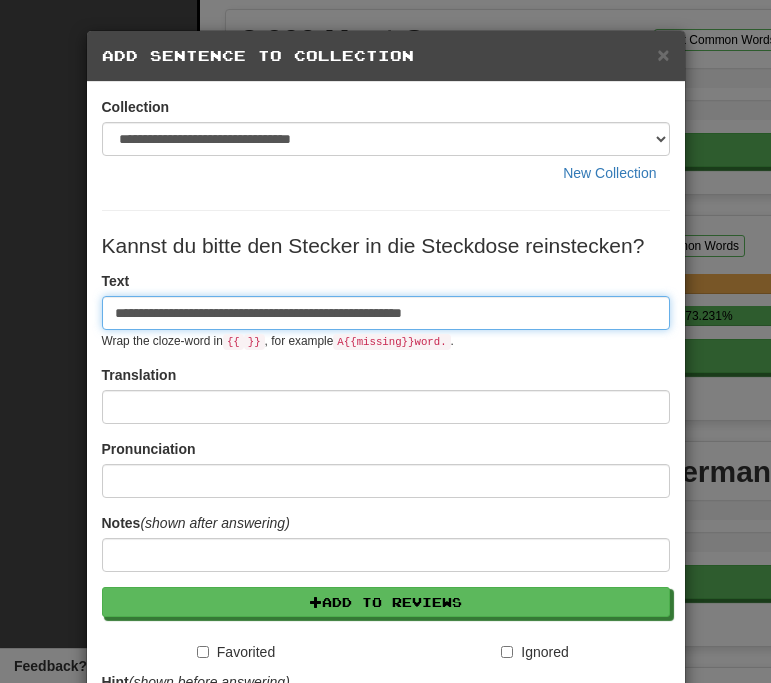 type on "**********" 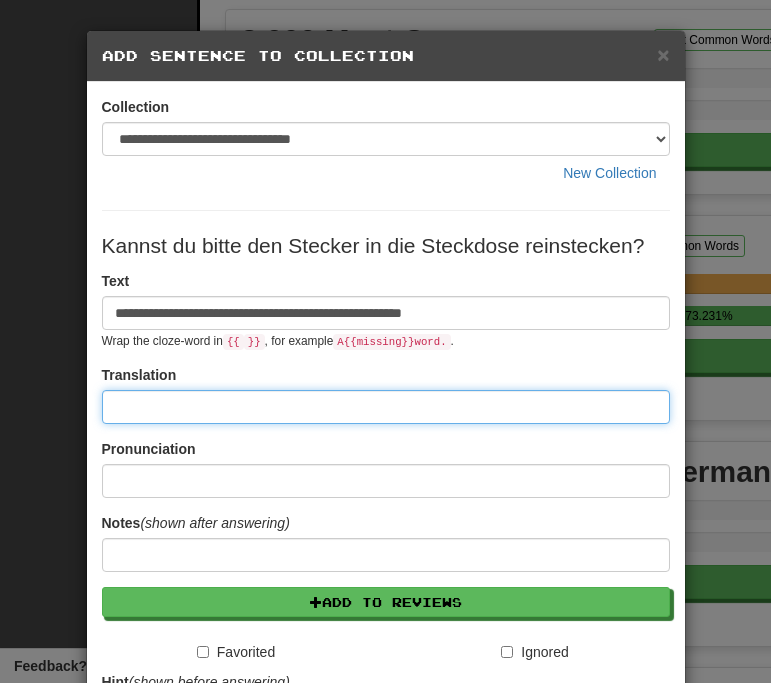 click at bounding box center [386, 407] 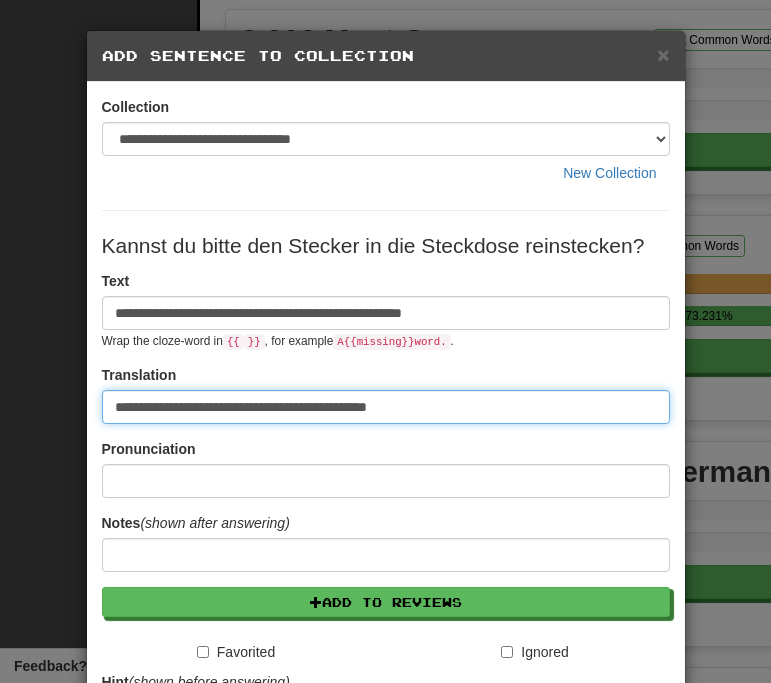 type on "**********" 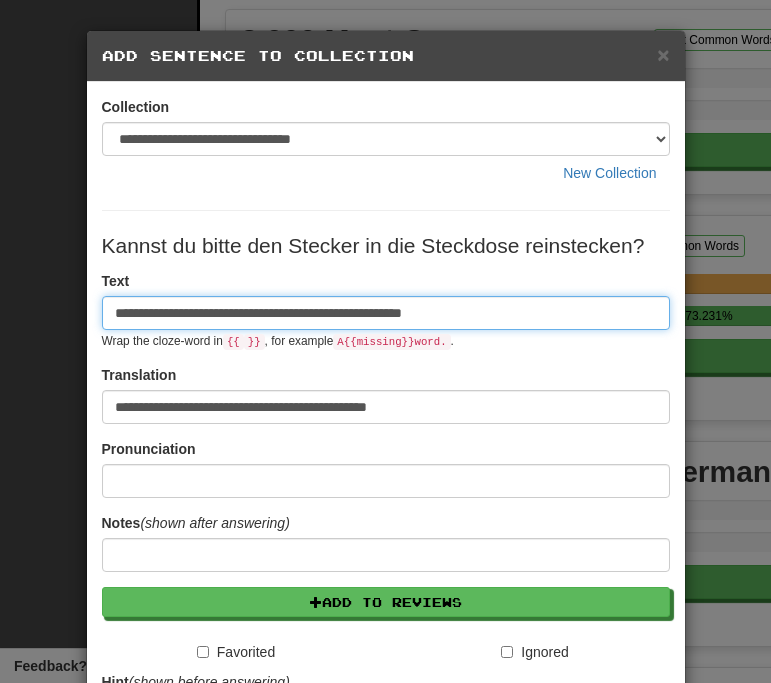 click on "**********" at bounding box center [386, 313] 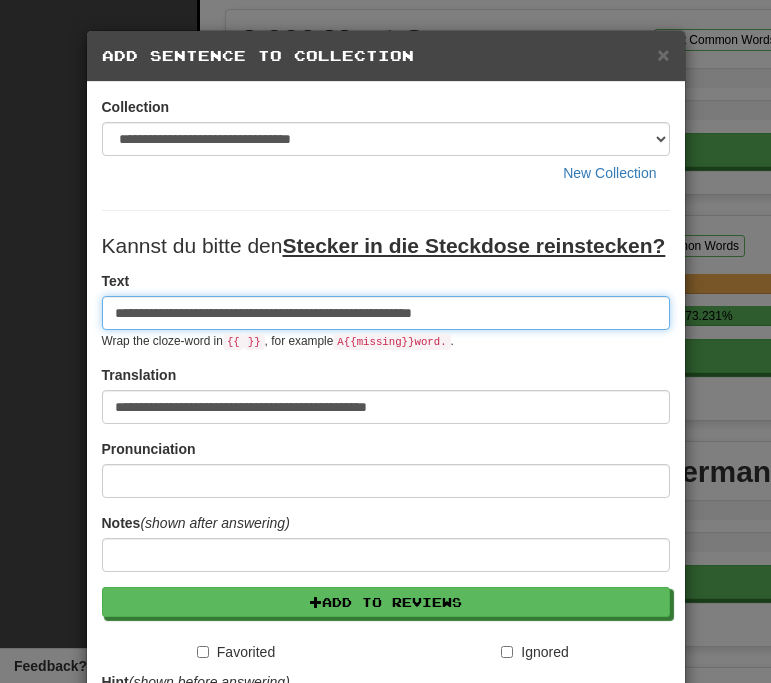 click on "**********" at bounding box center (386, 313) 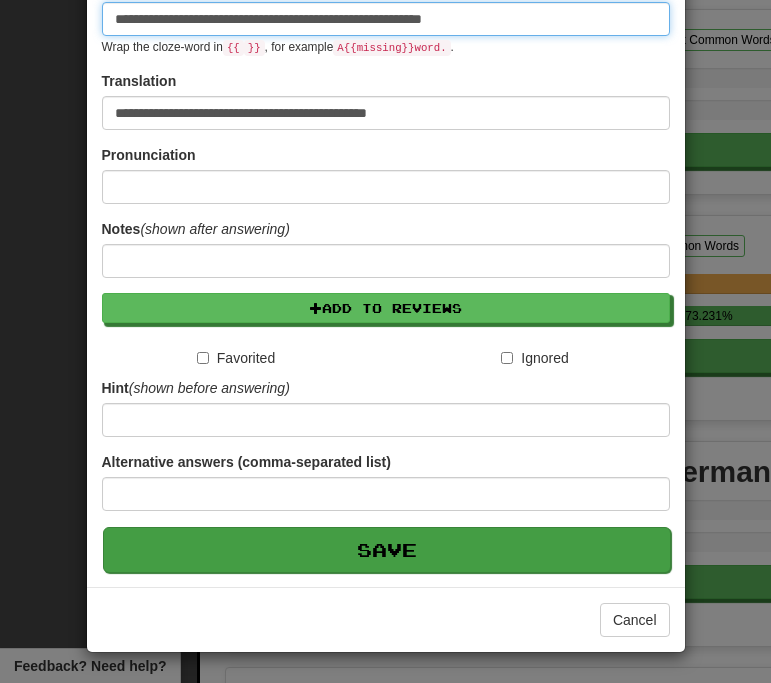 scroll, scrollTop: 295, scrollLeft: 0, axis: vertical 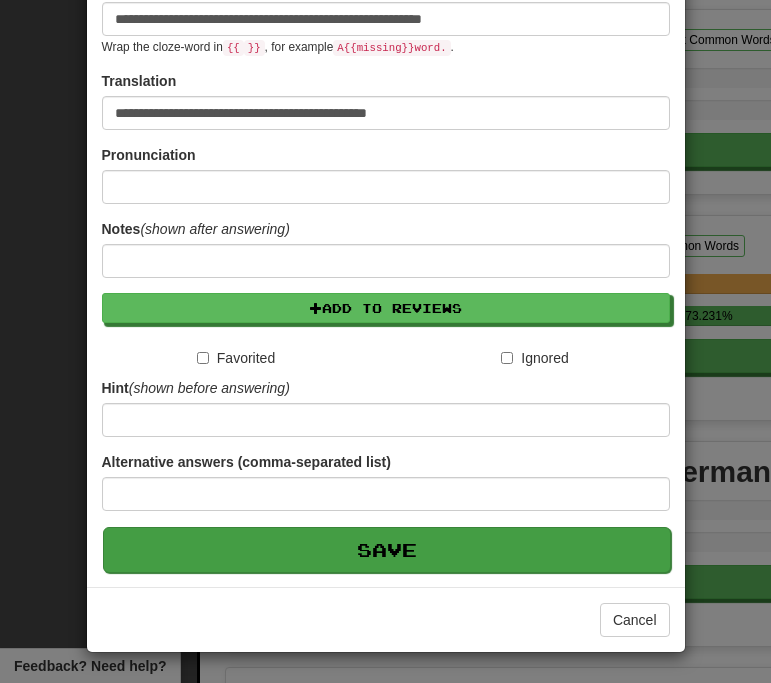 click on "Save" at bounding box center (387, 550) 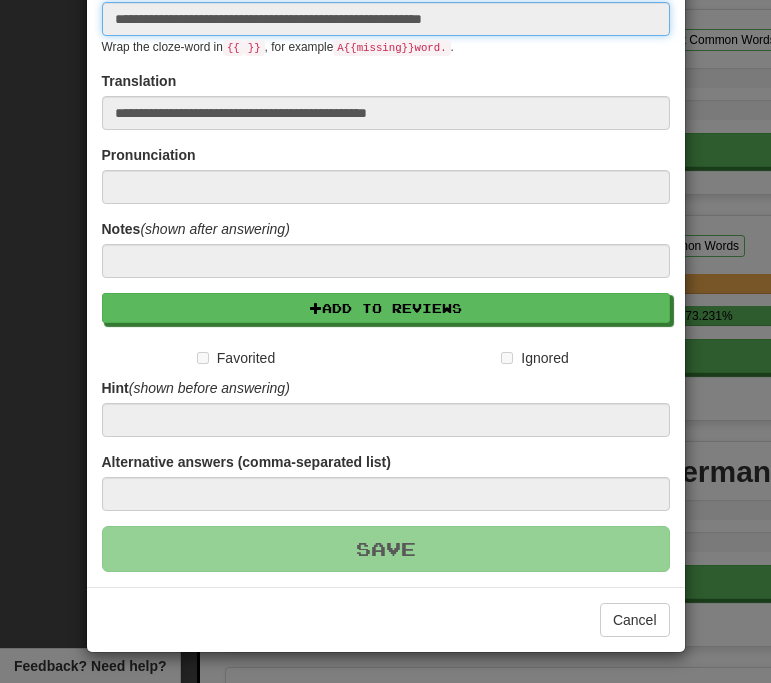 type 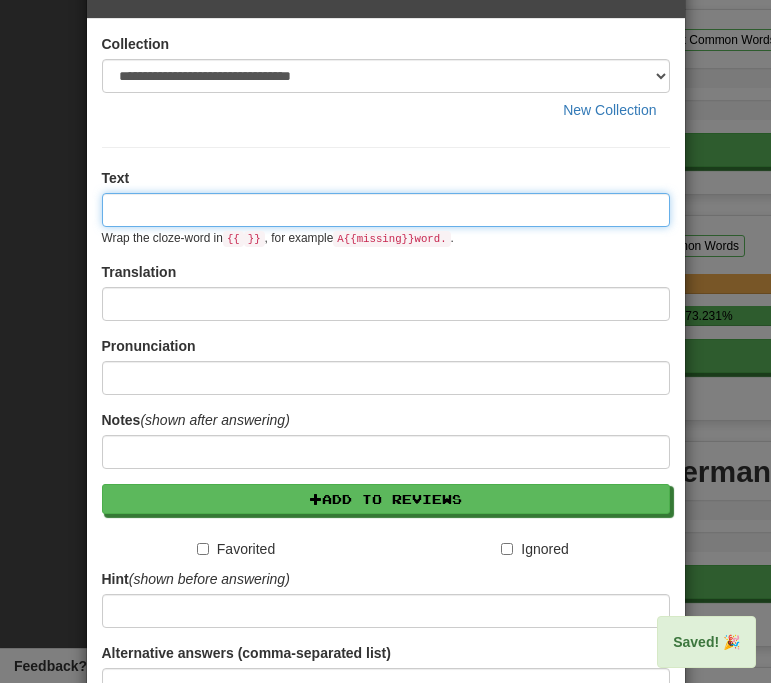 scroll, scrollTop: 0, scrollLeft: 0, axis: both 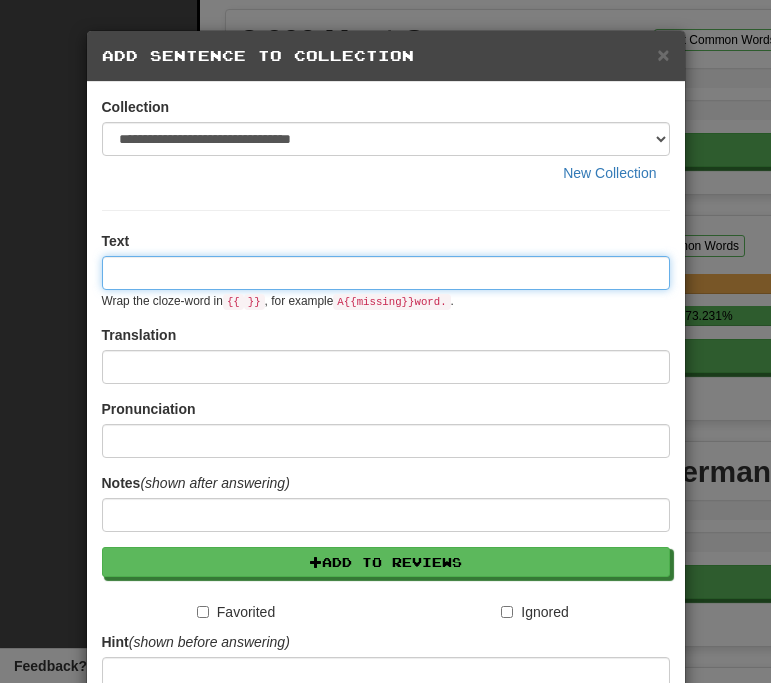 paste on "**********" 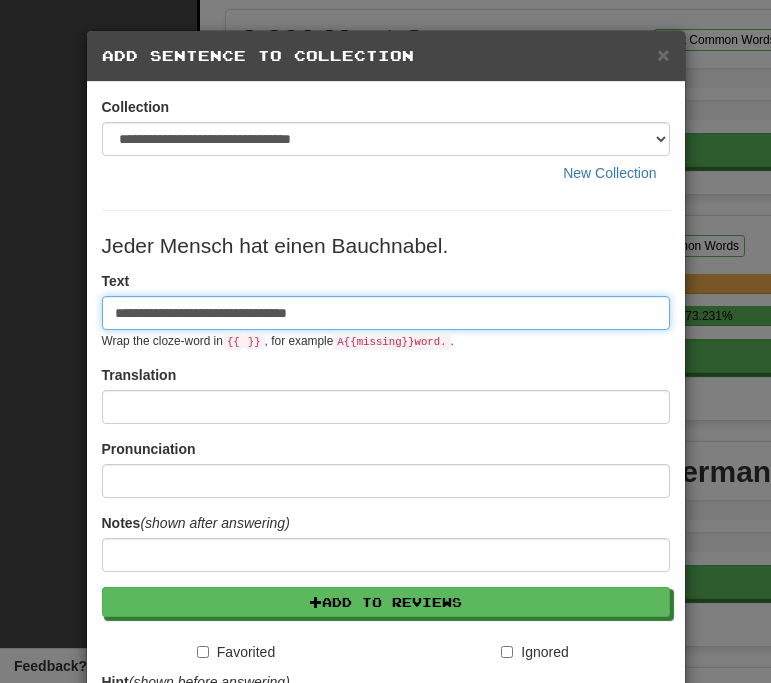 type on "**********" 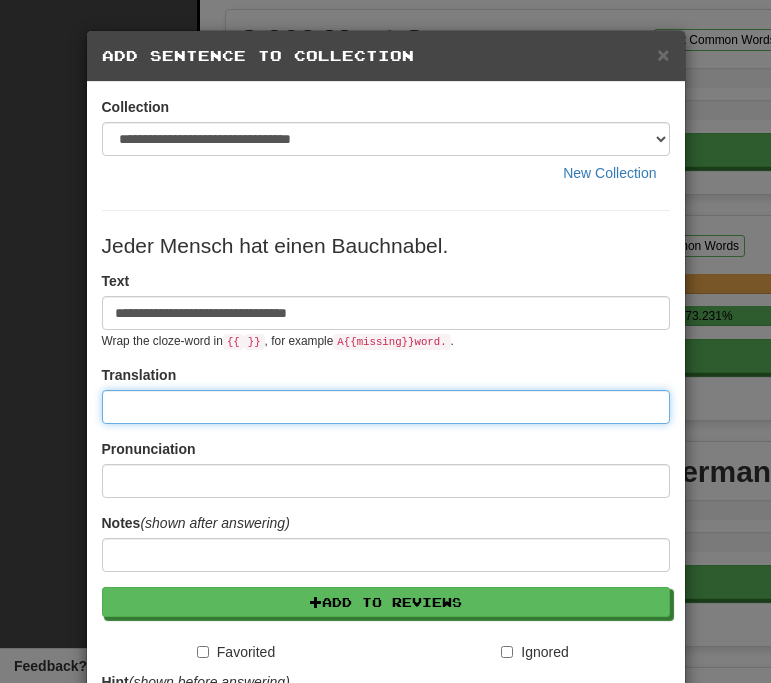 click at bounding box center [386, 407] 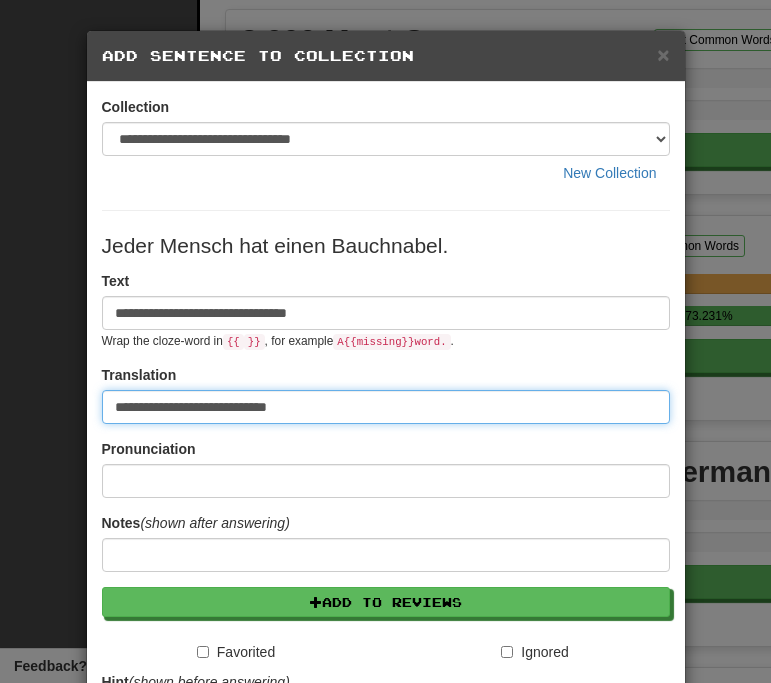type on "**********" 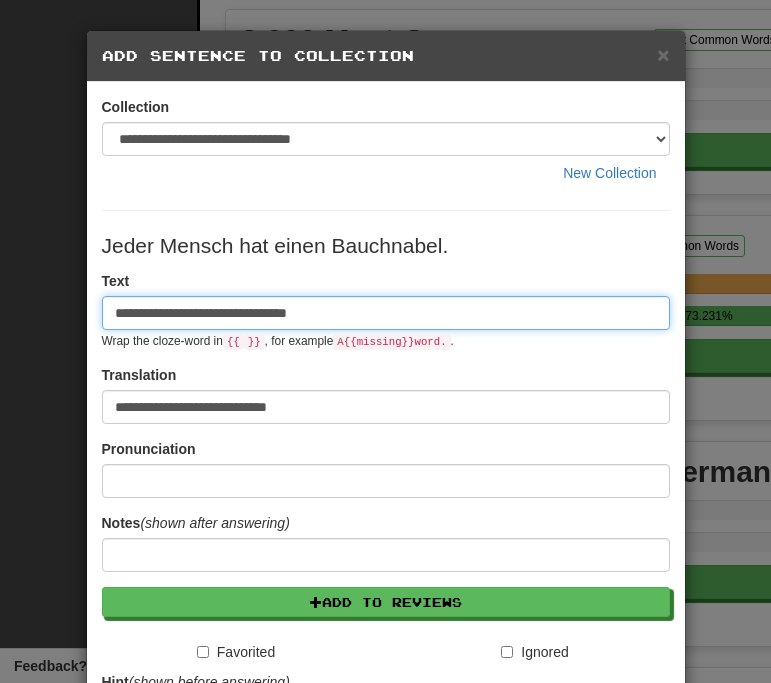 click on "**********" at bounding box center [386, 313] 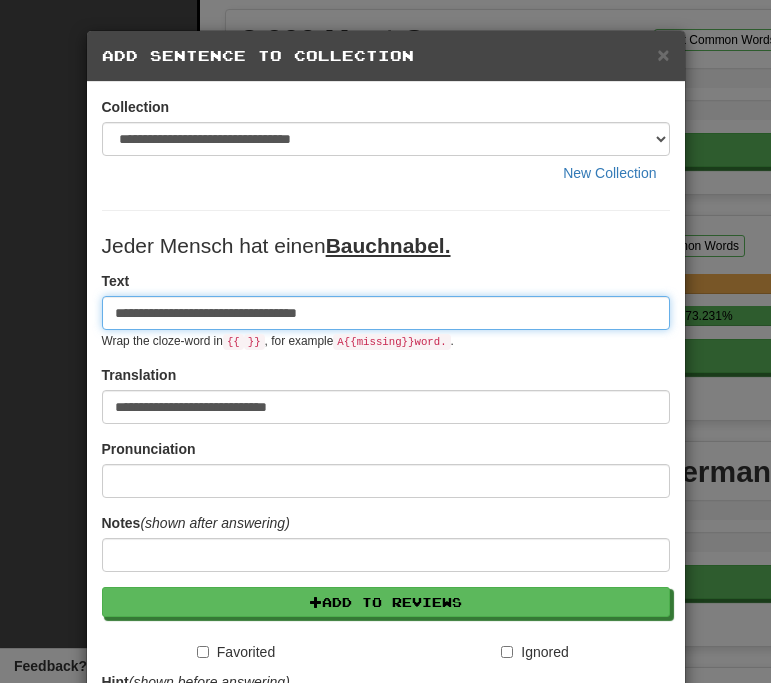 click on "**********" at bounding box center (386, 313) 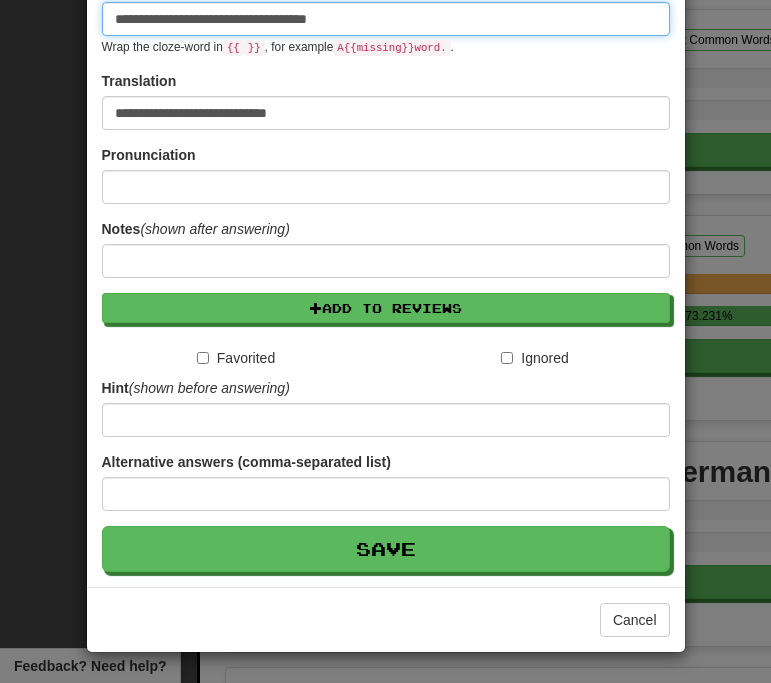 type on "**********" 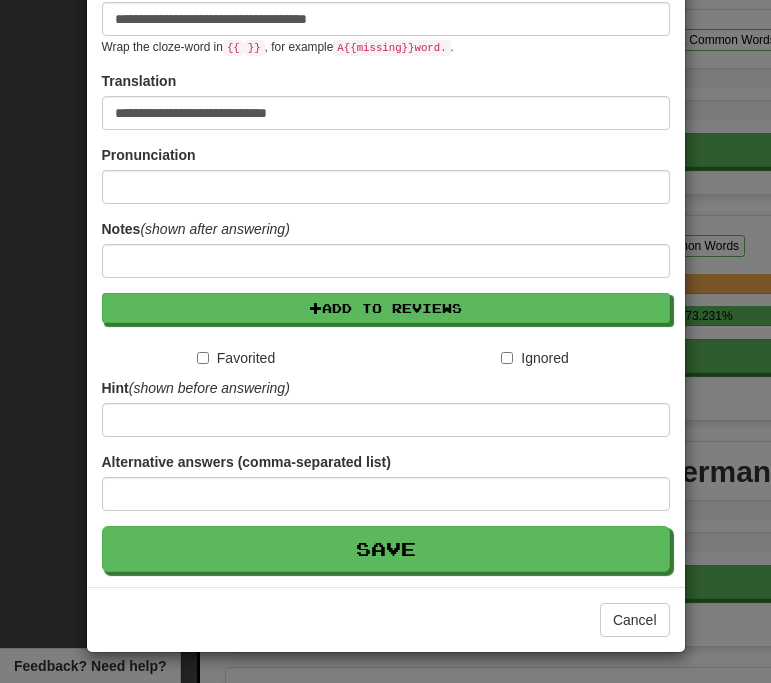 scroll, scrollTop: 295, scrollLeft: 0, axis: vertical 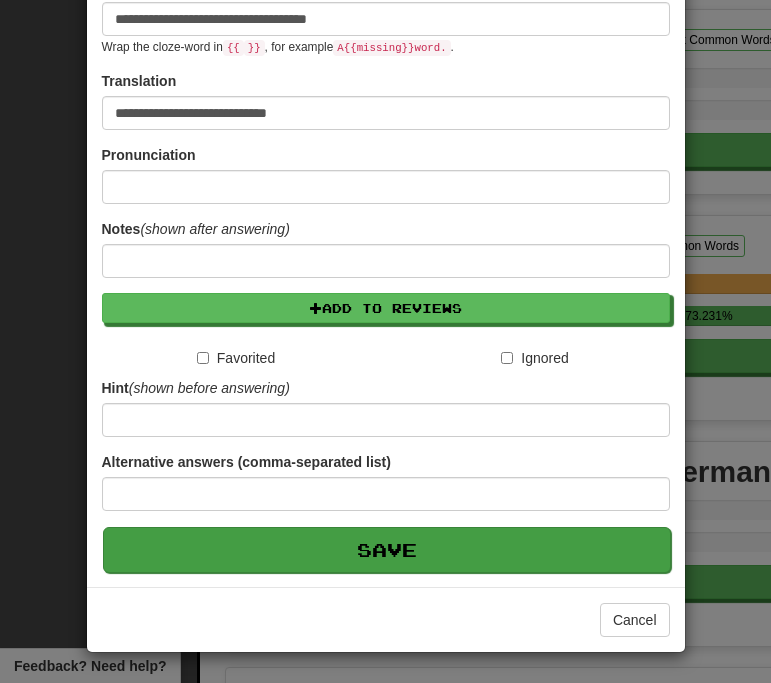 click on "Save" at bounding box center (387, 550) 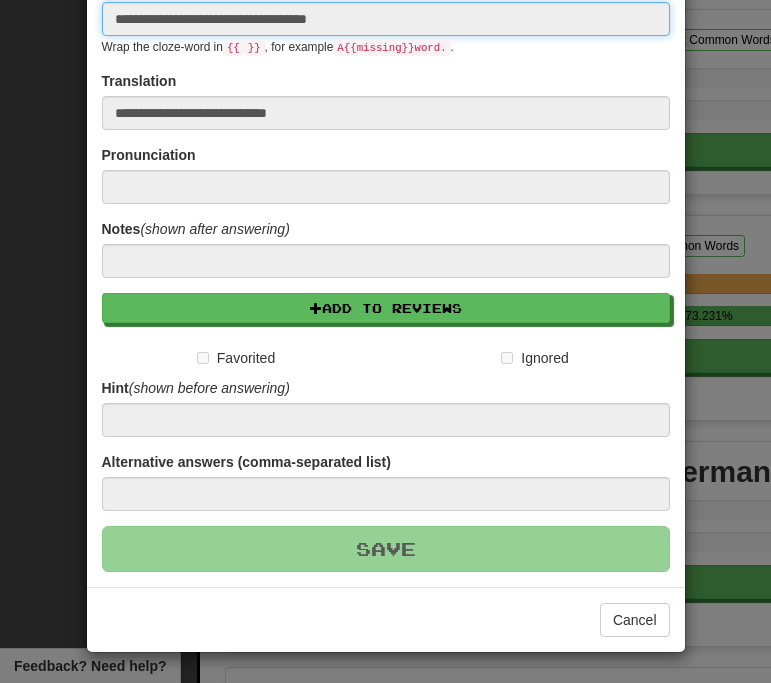 type 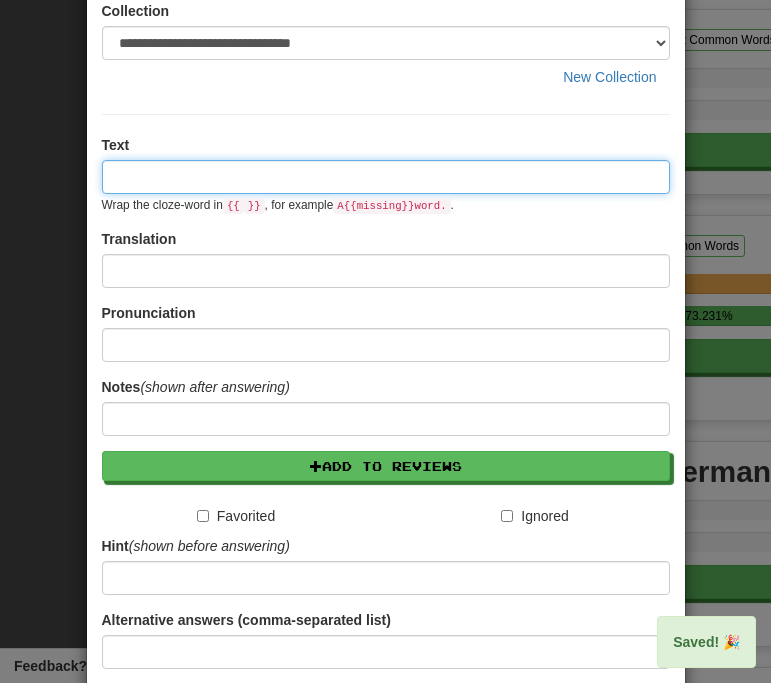 scroll, scrollTop: 0, scrollLeft: 0, axis: both 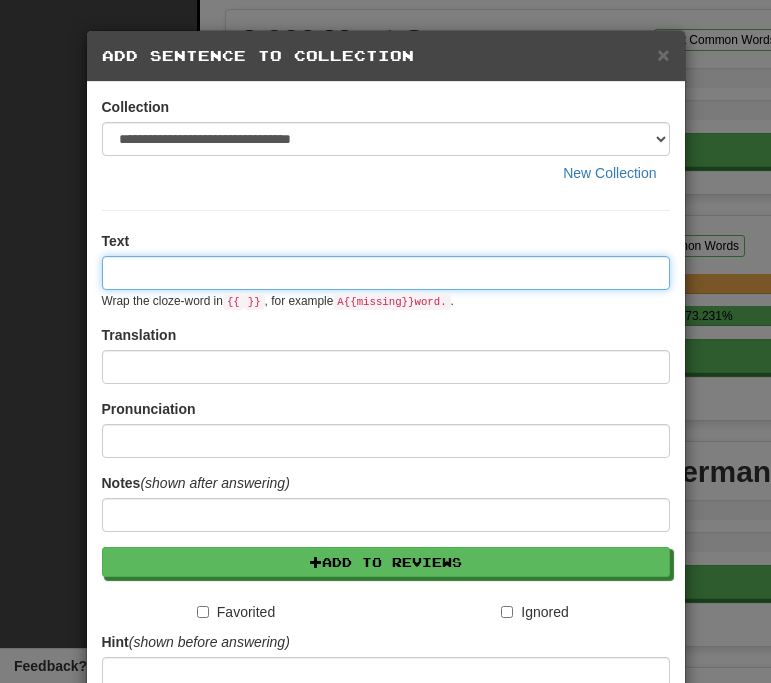 paste on "**********" 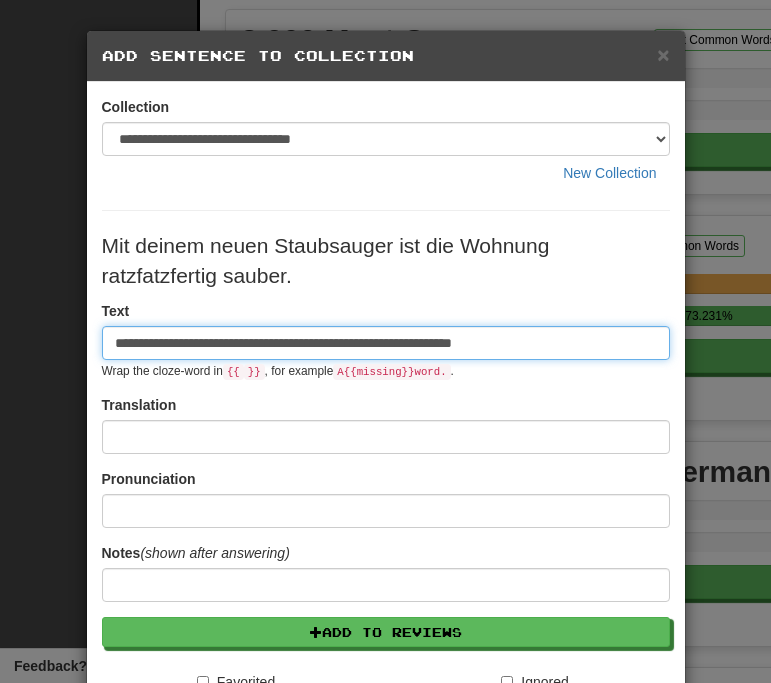 type on "**********" 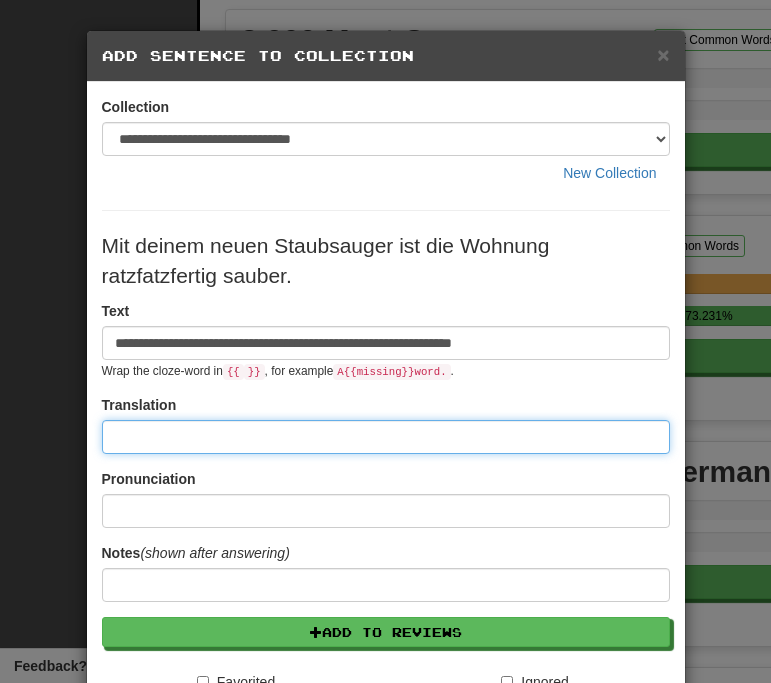 click at bounding box center [386, 437] 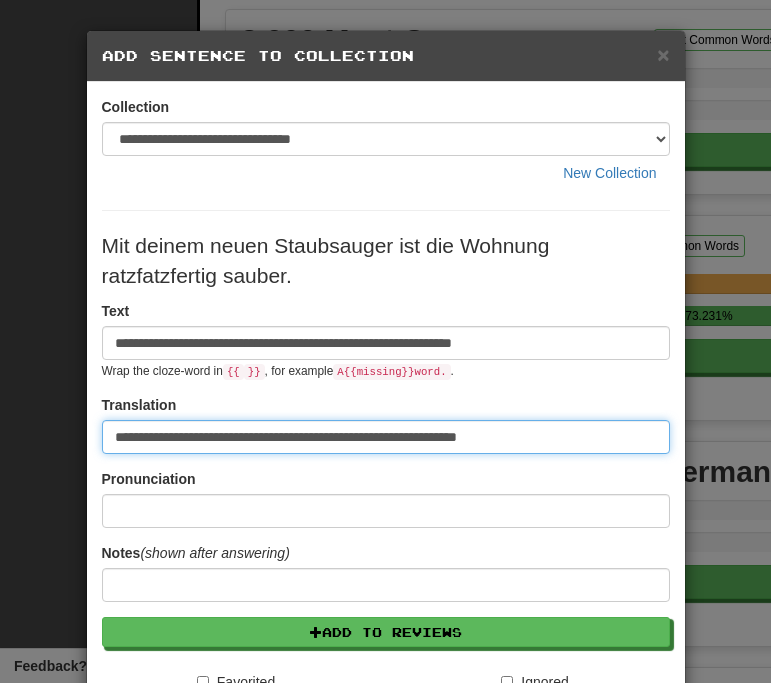type on "**********" 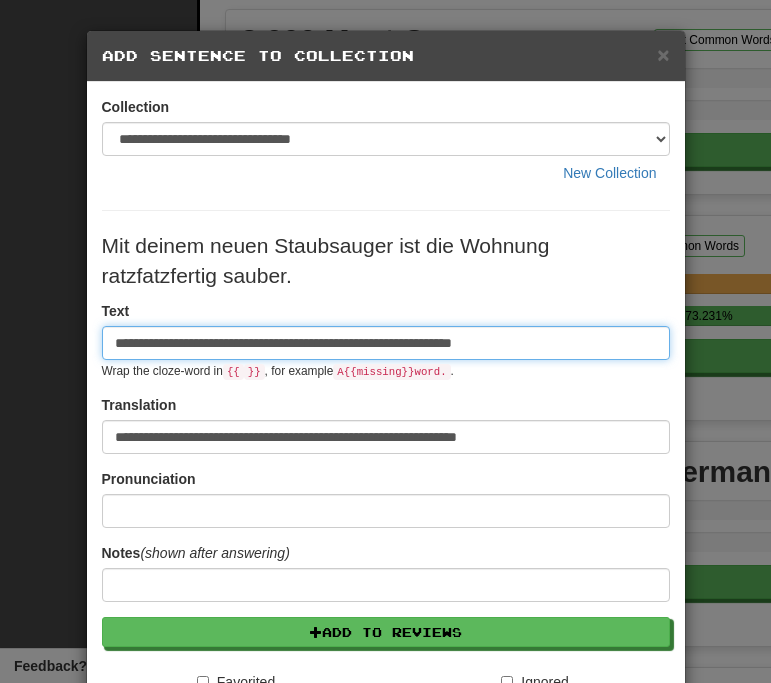 click on "**********" at bounding box center (386, 343) 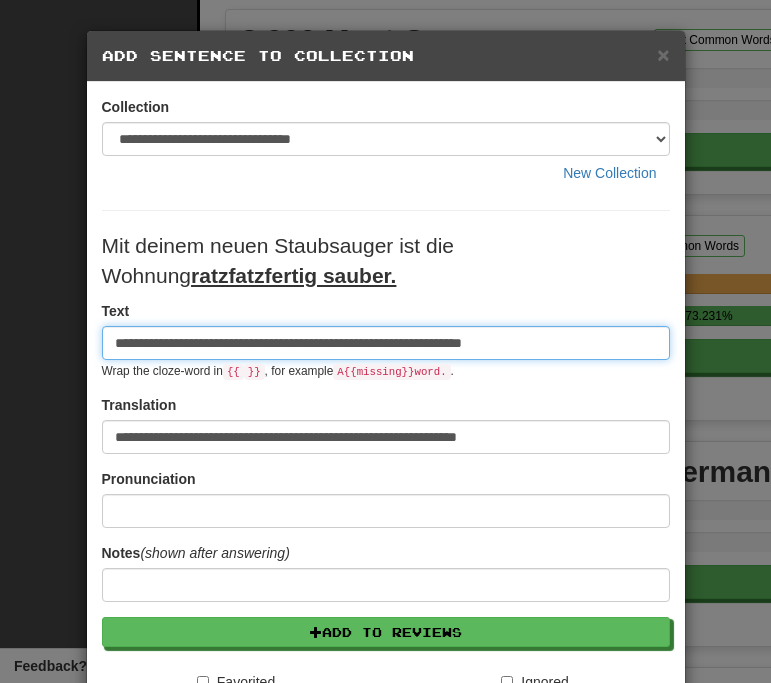 click on "**********" at bounding box center [386, 343] 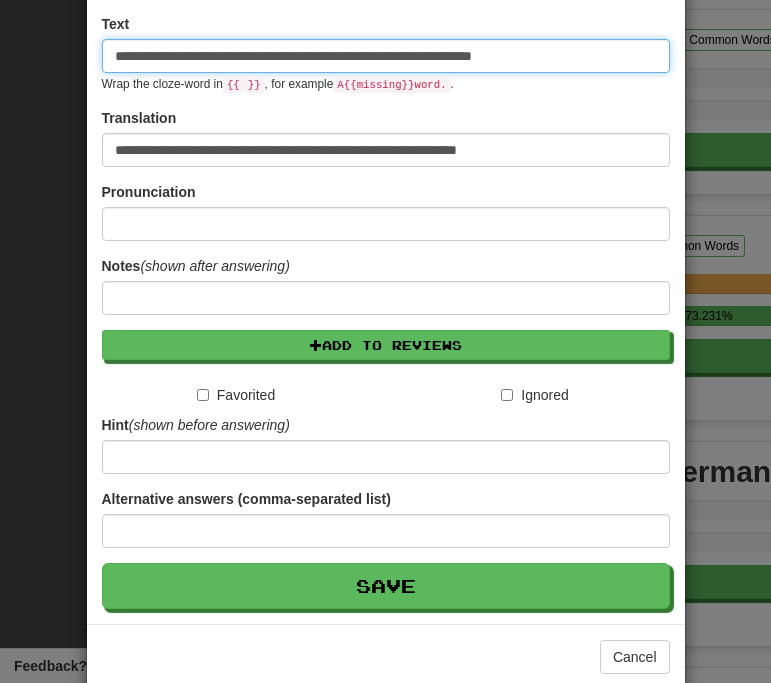scroll, scrollTop: 289, scrollLeft: 0, axis: vertical 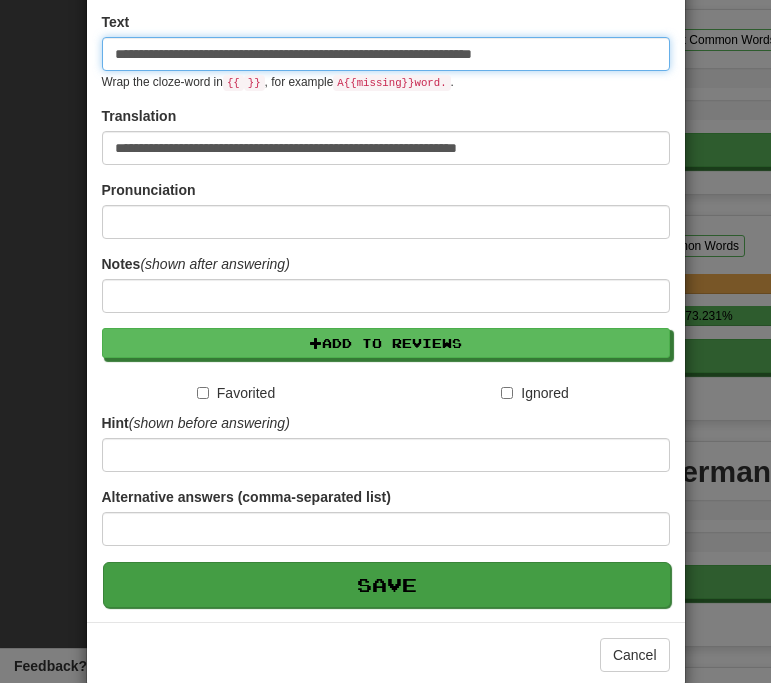 type on "**********" 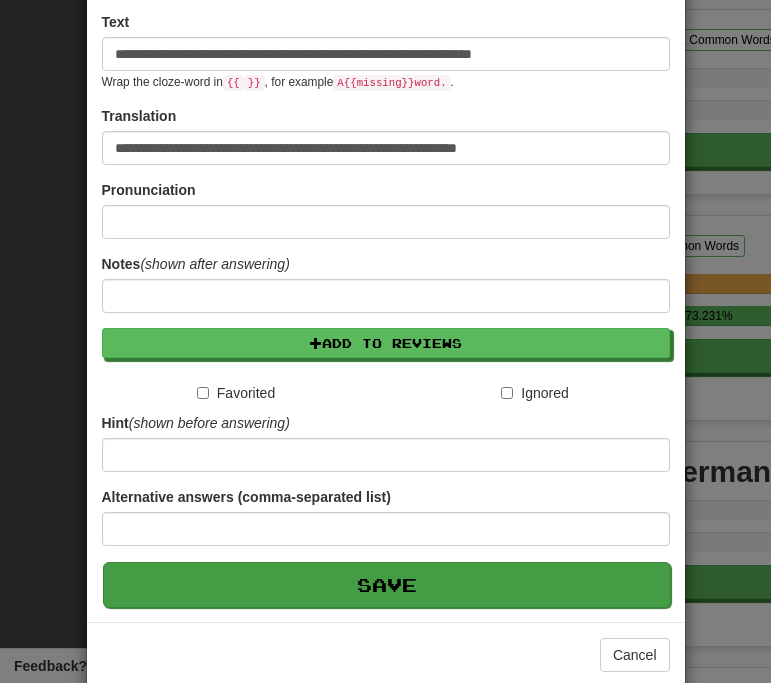 click on "Save" at bounding box center (387, 585) 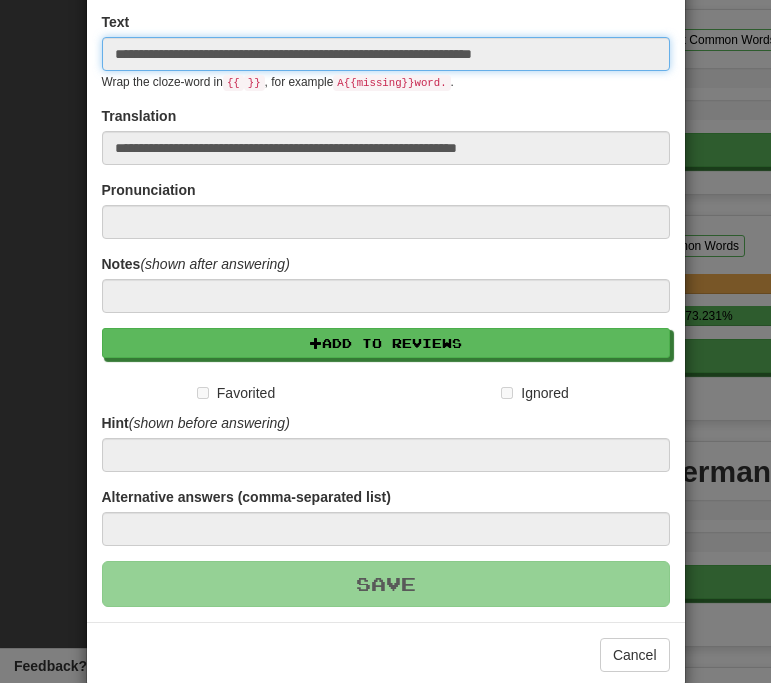 type 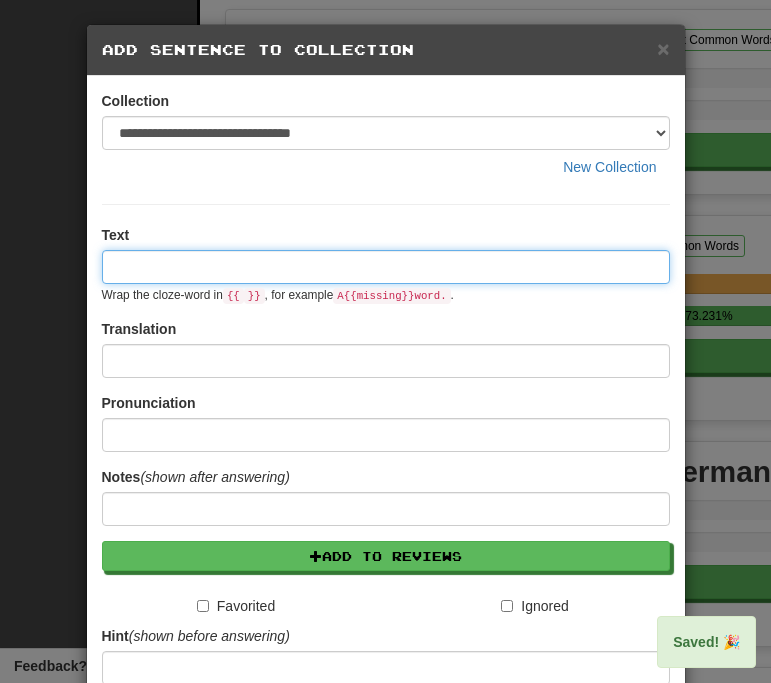scroll, scrollTop: 0, scrollLeft: 0, axis: both 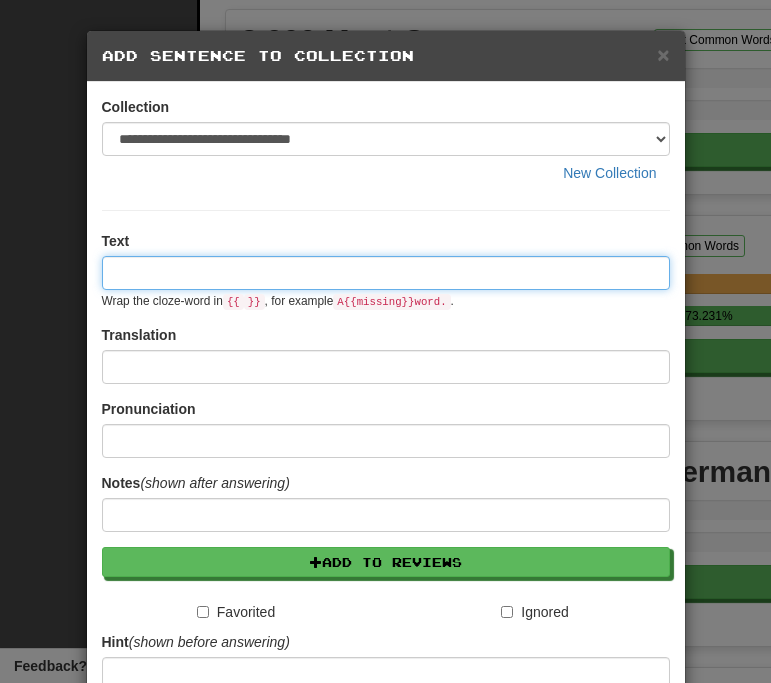 paste on "**********" 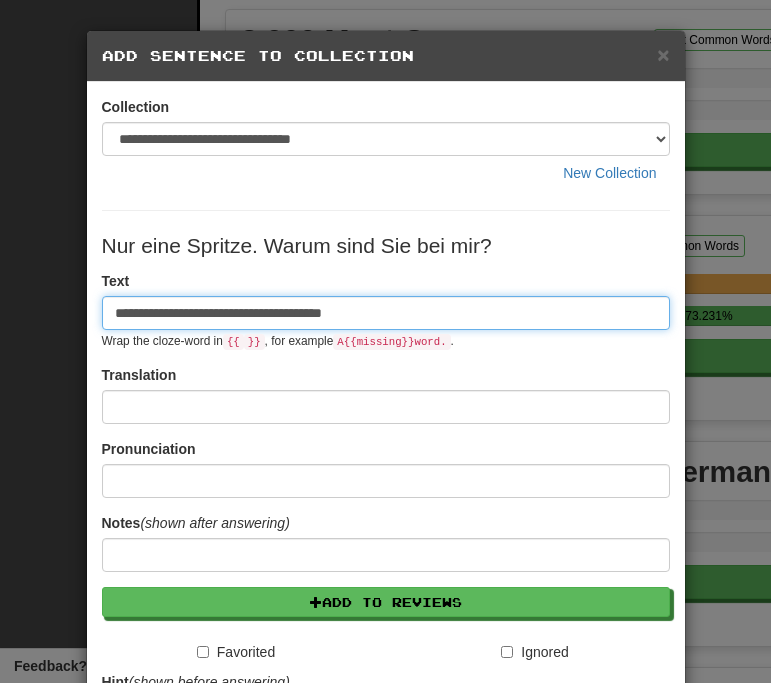 type on "**********" 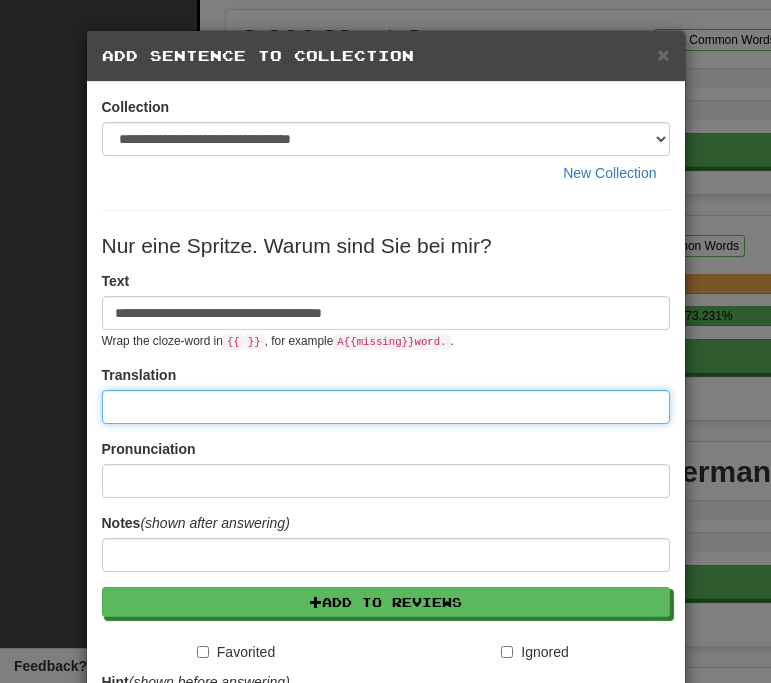 click at bounding box center (386, 407) 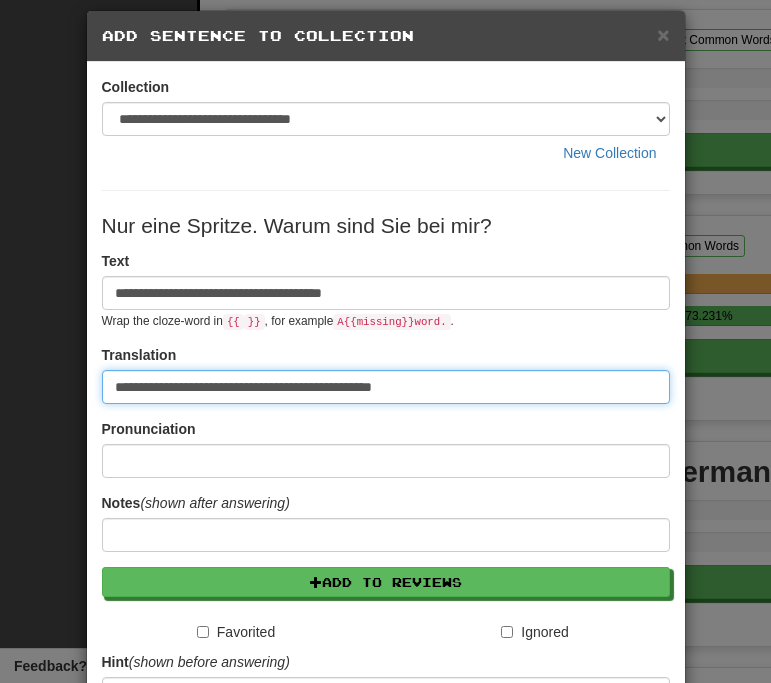scroll, scrollTop: 21, scrollLeft: 0, axis: vertical 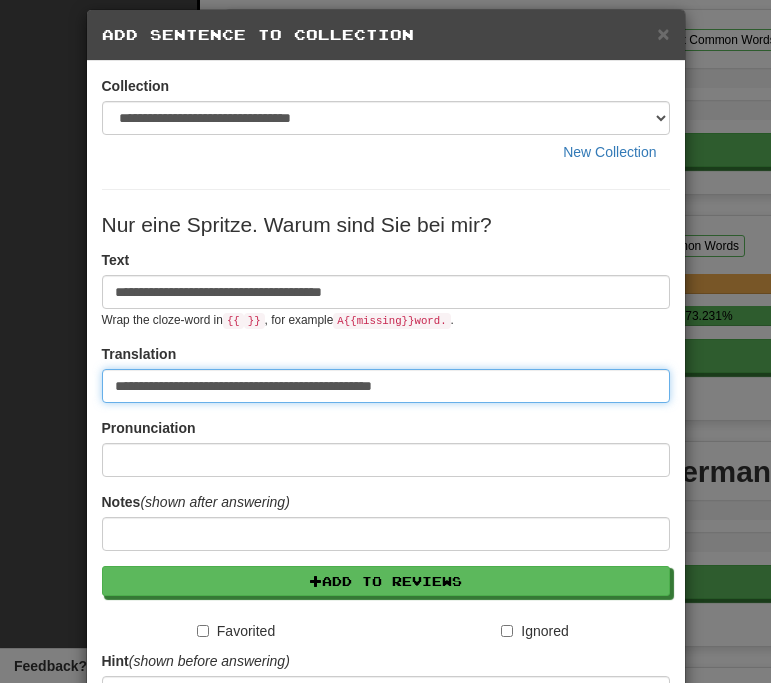 type on "**********" 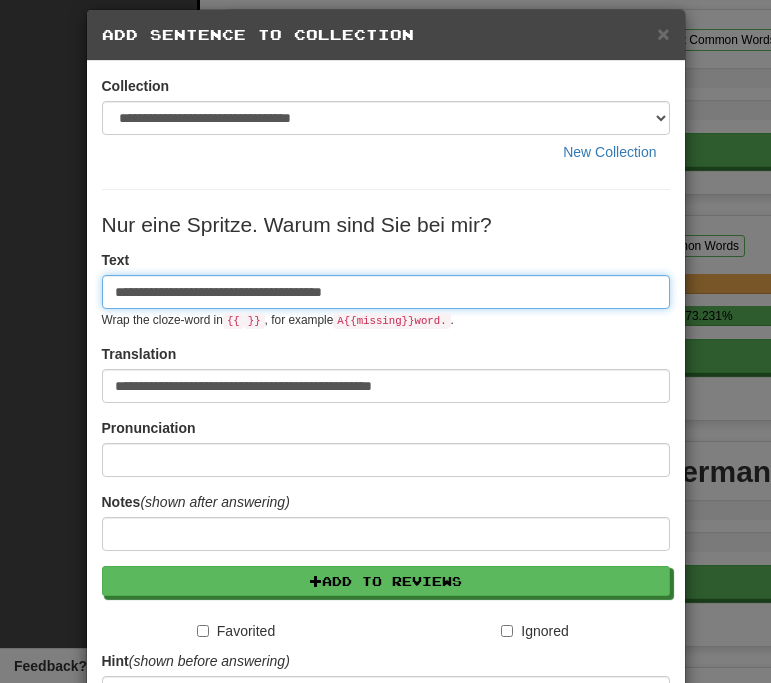 click on "**********" at bounding box center (386, 292) 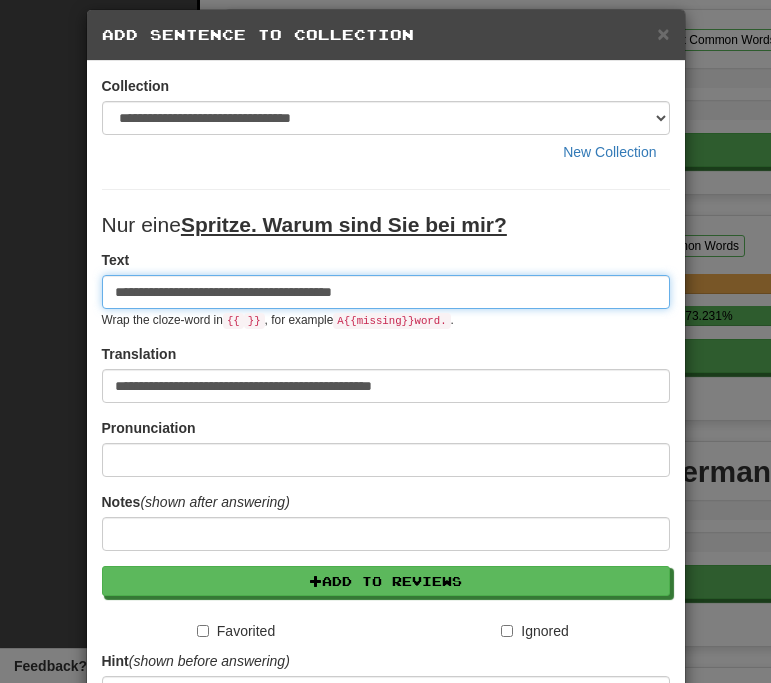 click on "**********" at bounding box center (386, 292) 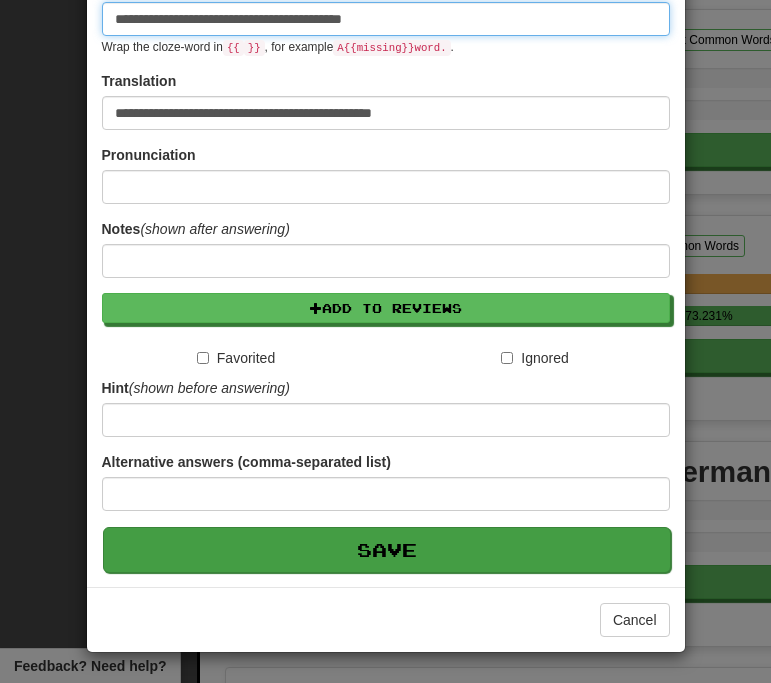 scroll, scrollTop: 295, scrollLeft: 0, axis: vertical 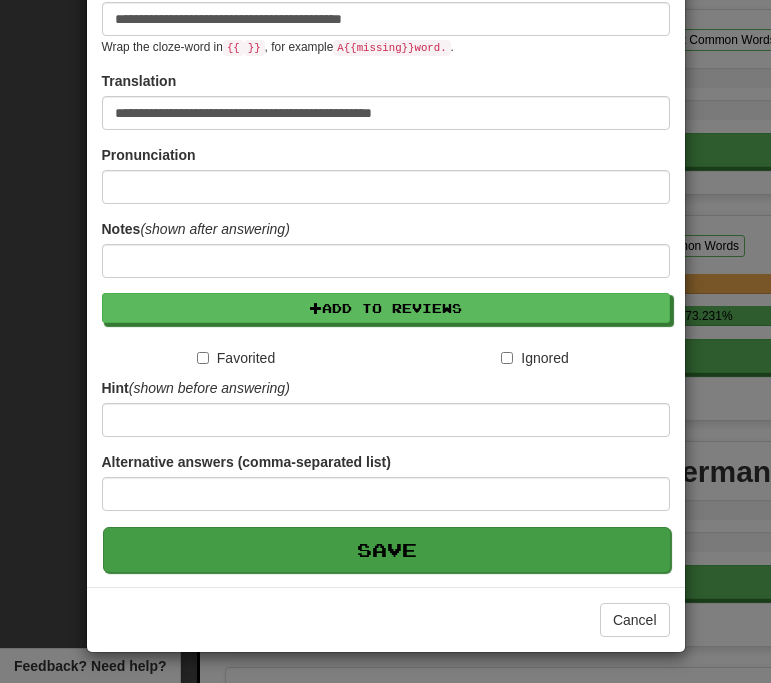 click on "Save" at bounding box center [387, 550] 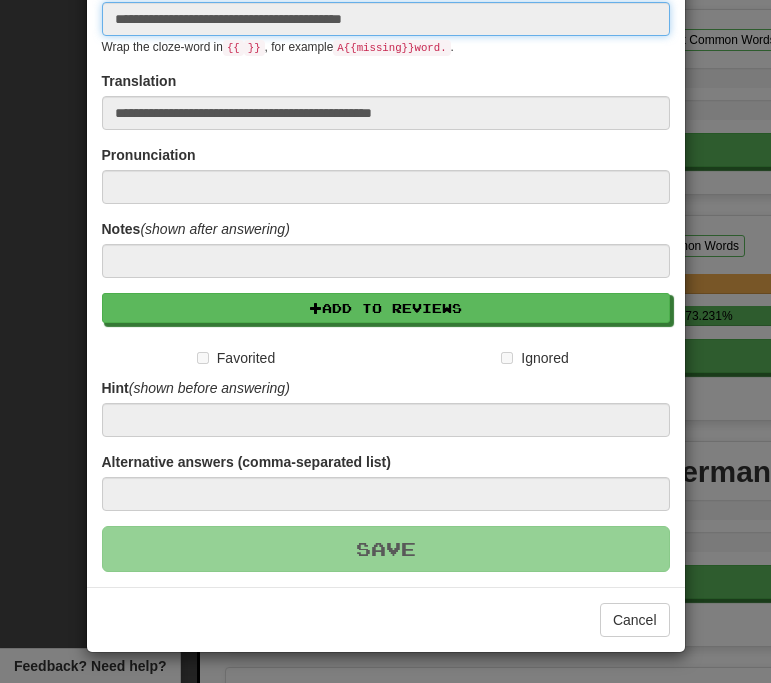 type 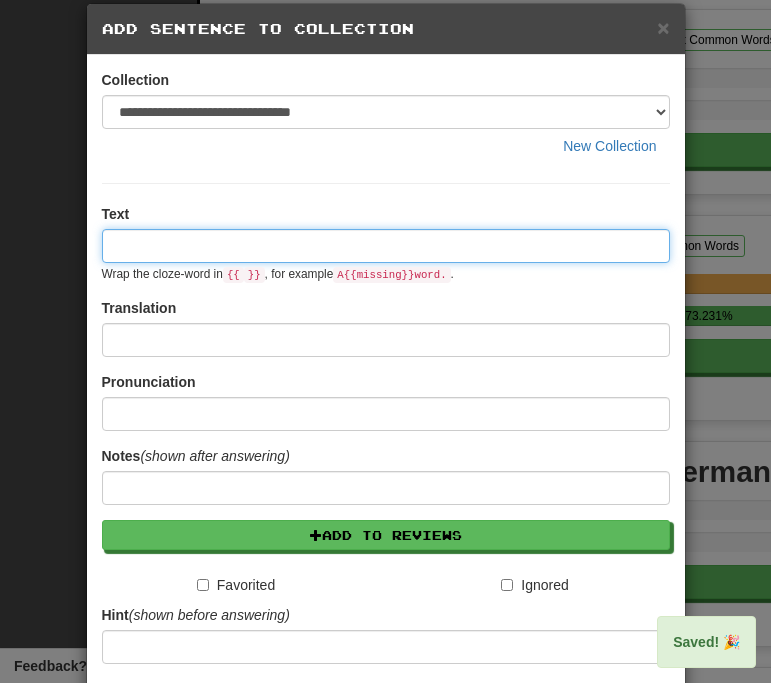 scroll, scrollTop: 0, scrollLeft: 0, axis: both 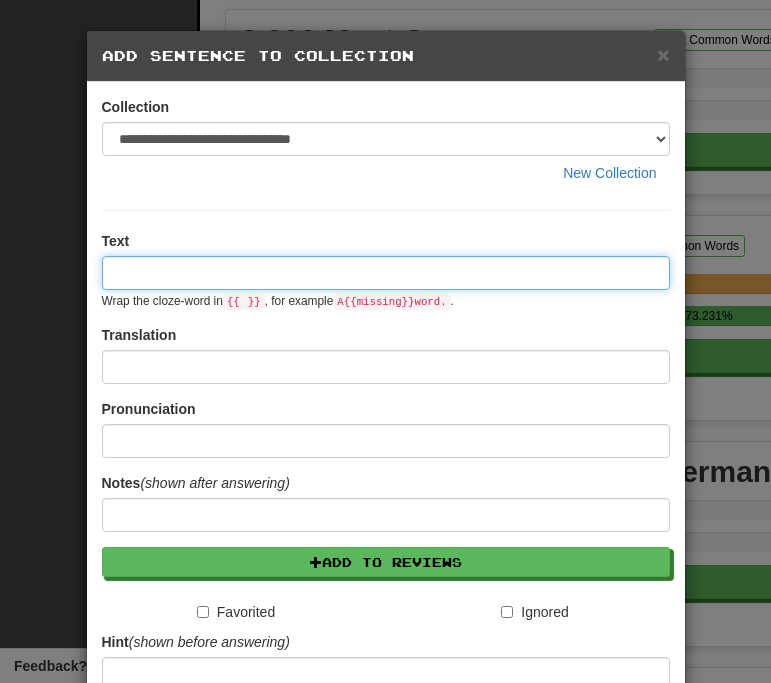 paste on "**********" 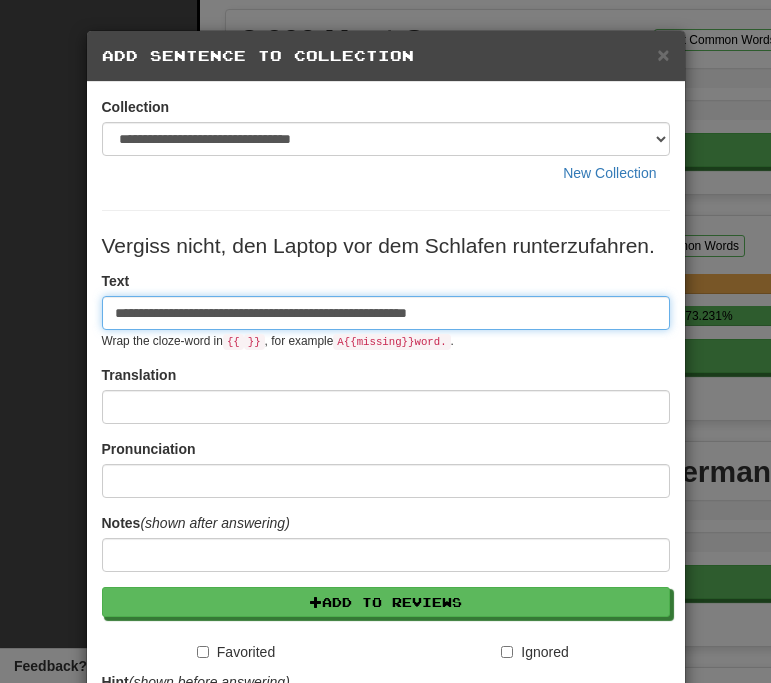 type on "**********" 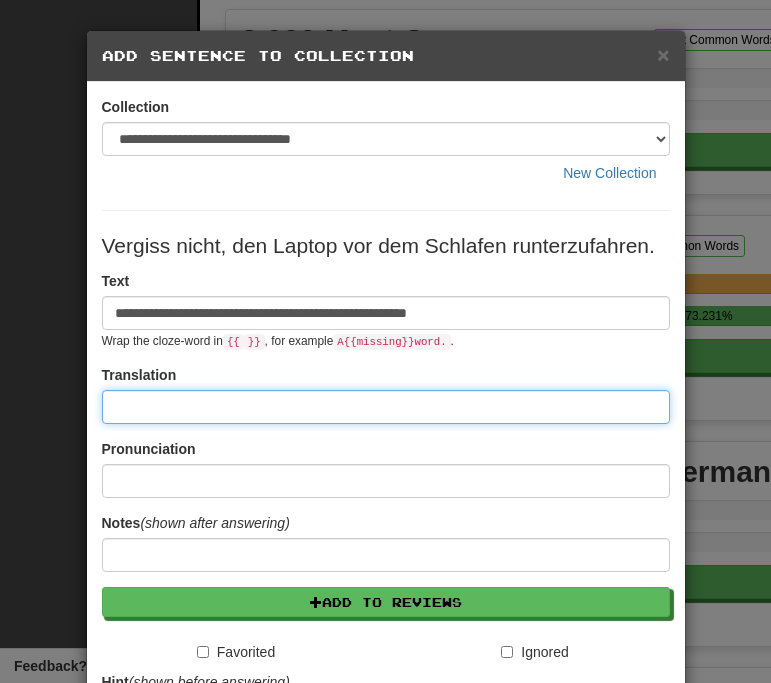 click at bounding box center [386, 407] 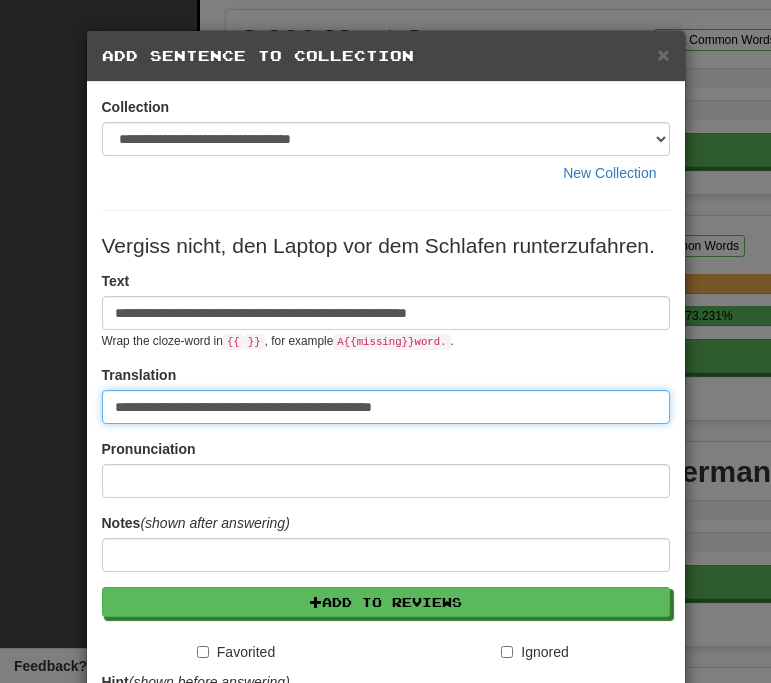 click on "**********" at bounding box center [386, 407] 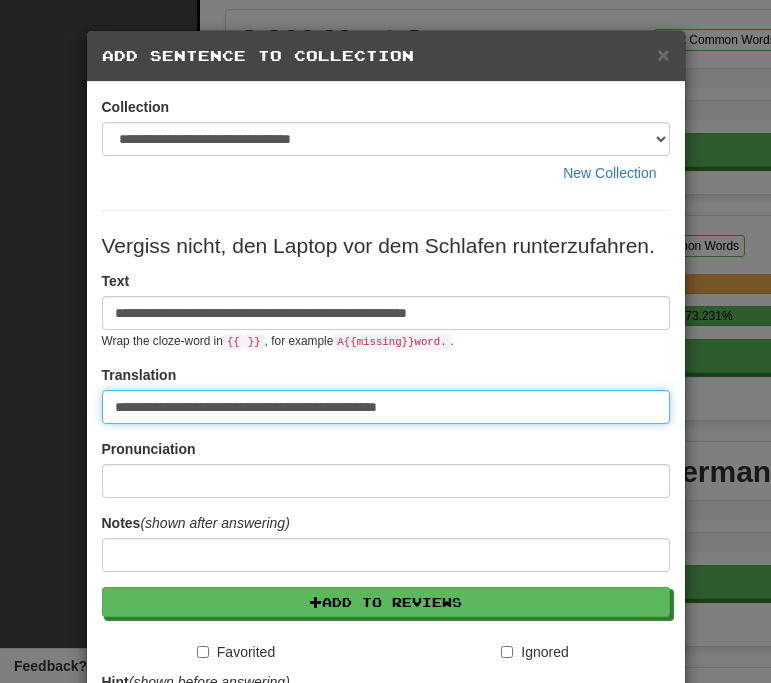 click on "**********" at bounding box center [386, 407] 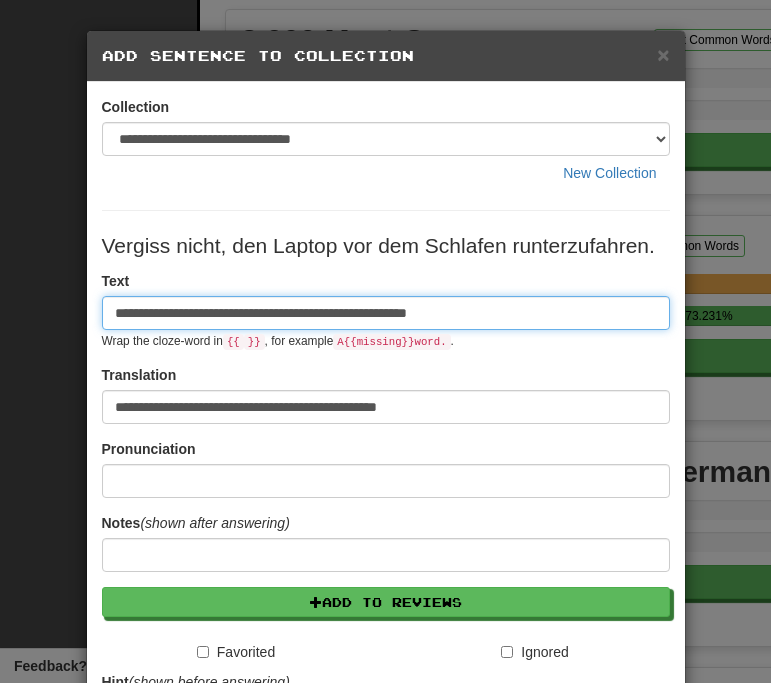 click on "**********" at bounding box center (386, 313) 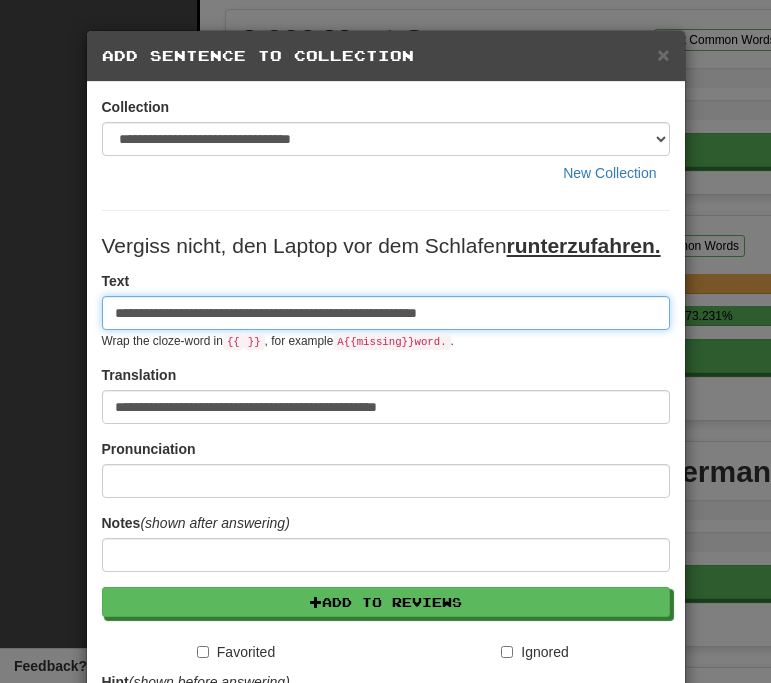 click on "**********" at bounding box center (386, 313) 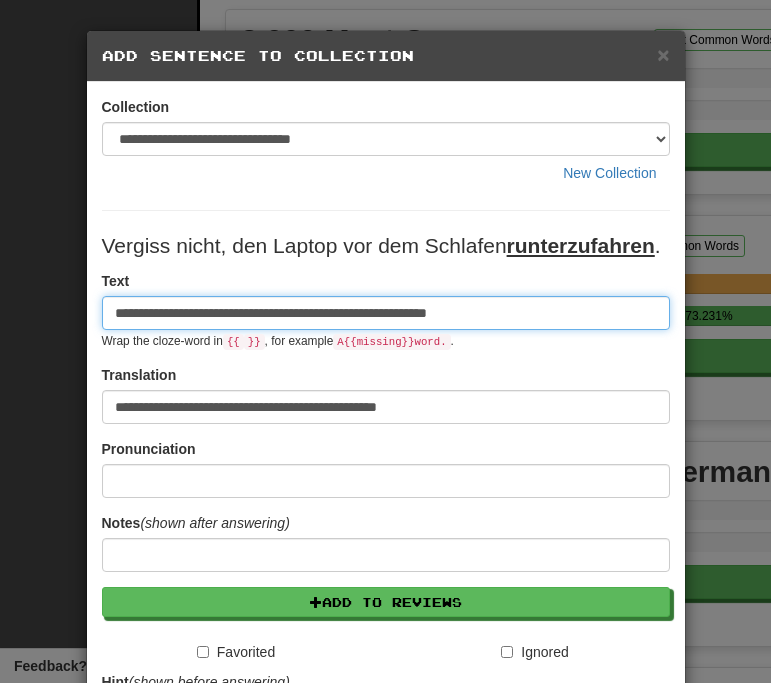scroll, scrollTop: 98, scrollLeft: 0, axis: vertical 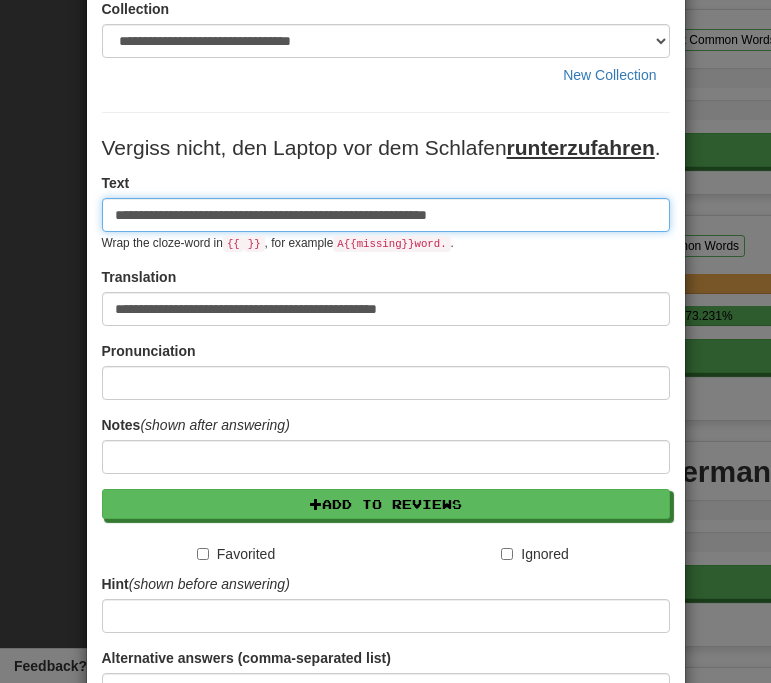 type on "**********" 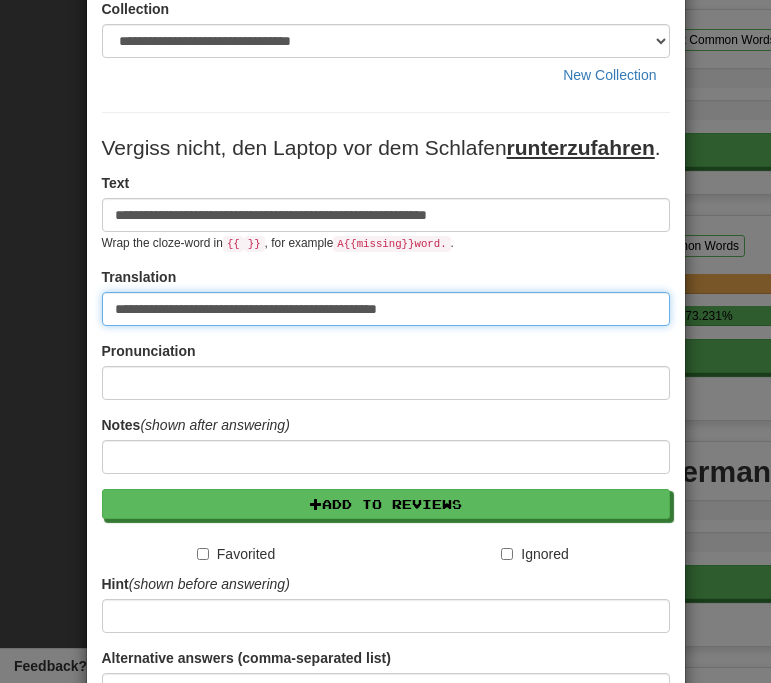 click on "**********" at bounding box center (386, 309) 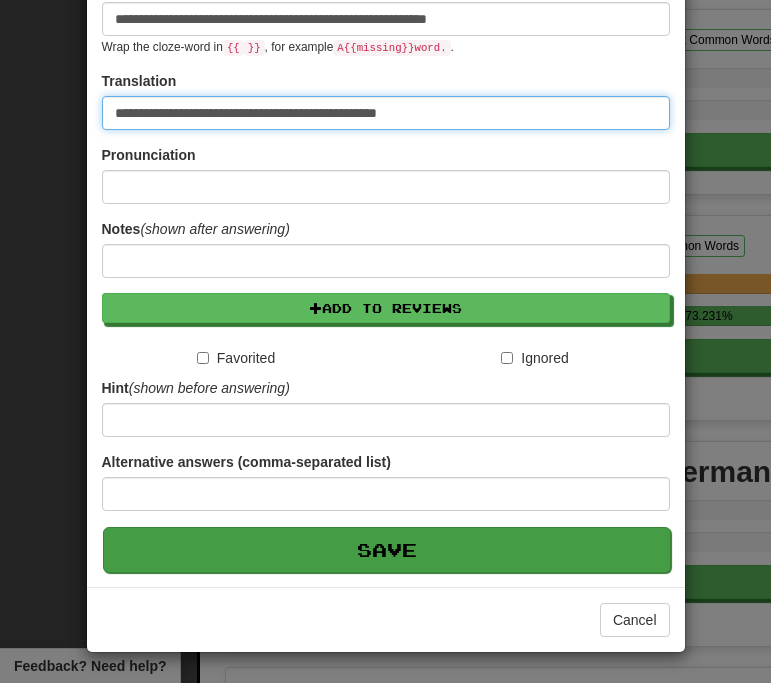 scroll, scrollTop: 325, scrollLeft: 0, axis: vertical 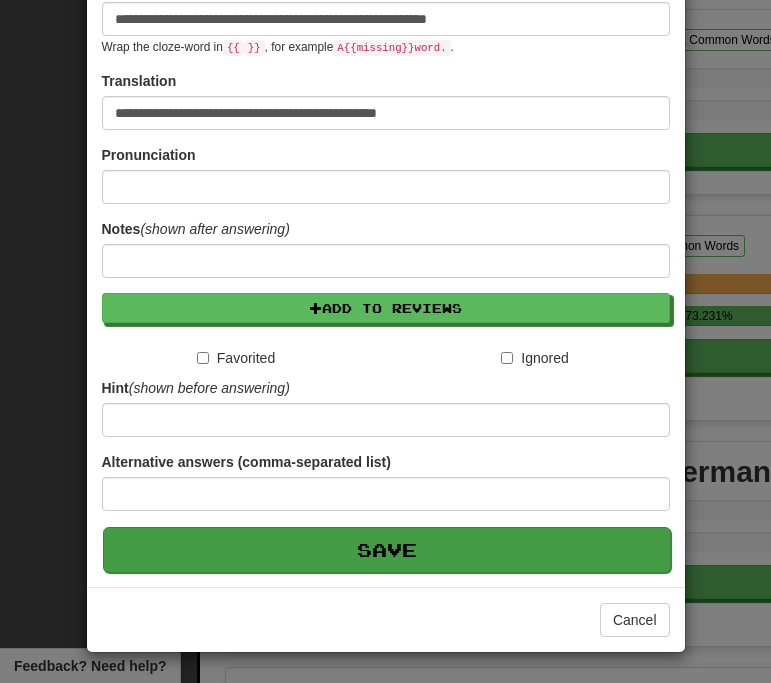 click on "Save" at bounding box center (387, 550) 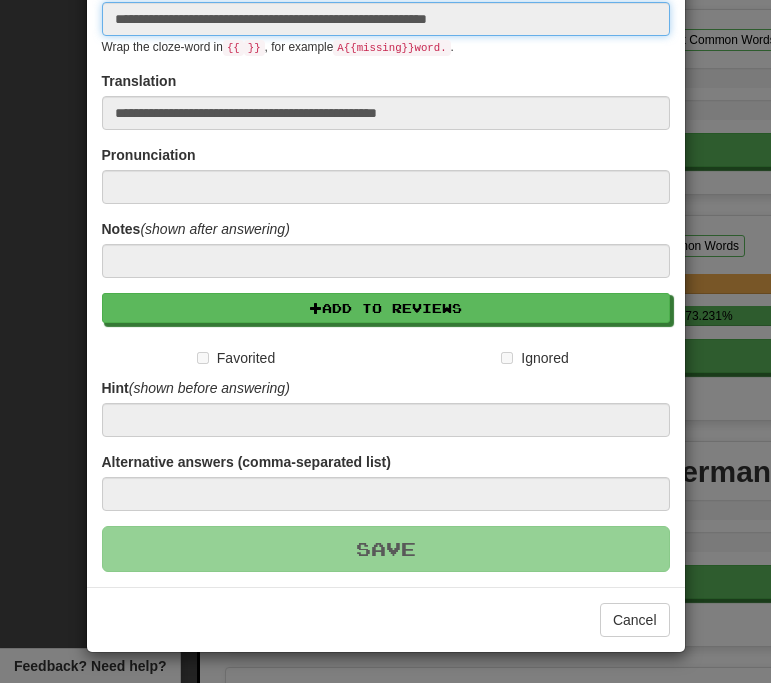 type 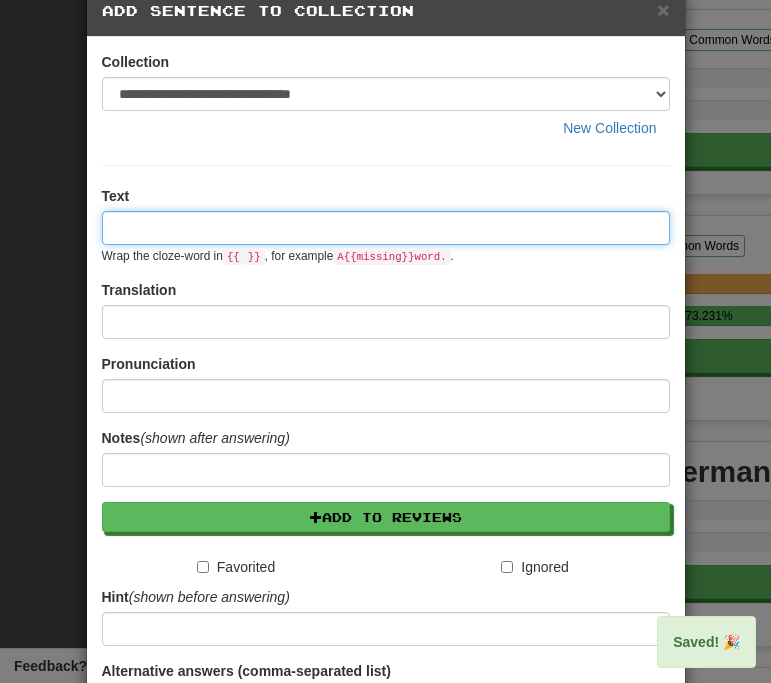 scroll, scrollTop: 0, scrollLeft: 0, axis: both 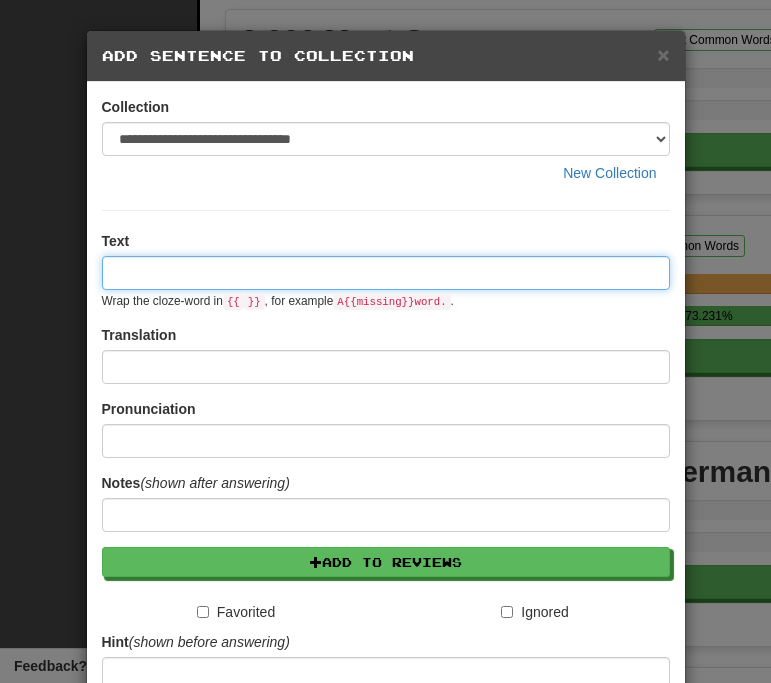 paste on "**********" 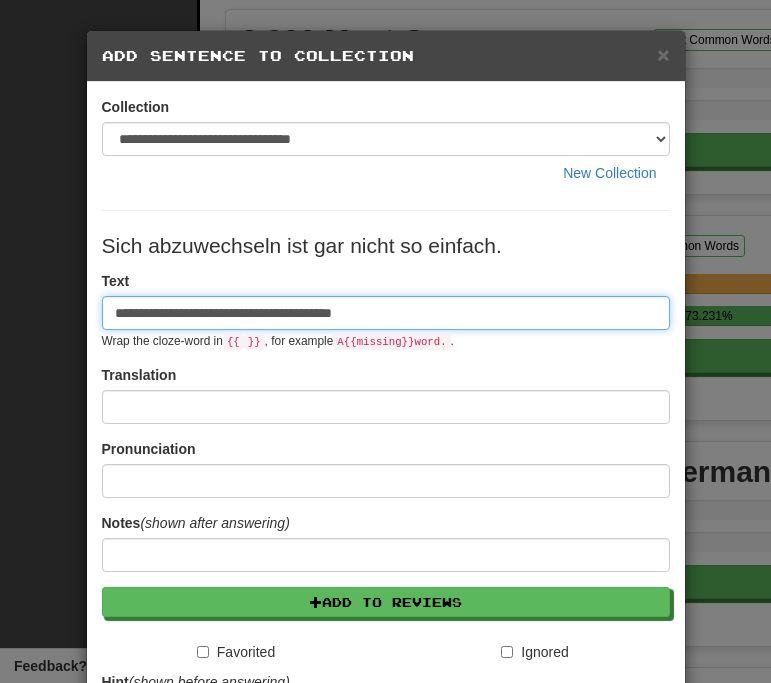 type on "**********" 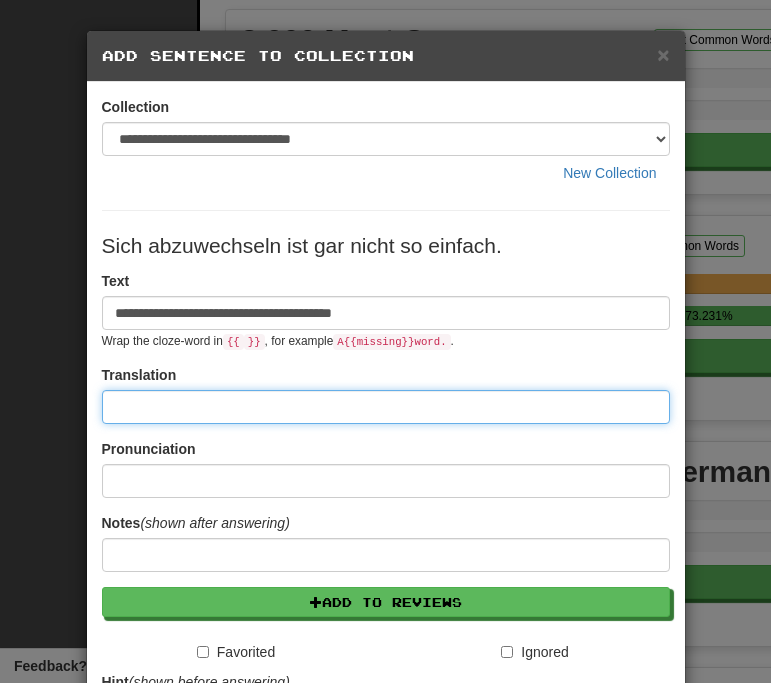 click at bounding box center (386, 407) 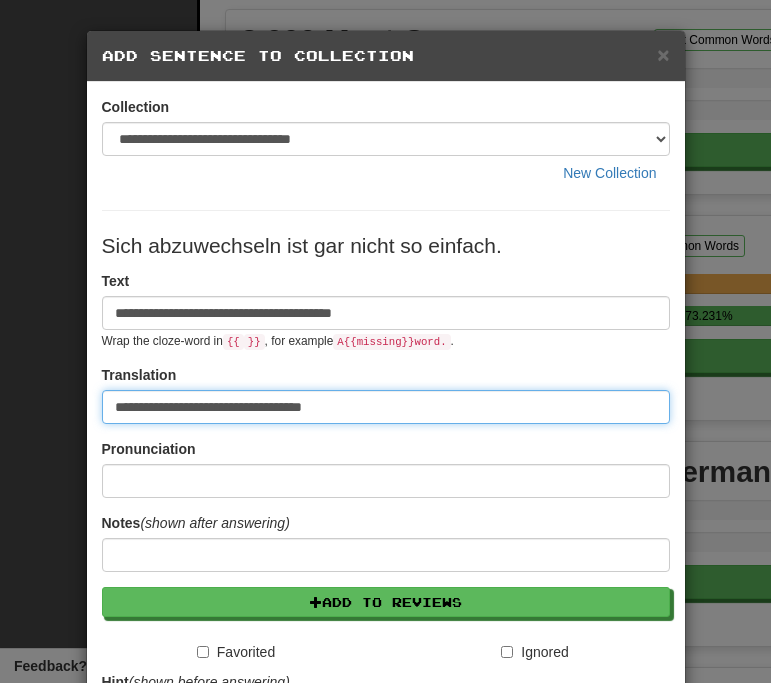 type on "**********" 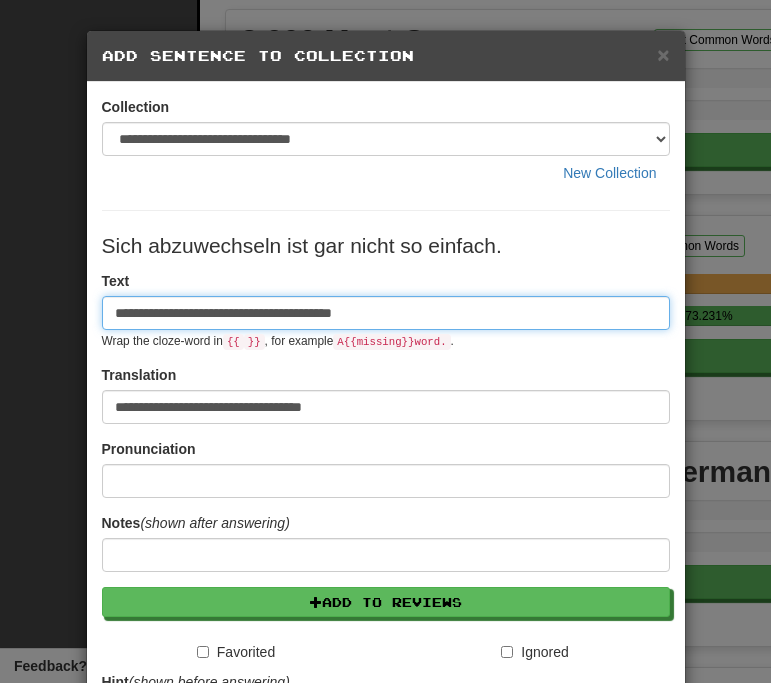click on "**********" at bounding box center (386, 313) 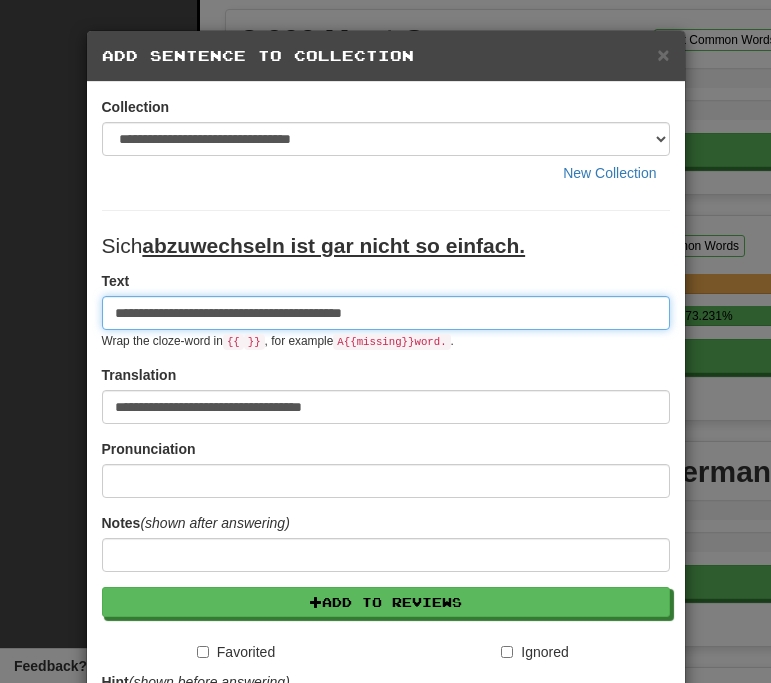 click on "**********" at bounding box center [386, 313] 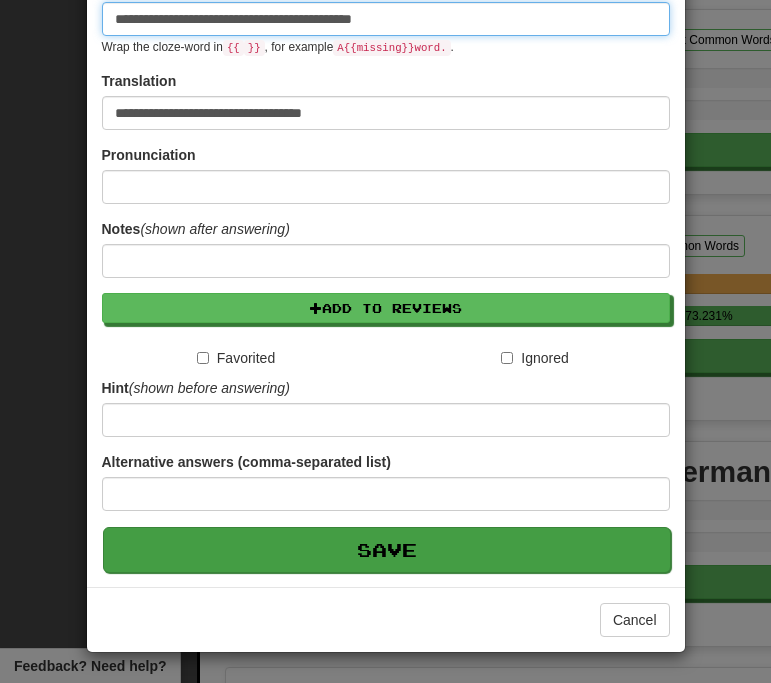 scroll, scrollTop: 295, scrollLeft: 0, axis: vertical 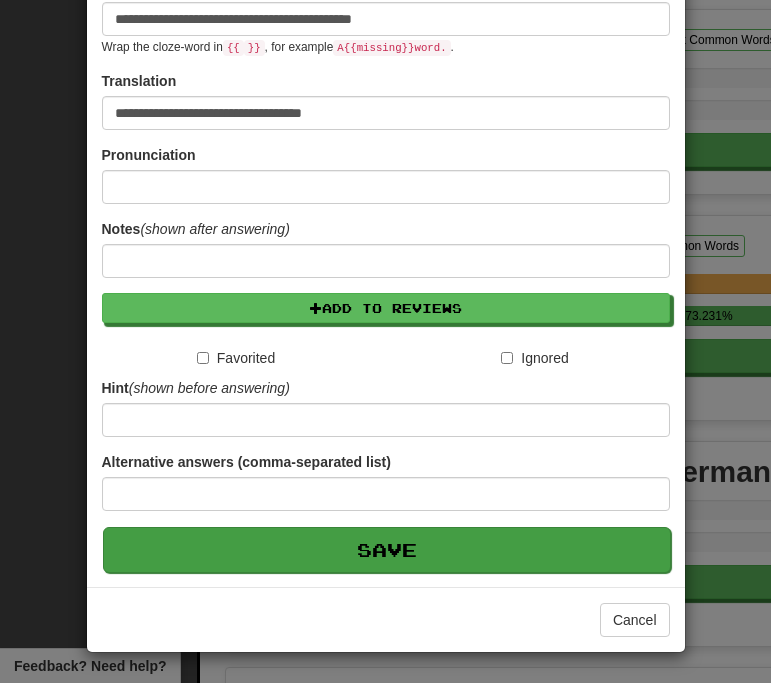 click on "Save" at bounding box center (387, 550) 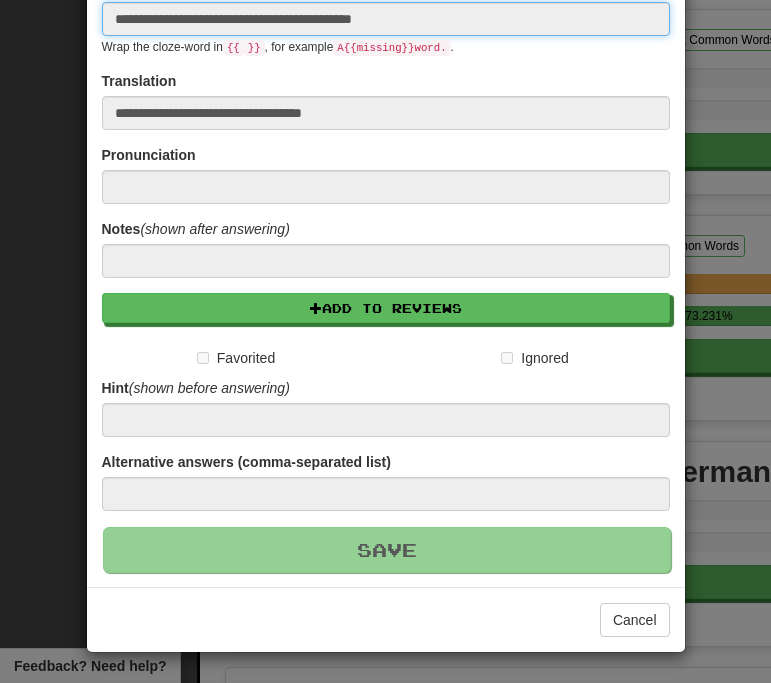 type 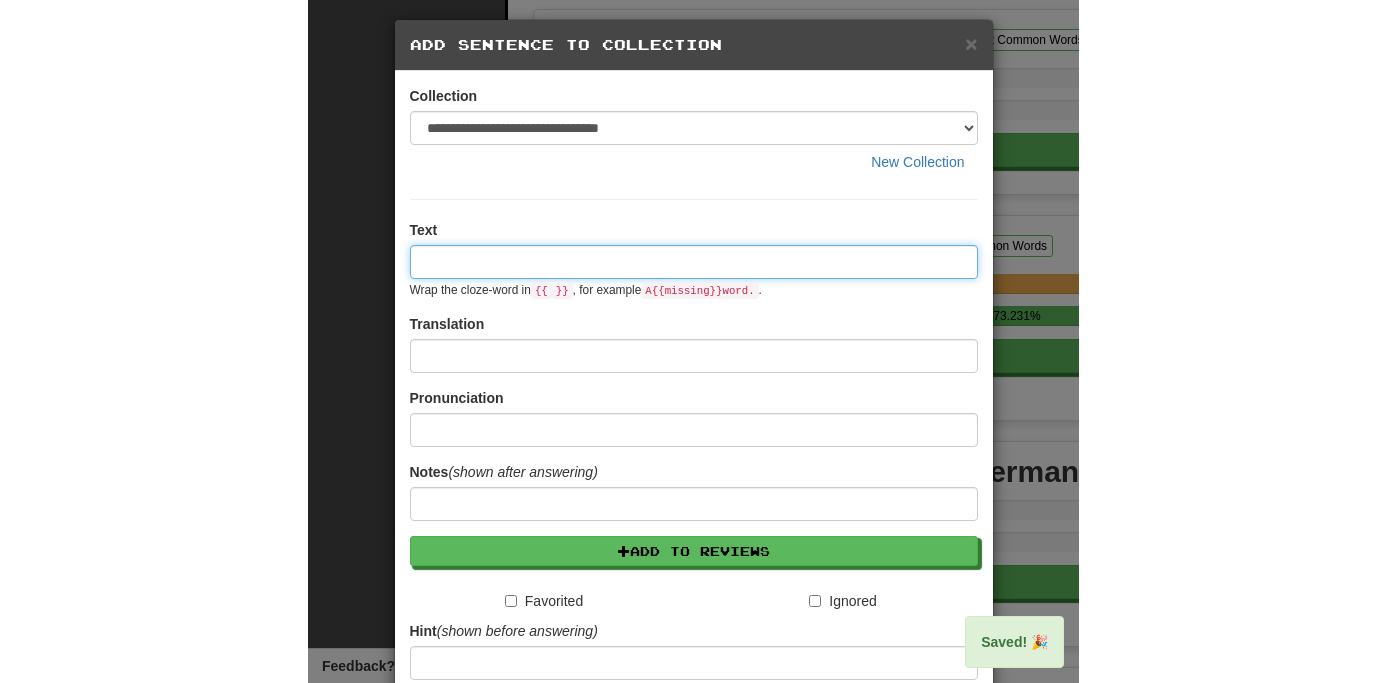 scroll, scrollTop: 0, scrollLeft: 0, axis: both 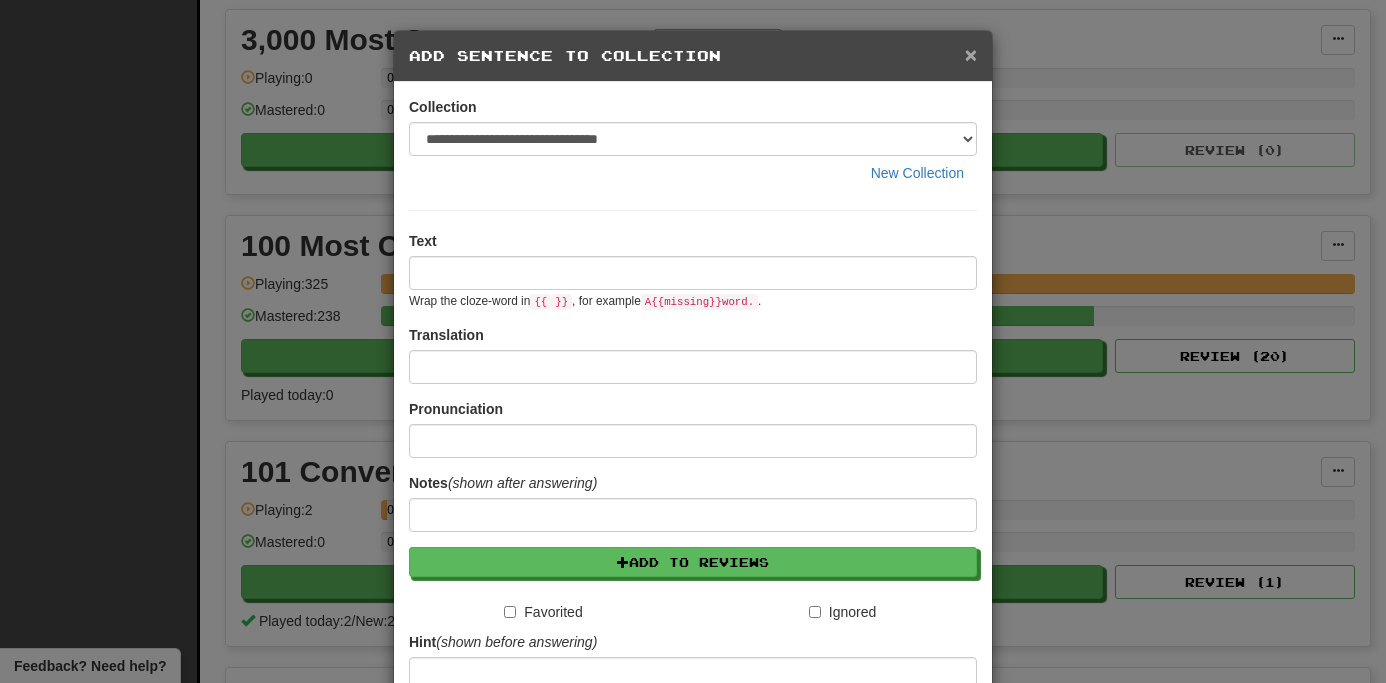 click on "×" at bounding box center (971, 54) 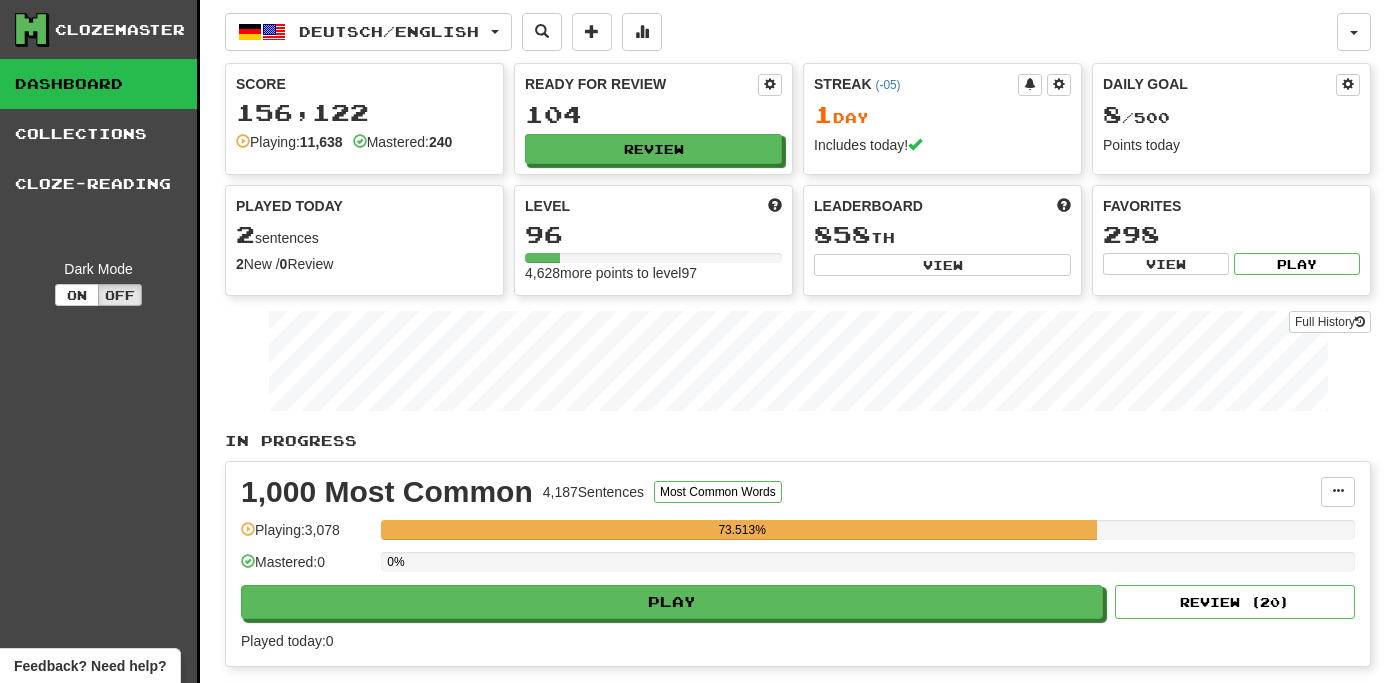 scroll, scrollTop: 0, scrollLeft: 0, axis: both 